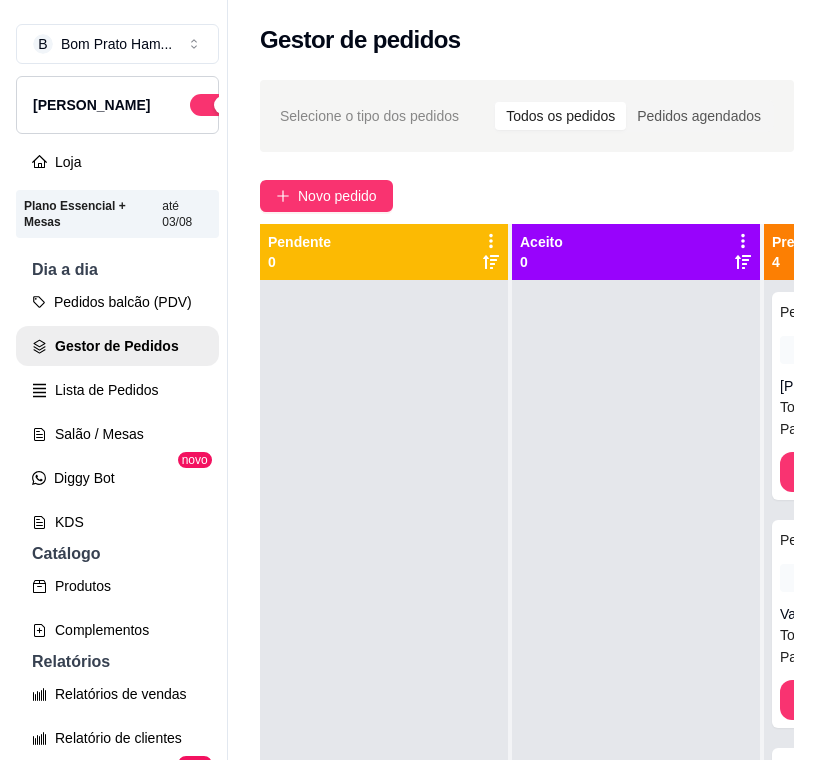 scroll, scrollTop: 0, scrollLeft: 0, axis: both 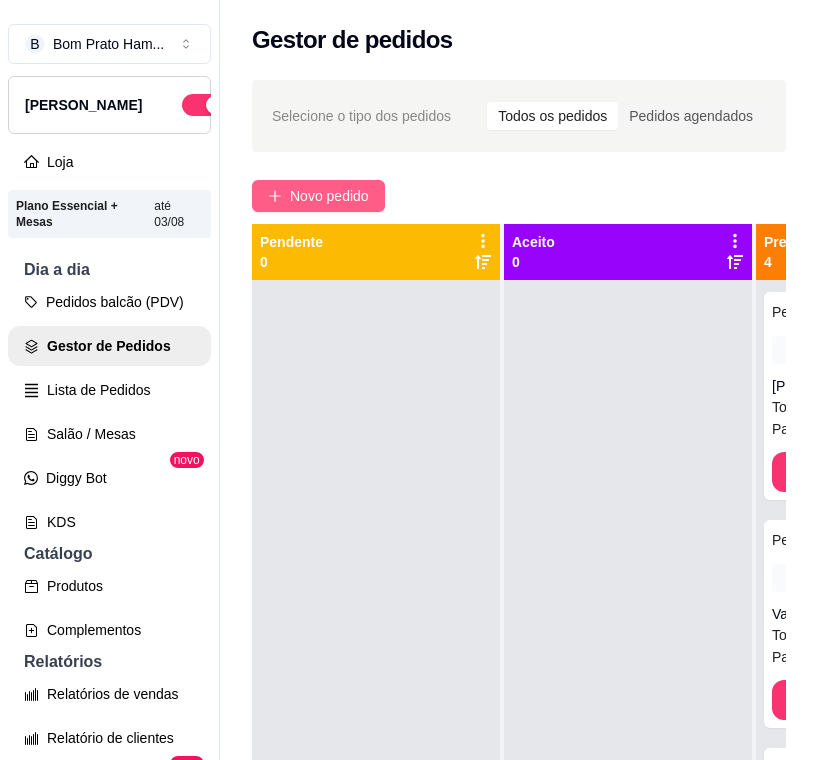 click on "Novo pedido" at bounding box center (329, 196) 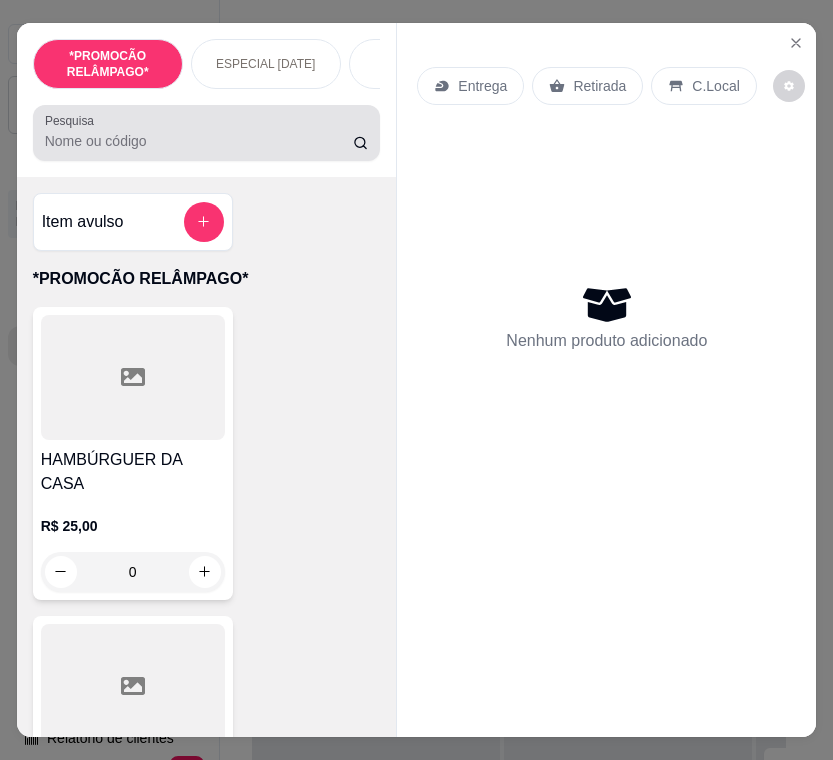 click on "Pesquisa" at bounding box center [199, 141] 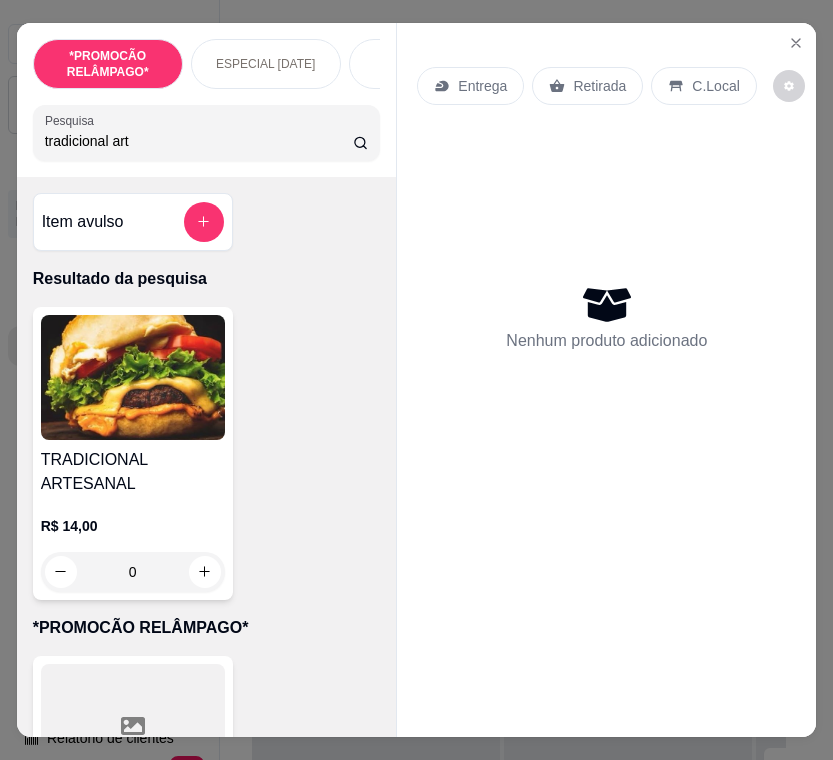 type on "tradicional art" 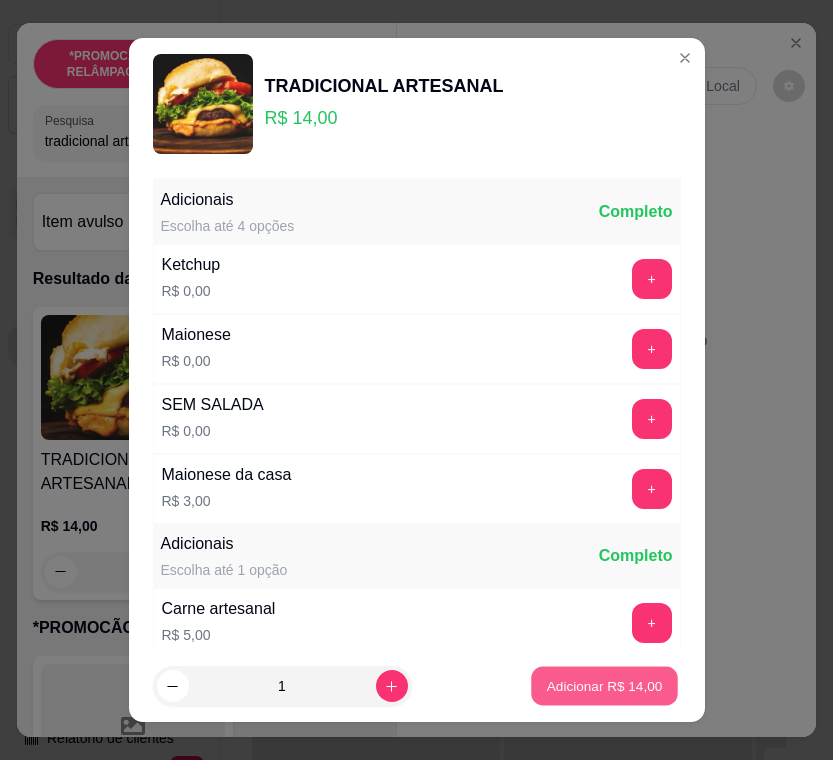 click on "Adicionar   R$ 14,00" at bounding box center [605, 686] 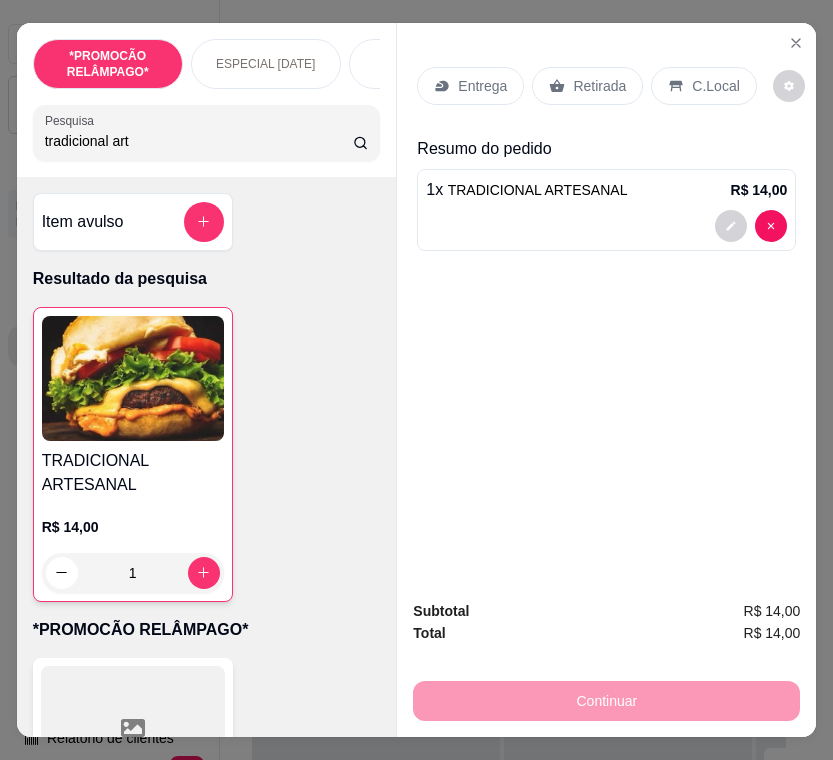click on "Entrega" at bounding box center (482, 86) 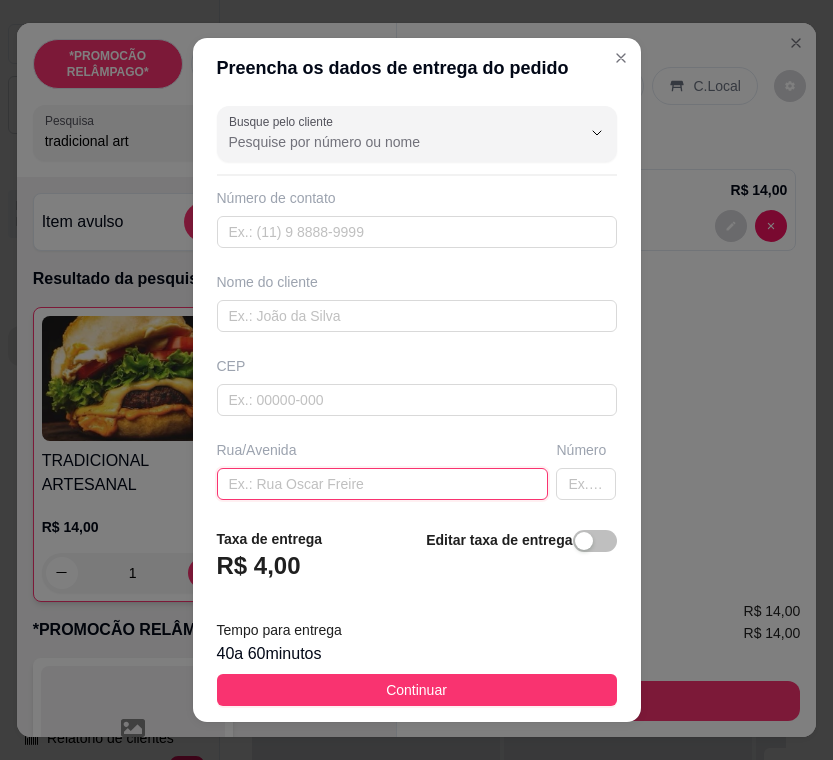 paste on "Rua [PERSON_NAME] Número:30  Alto da Conceição  De frente [GEOGRAPHIC_DATA]" 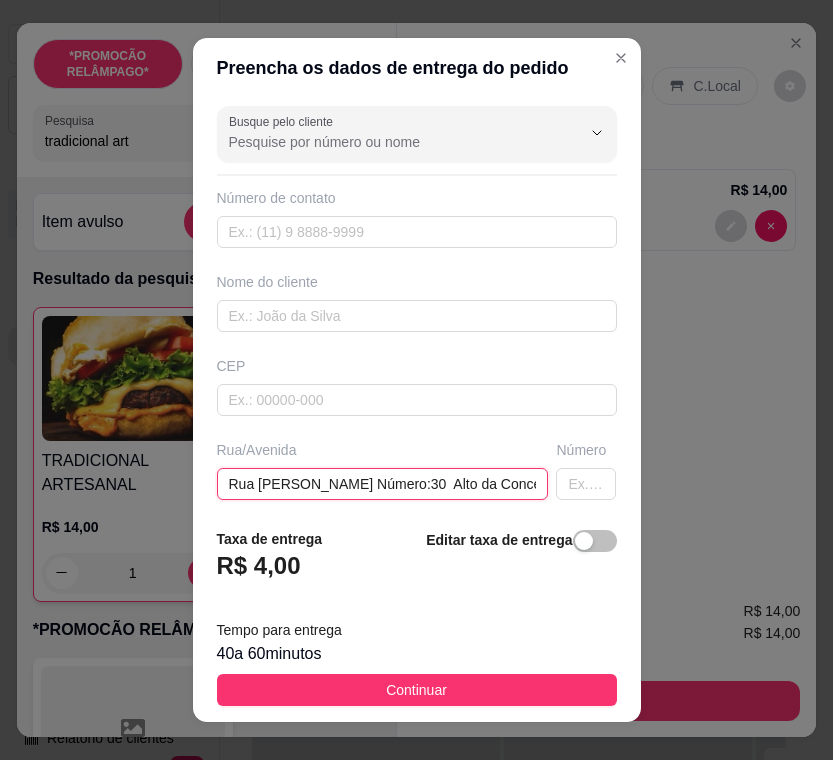 scroll, scrollTop: 0, scrollLeft: 188, axis: horizontal 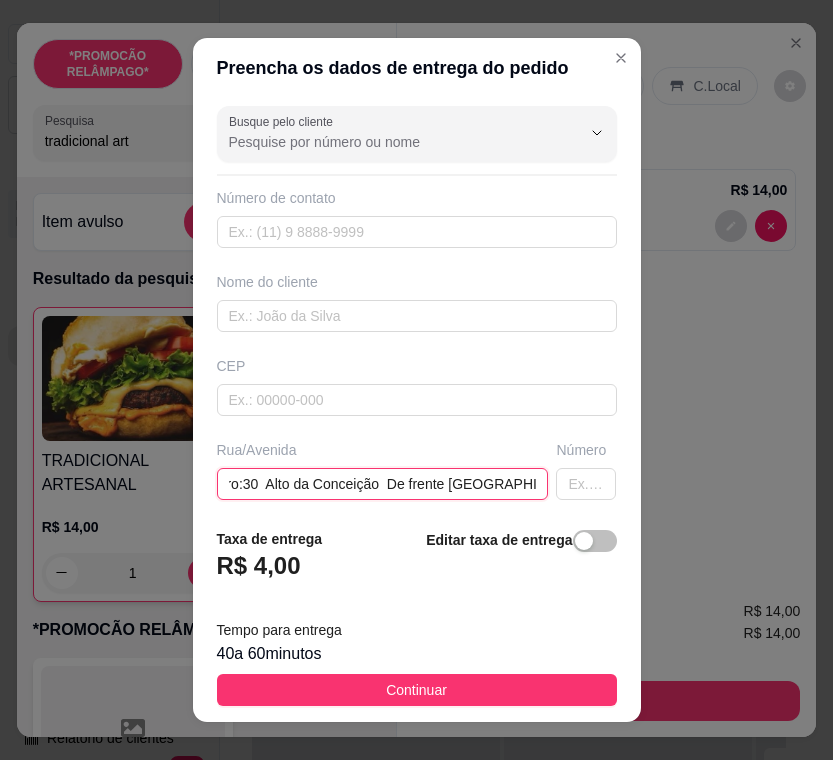 type on "Rua [PERSON_NAME] Número:30  Alto da Conceição  De frente [GEOGRAPHIC_DATA]" 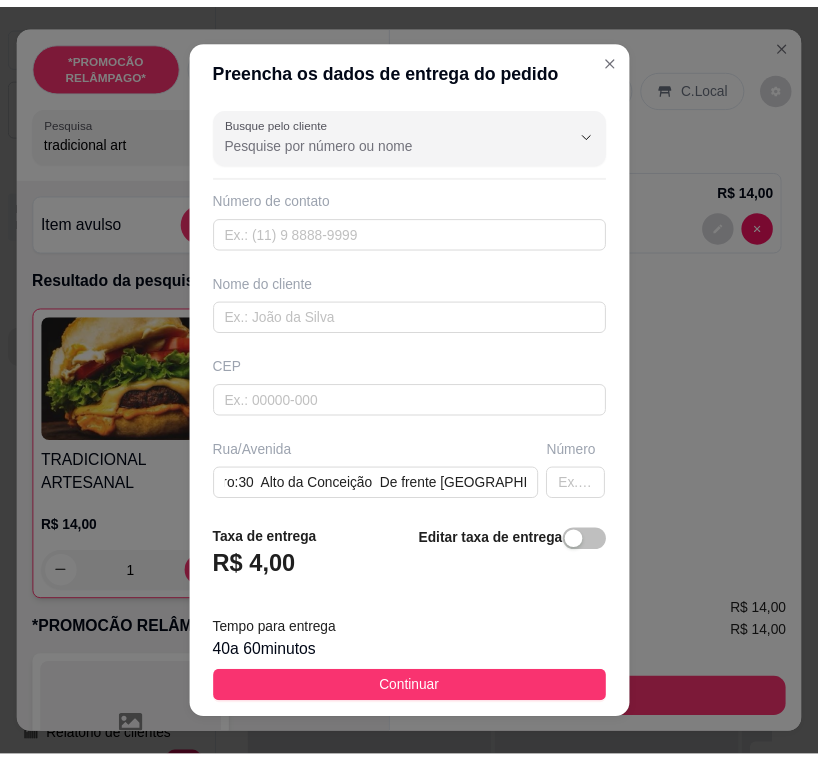 scroll, scrollTop: 0, scrollLeft: 0, axis: both 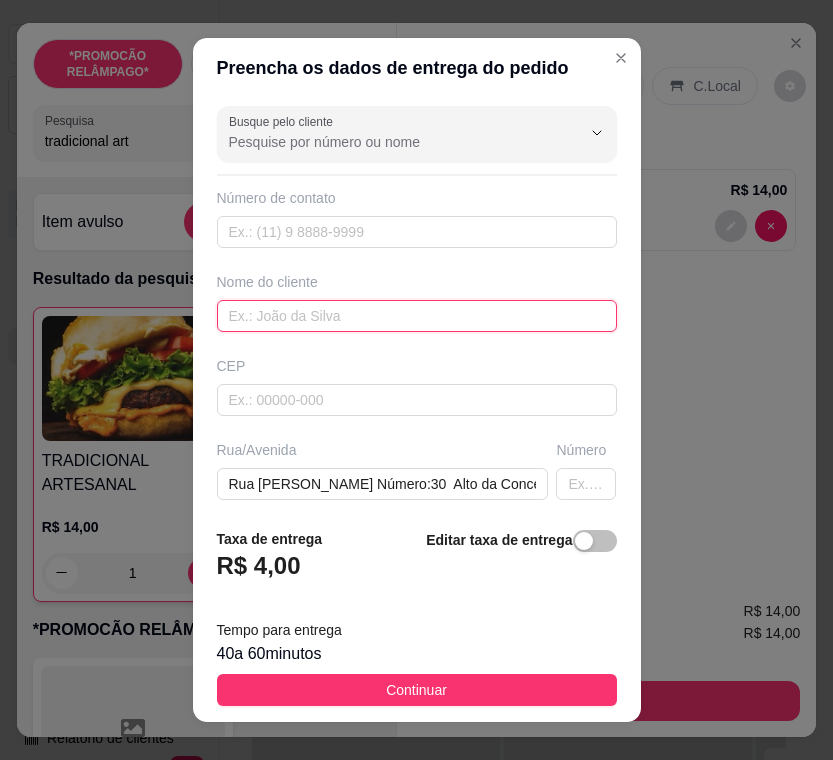 paste on "Kaline" 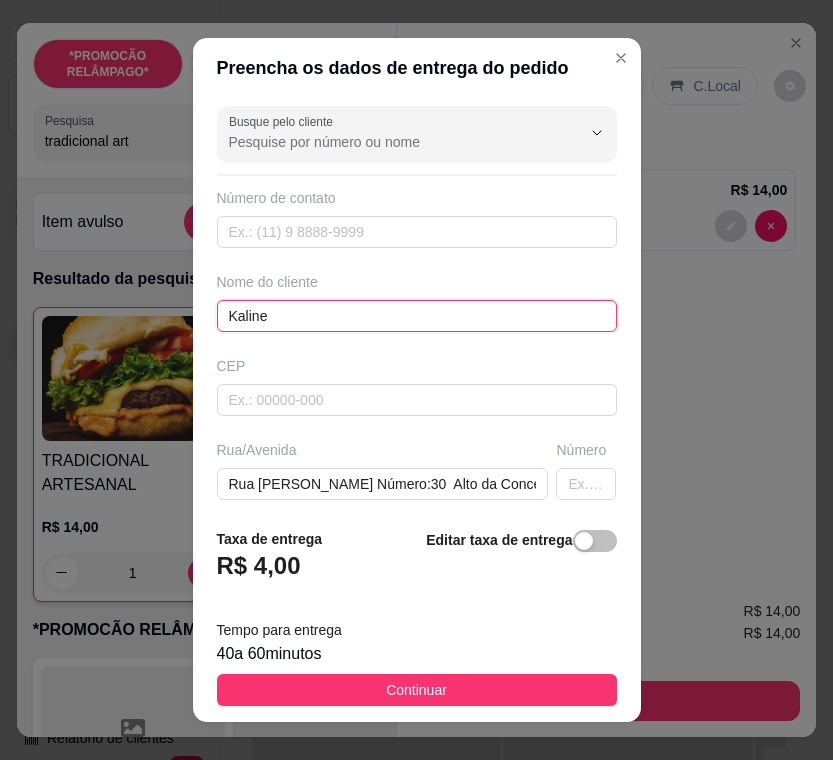 type on "Kaline" 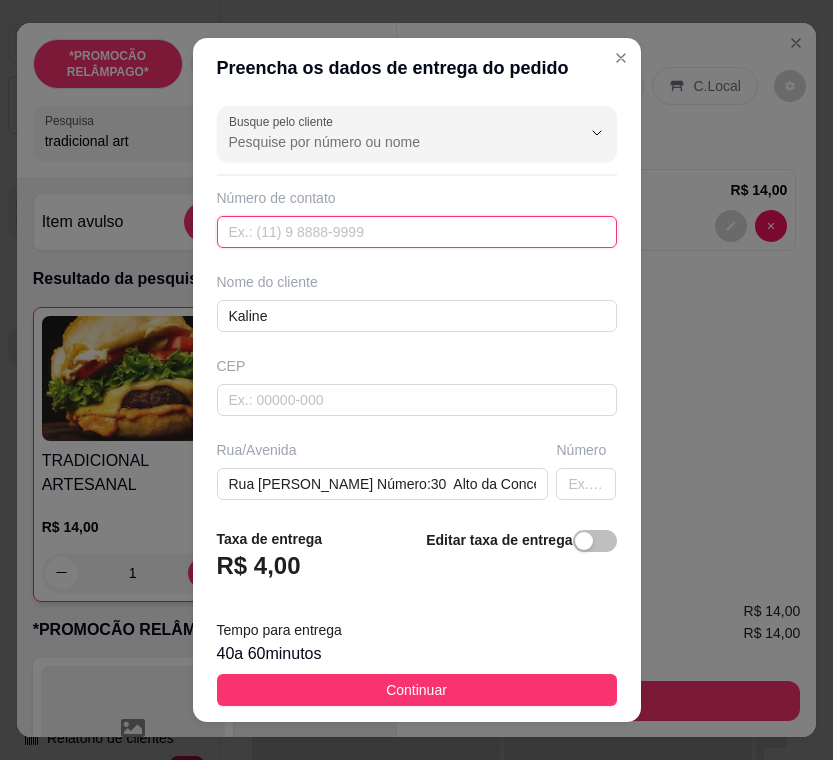 paste on "[PHONE_NUMBER]" 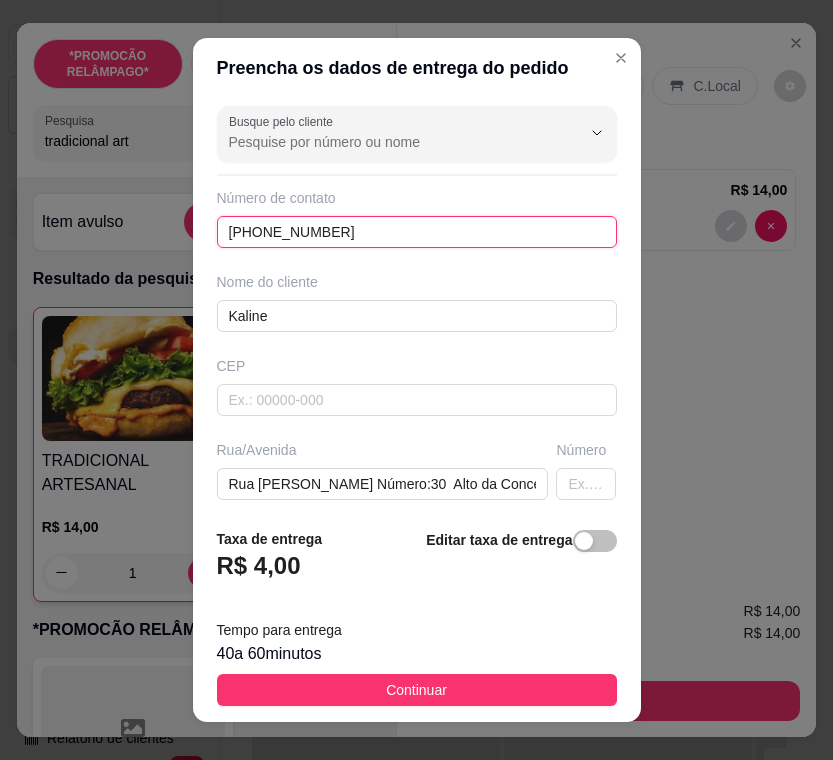 type on "[PHONE_NUMBER]" 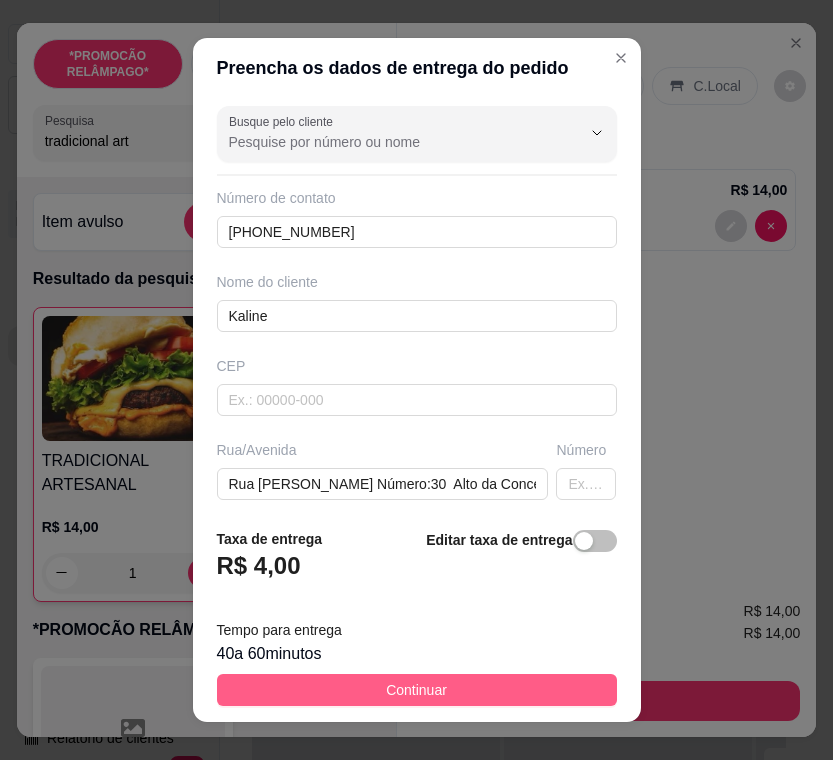 click on "Continuar" at bounding box center (417, 690) 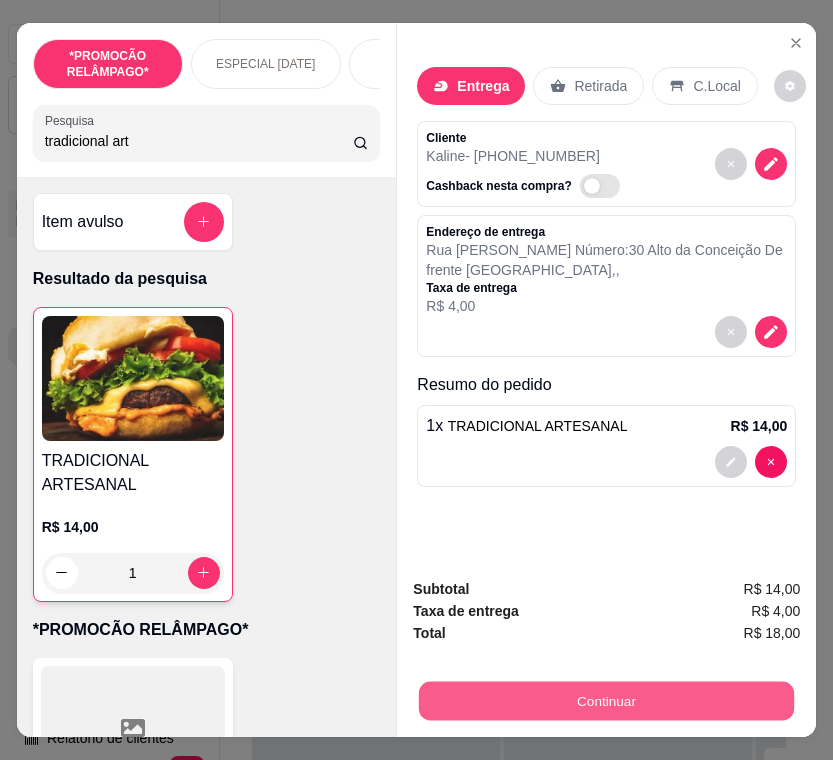 click on "Continuar" at bounding box center (606, 701) 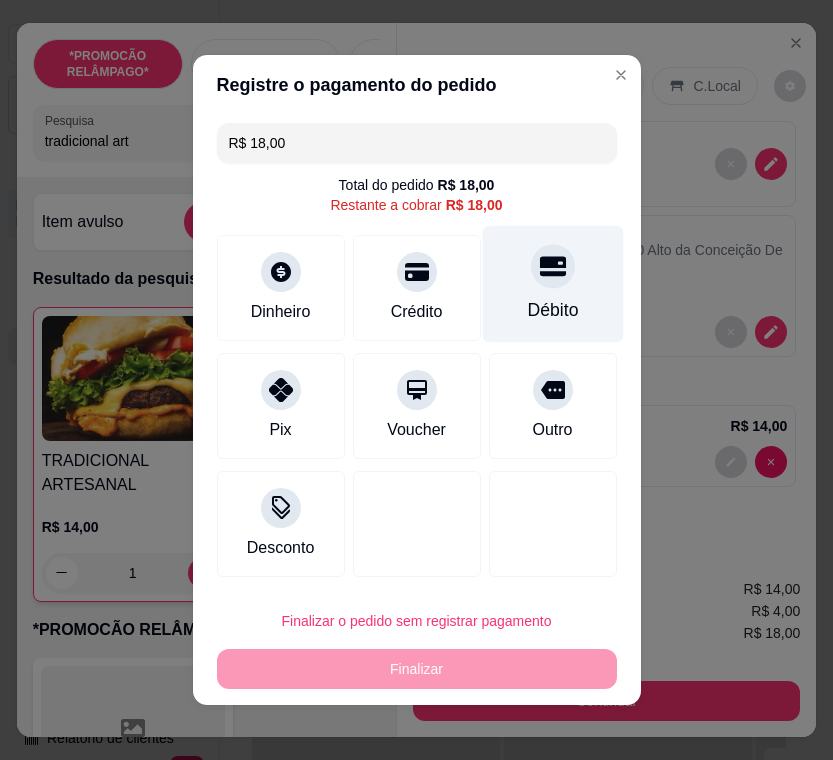 click on "Débito" at bounding box center [552, 284] 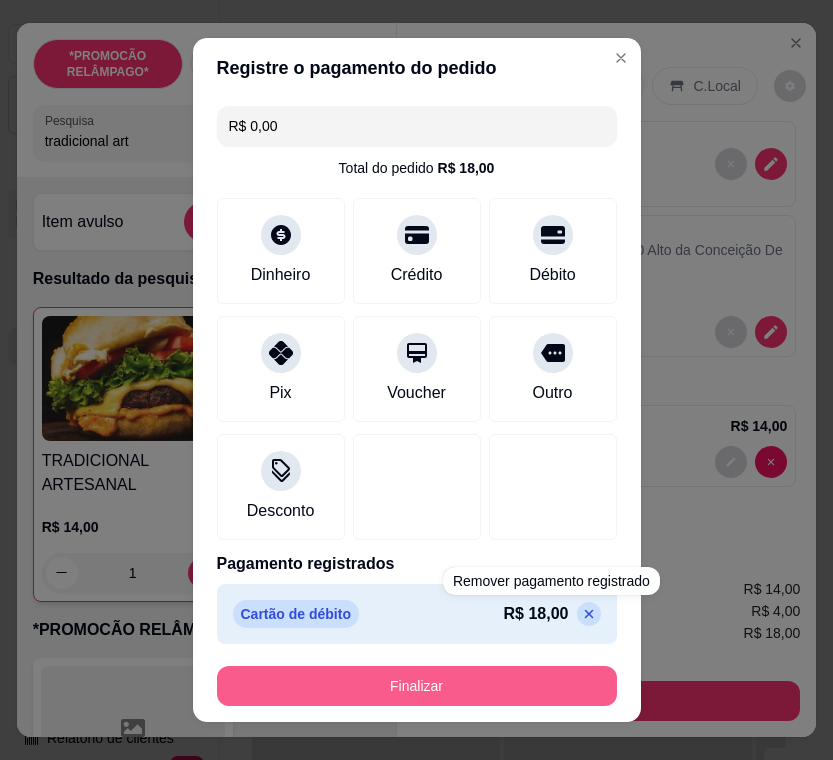 click on "Finalizar" at bounding box center (417, 686) 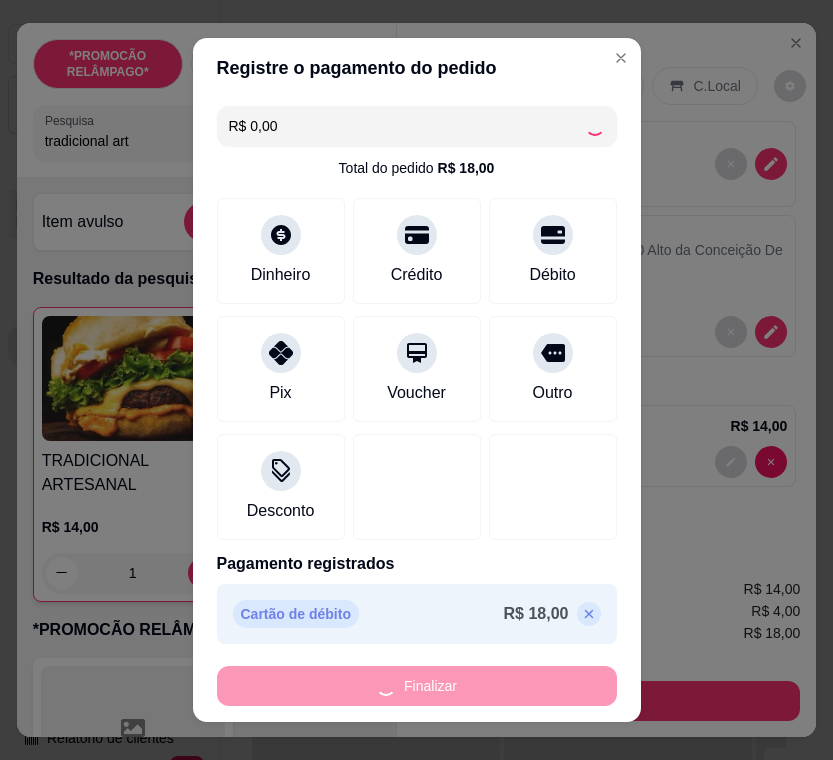 type on "0" 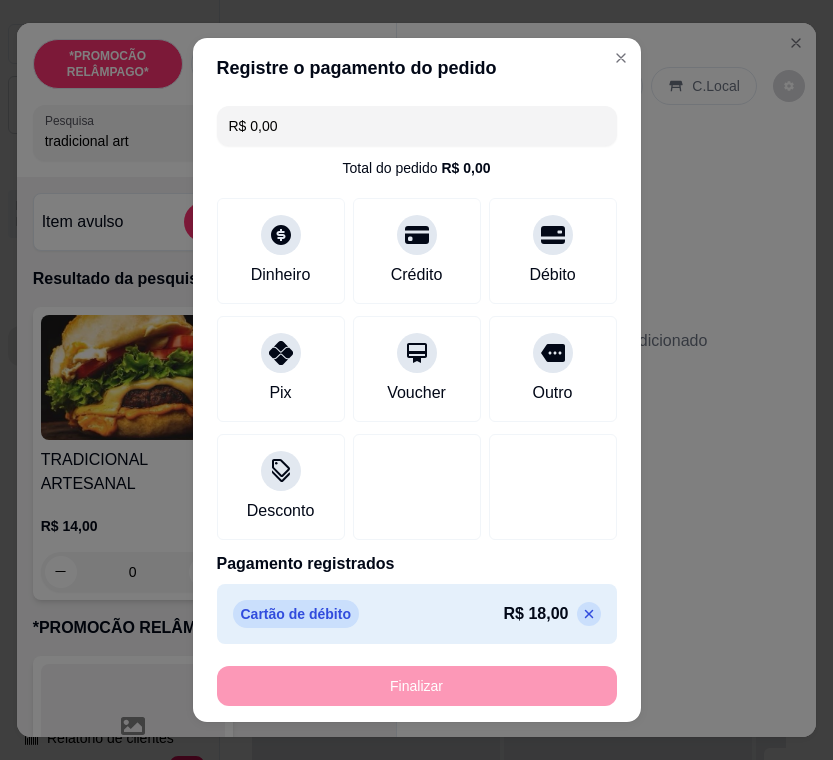 type on "-R$ 18,00" 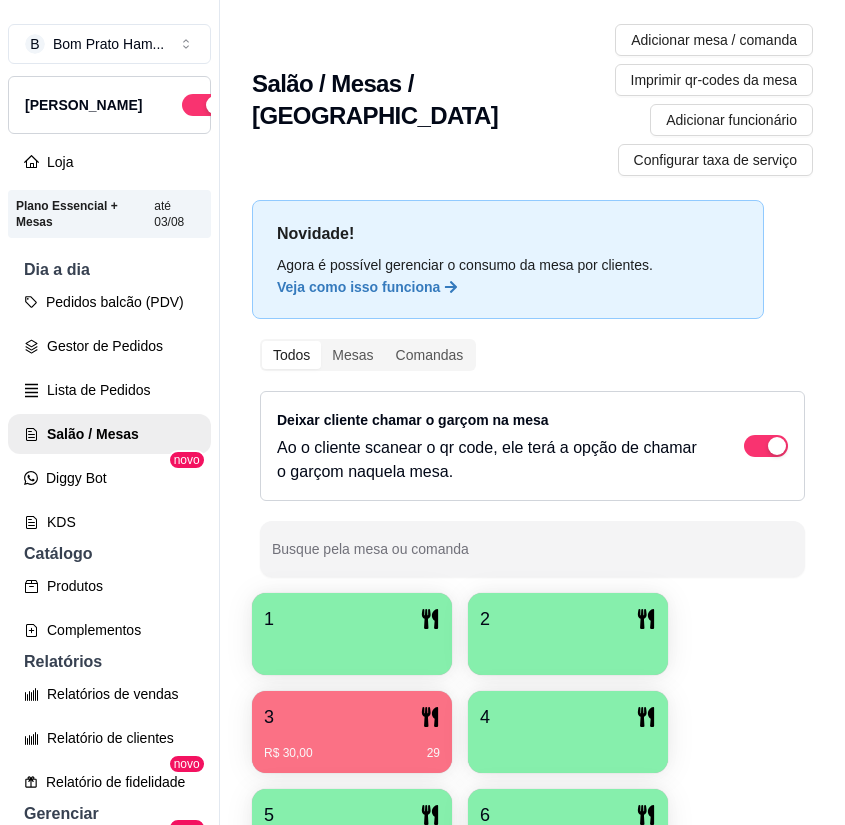 scroll, scrollTop: 0, scrollLeft: 0, axis: both 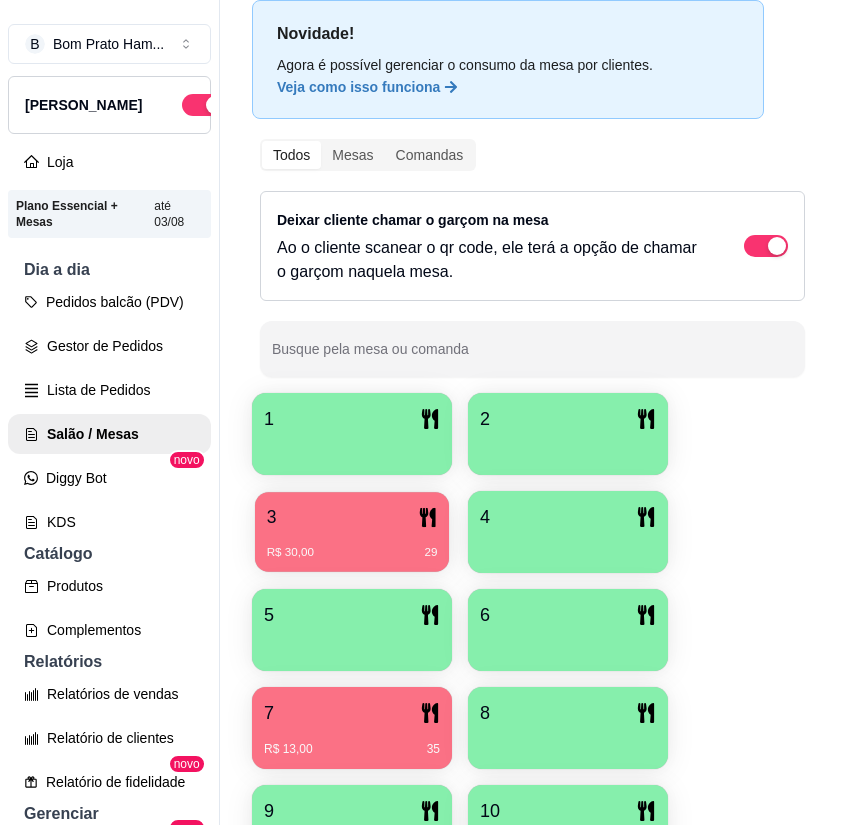 click on "R$ 30,00 29" at bounding box center (352, 553) 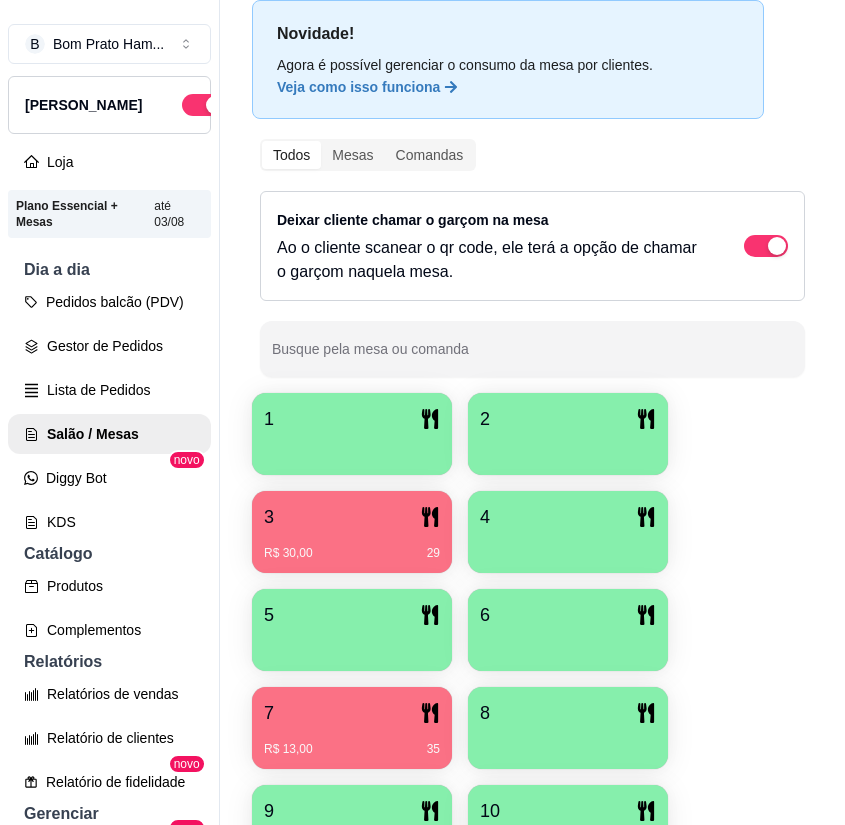 click on "7" at bounding box center (352, 713) 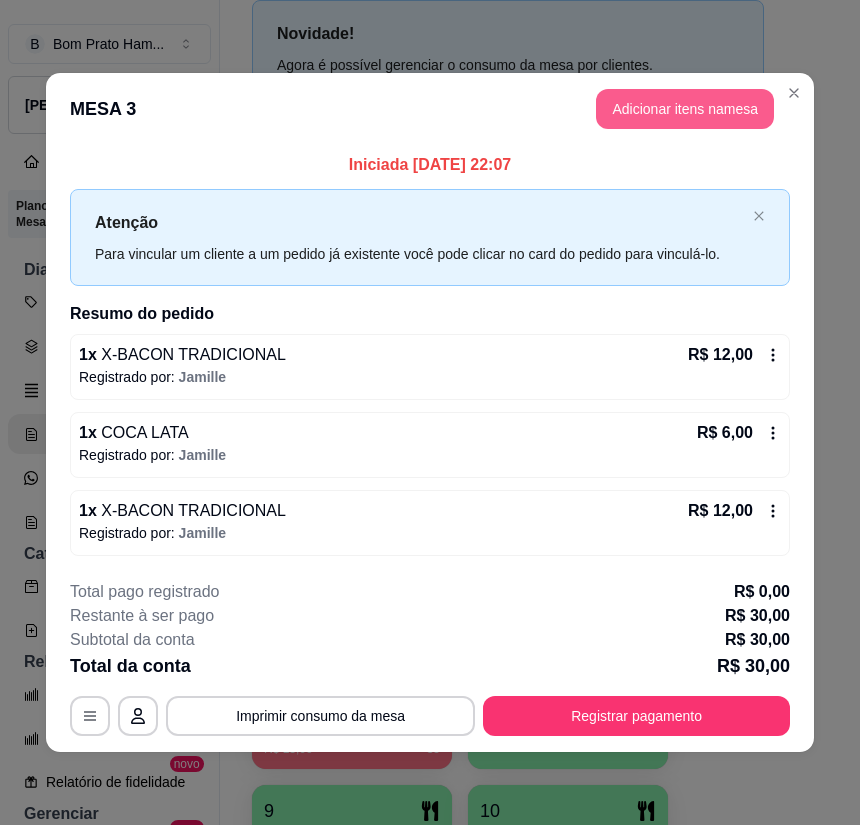 click on "Adicionar itens na  mesa" at bounding box center (685, 109) 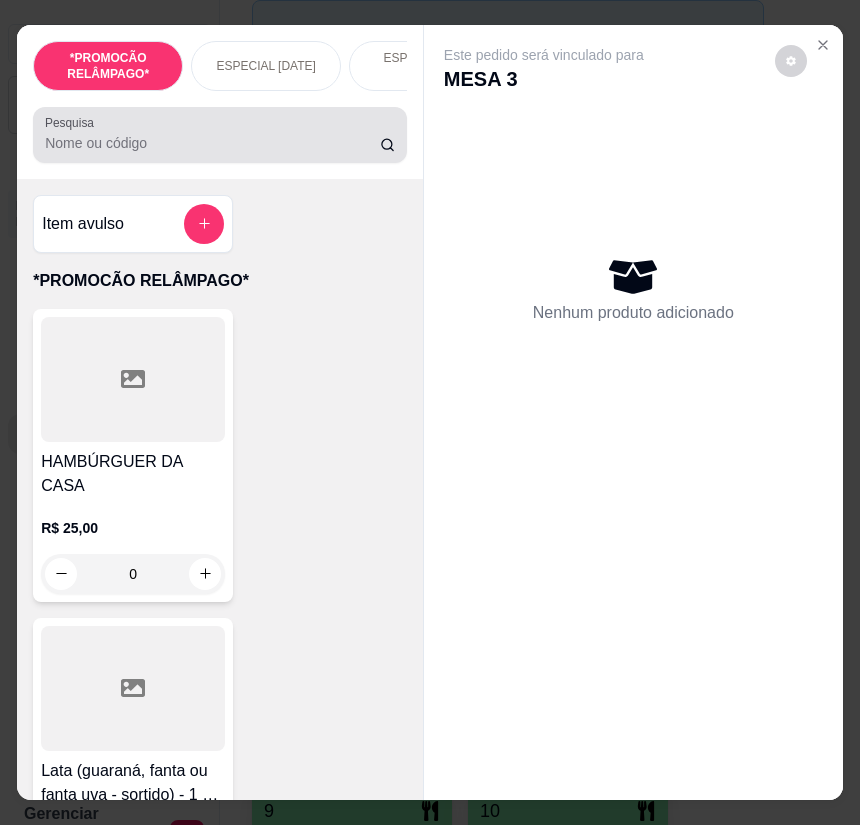 click on "Pesquisa" at bounding box center [212, 143] 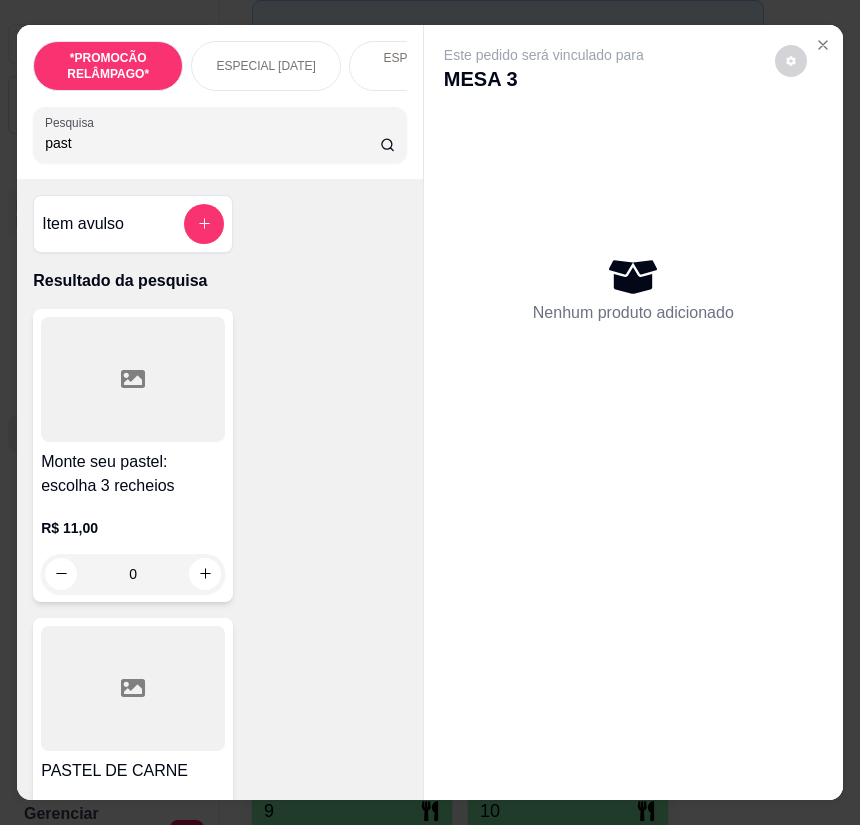 type on "past" 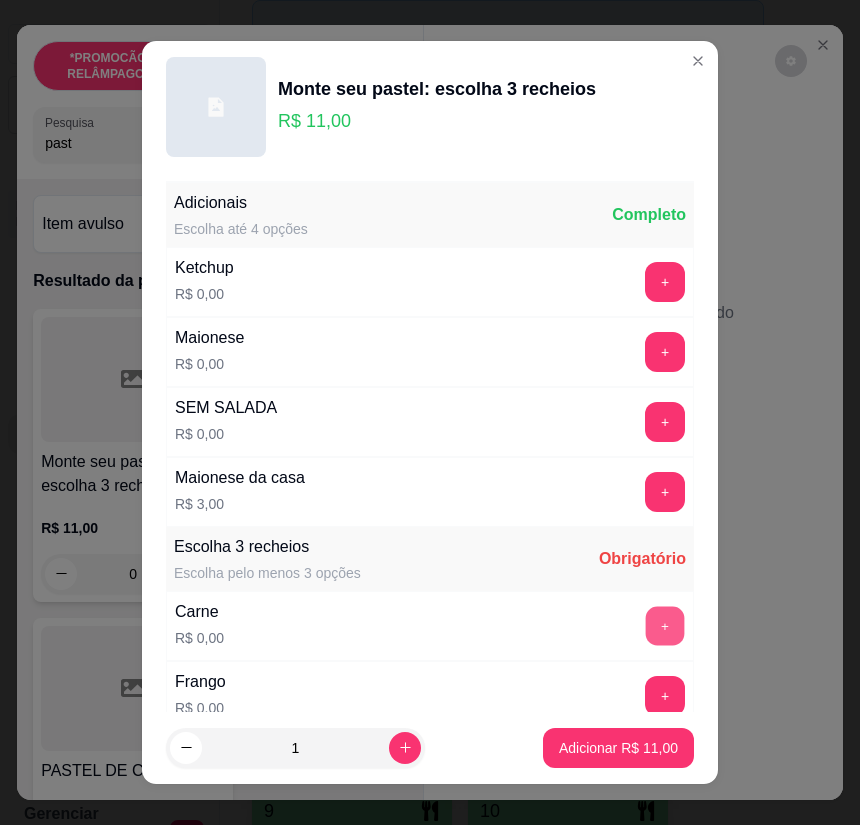 click on "+" at bounding box center (665, 626) 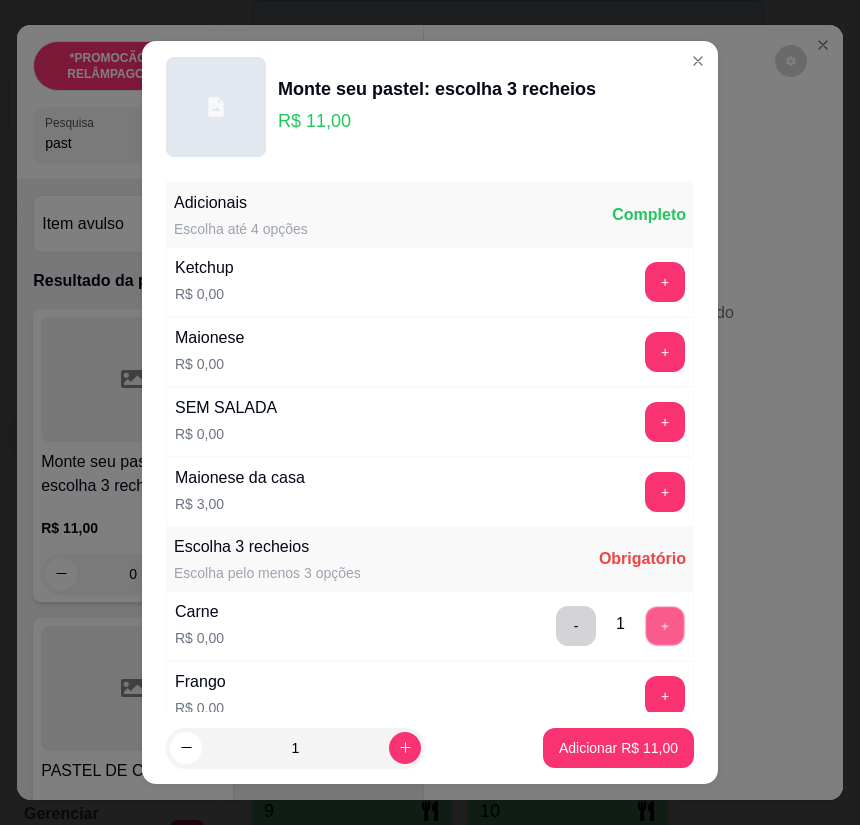 click on "+" at bounding box center (665, 626) 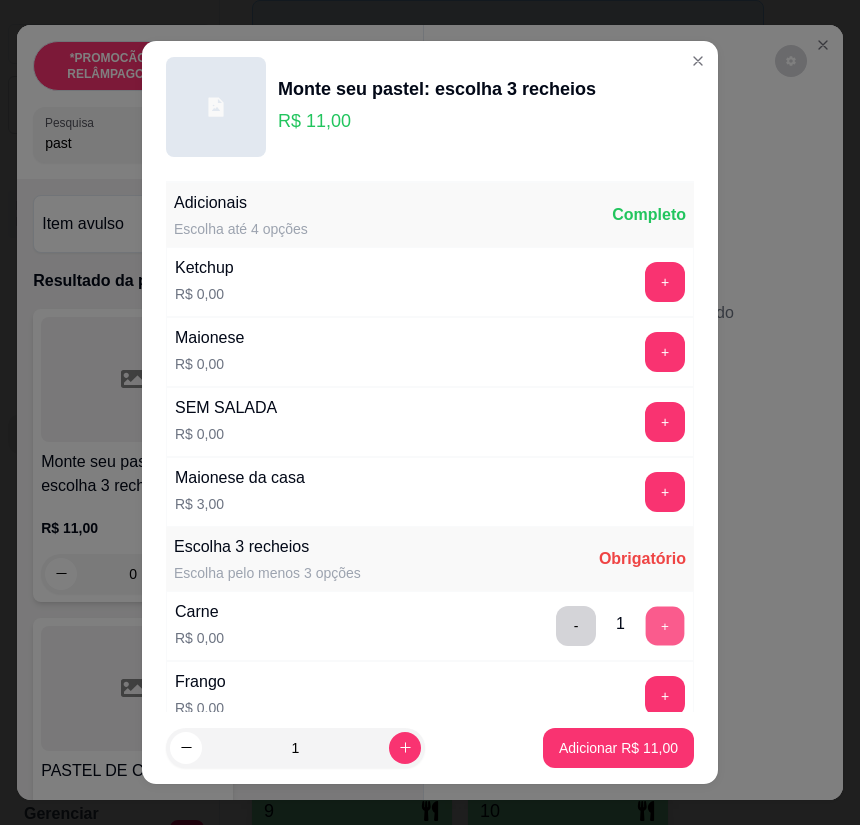 click on "+" at bounding box center (665, 626) 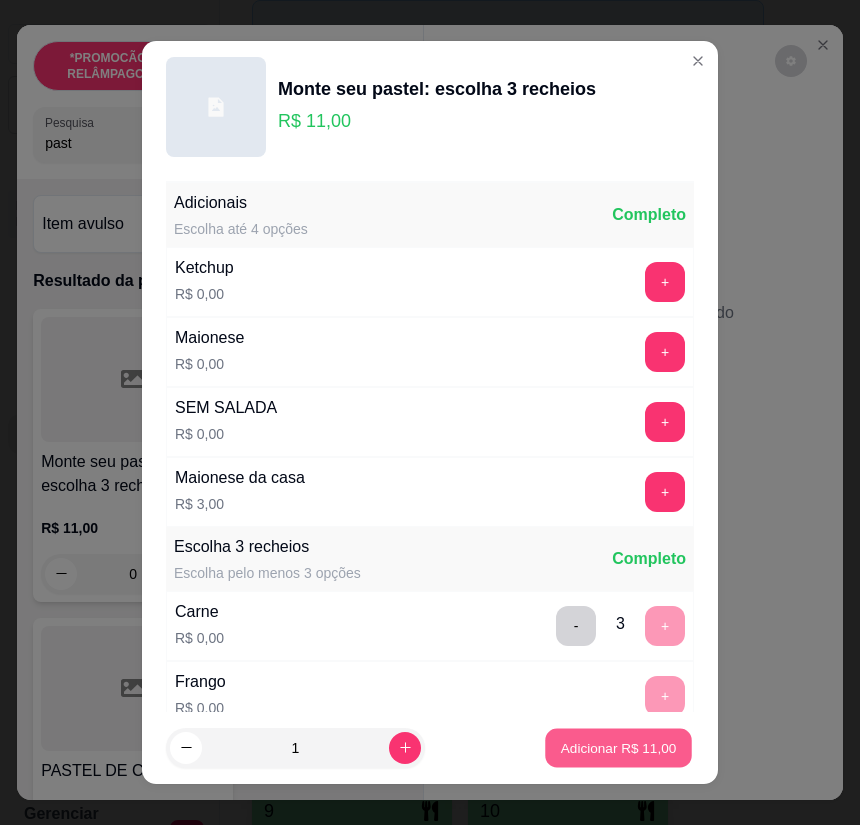 click on "Adicionar   R$ 11,00" at bounding box center [619, 747] 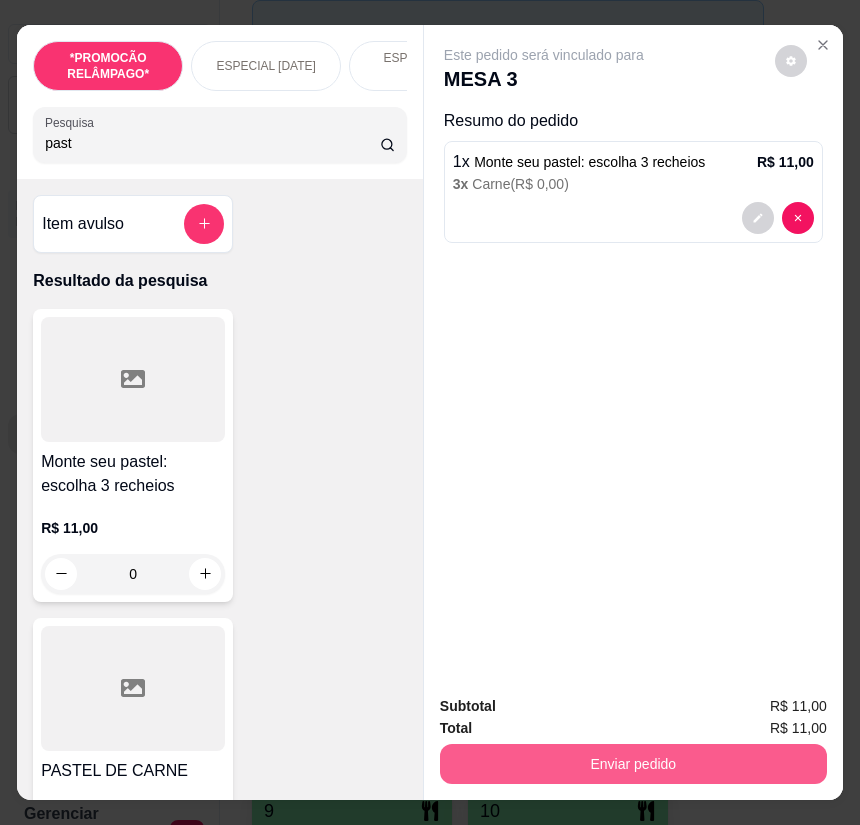 click on "Enviar pedido" at bounding box center (633, 764) 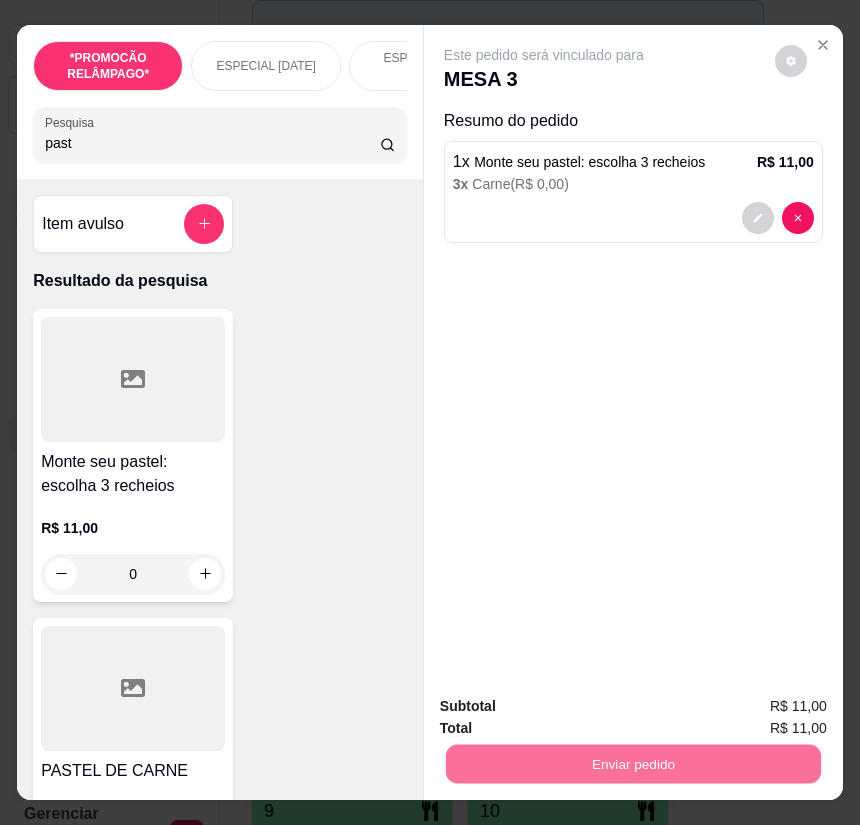 click on "Não registrar e enviar pedido" at bounding box center [565, 707] 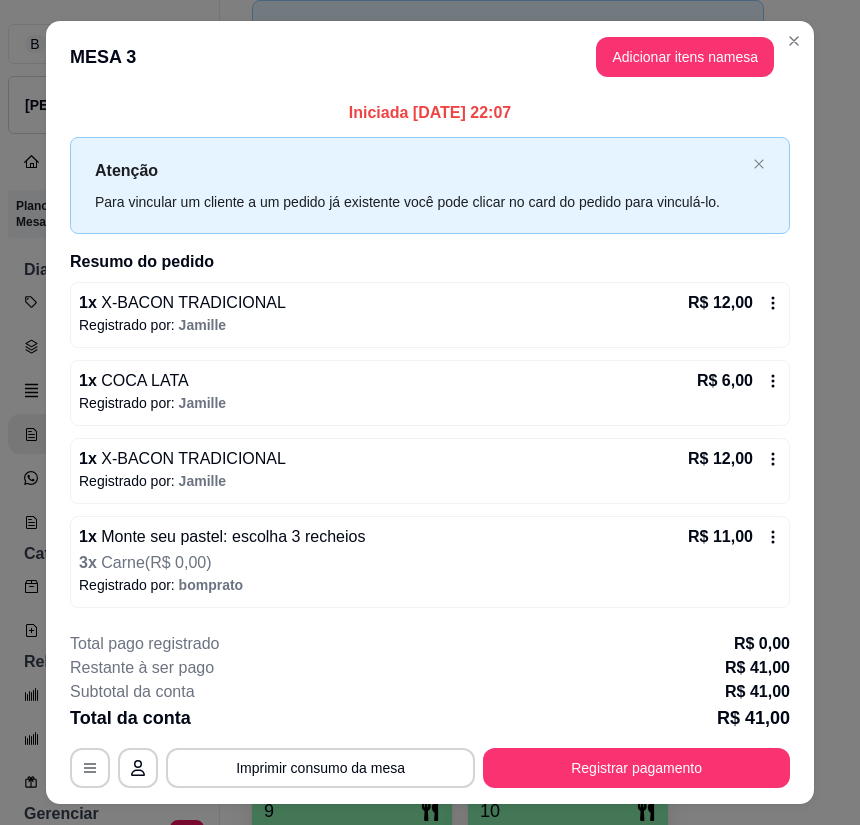 scroll, scrollTop: 43, scrollLeft: 0, axis: vertical 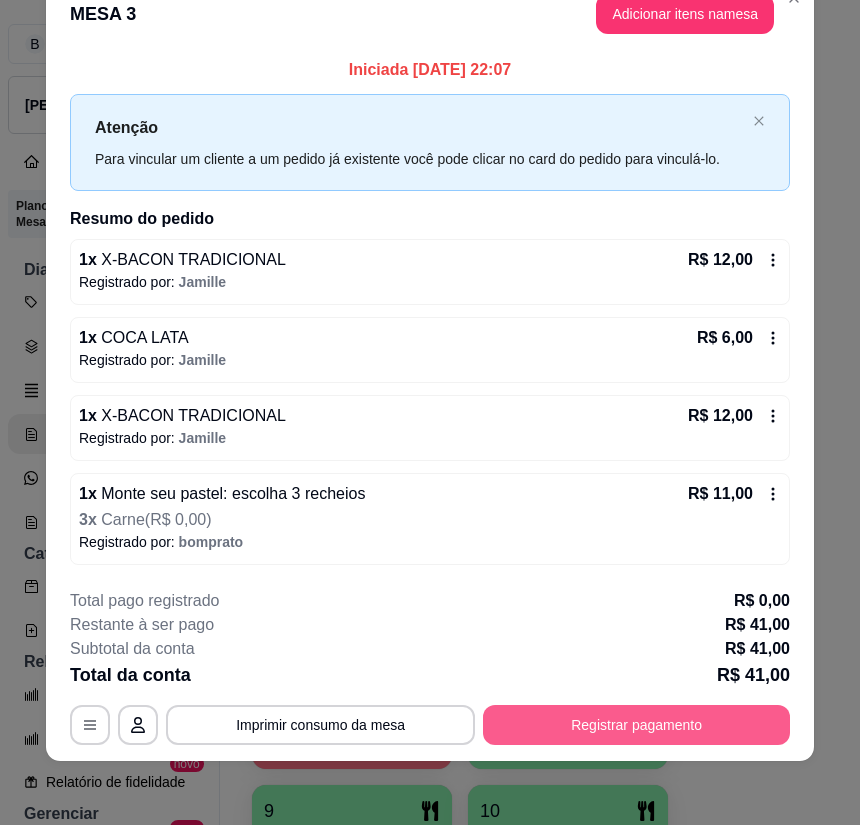 click on "Registrar pagamento" at bounding box center [636, 725] 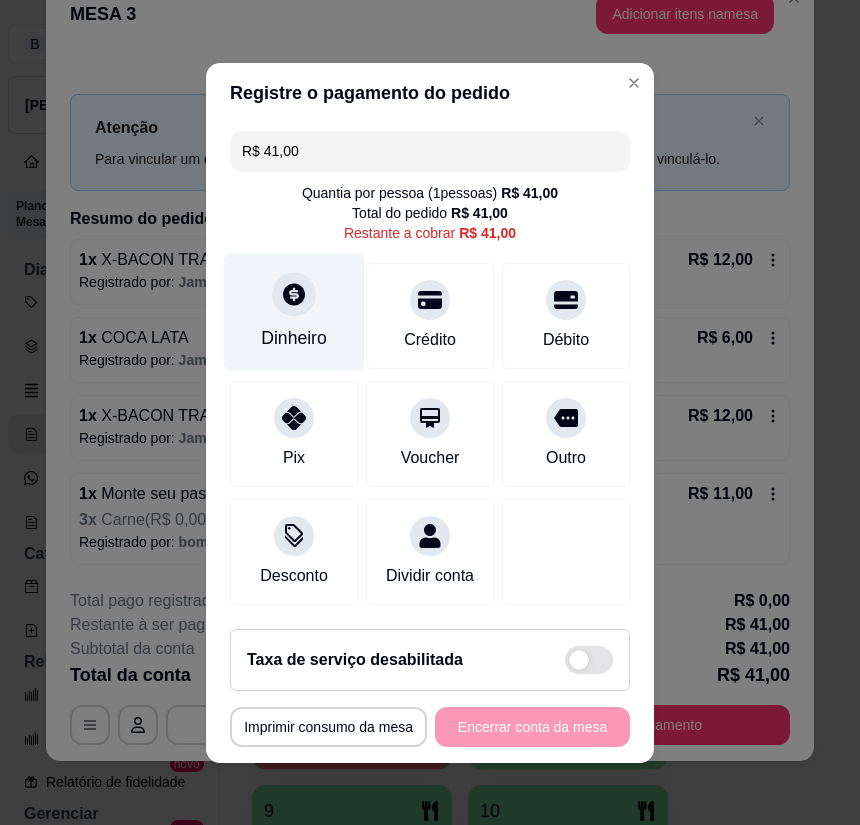 click on "Dinheiro" at bounding box center (294, 311) 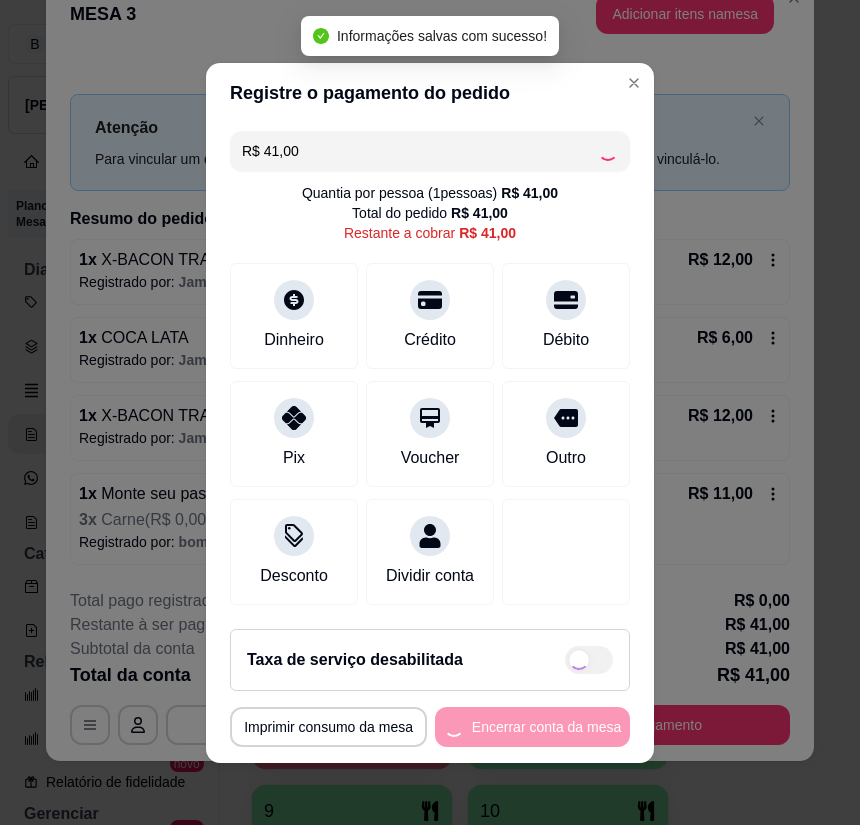 type on "R$ 0,00" 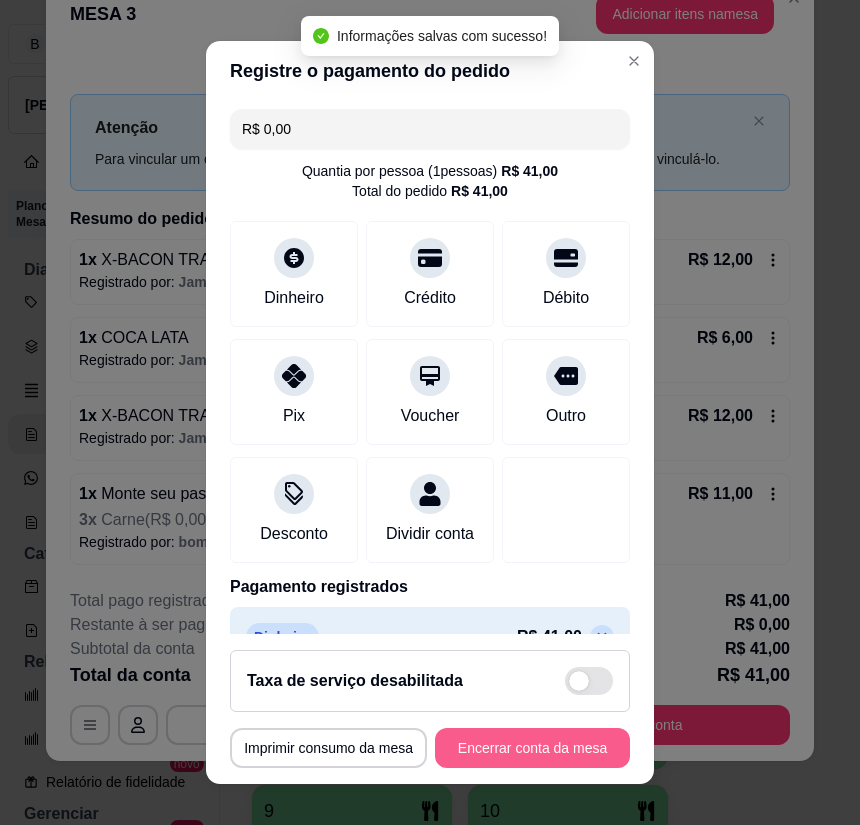 click on "Encerrar conta da mesa" at bounding box center (532, 748) 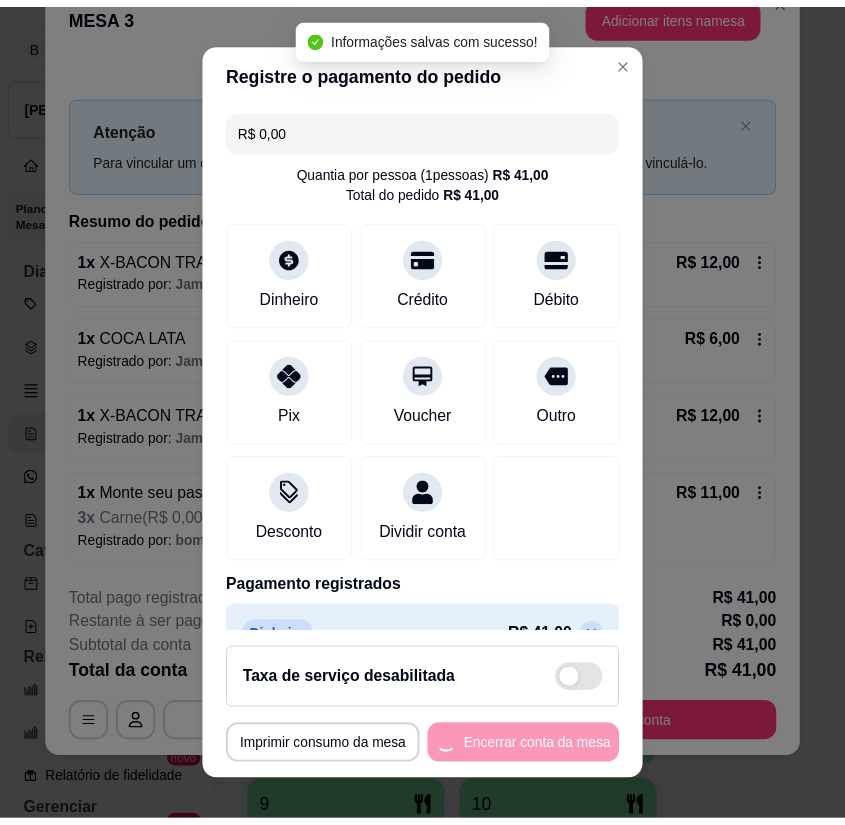 scroll, scrollTop: 0, scrollLeft: 0, axis: both 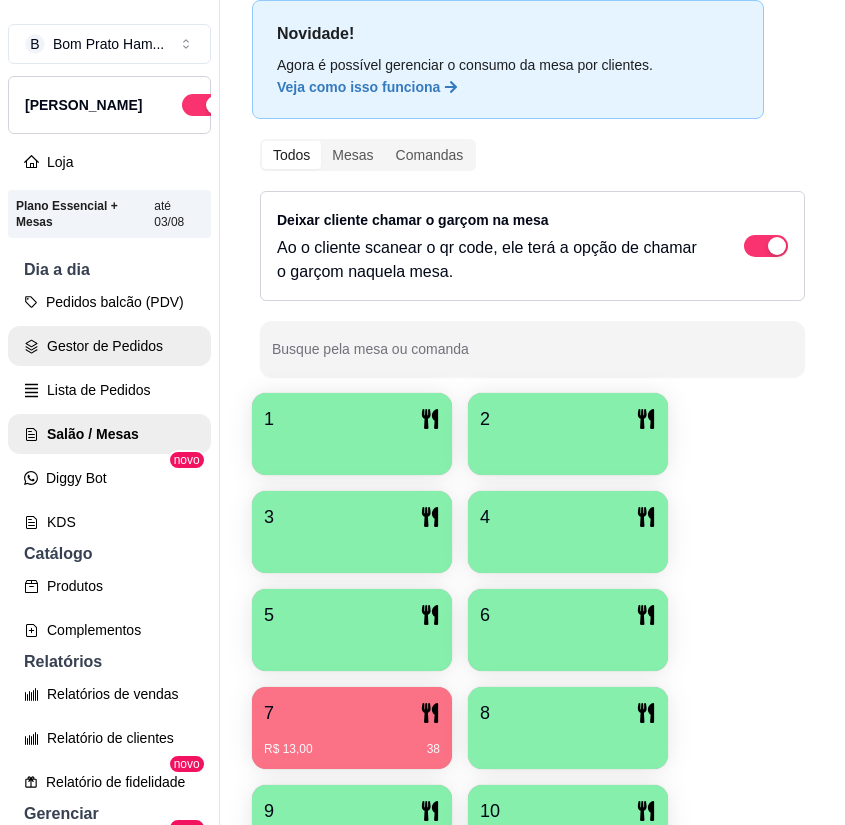 click on "Gestor de Pedidos" at bounding box center (109, 346) 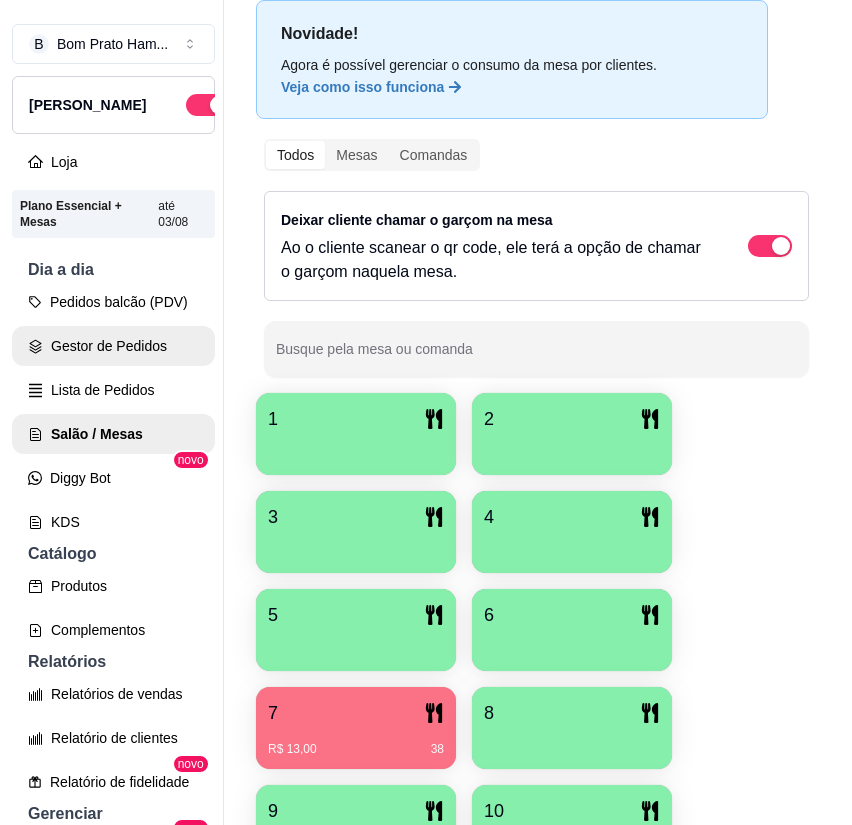scroll, scrollTop: 0, scrollLeft: 0, axis: both 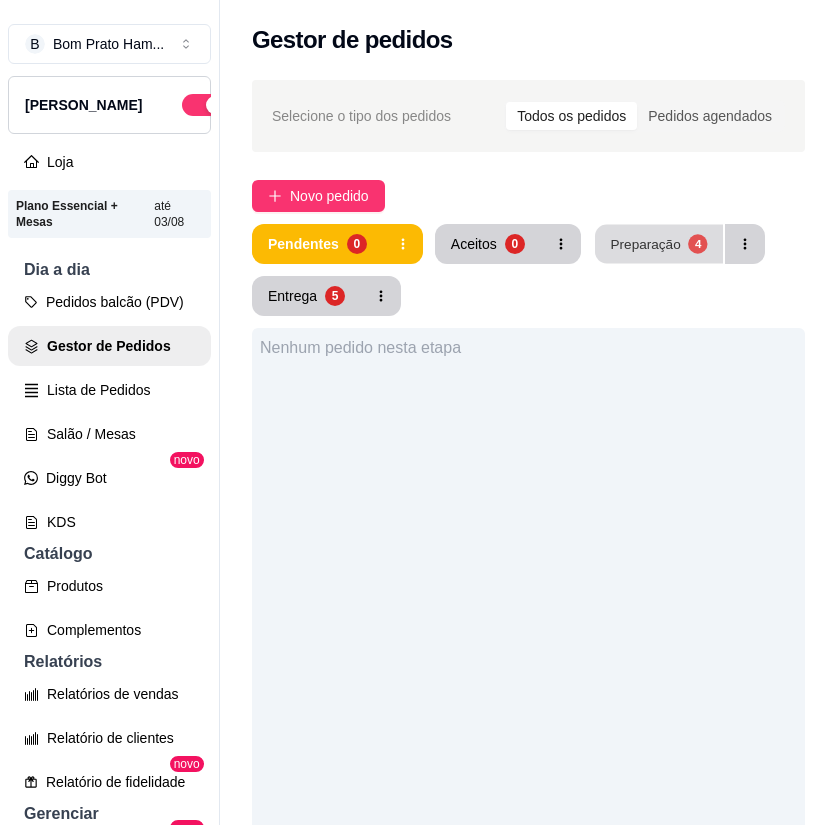 click on "Preparação 4" at bounding box center [659, 244] 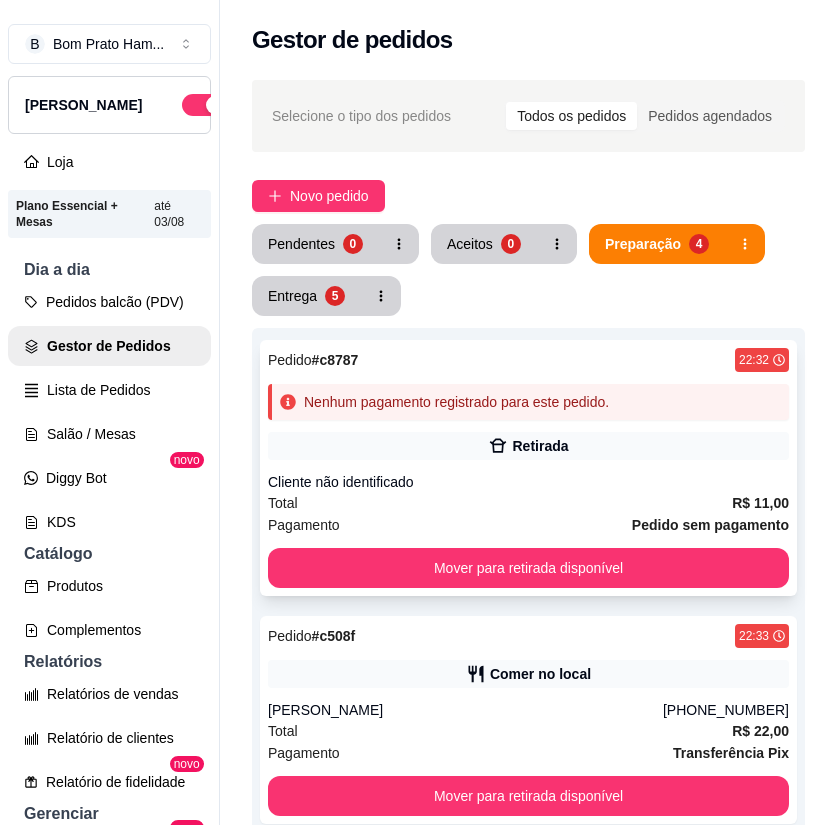 click on "Retirada" at bounding box center (540, 446) 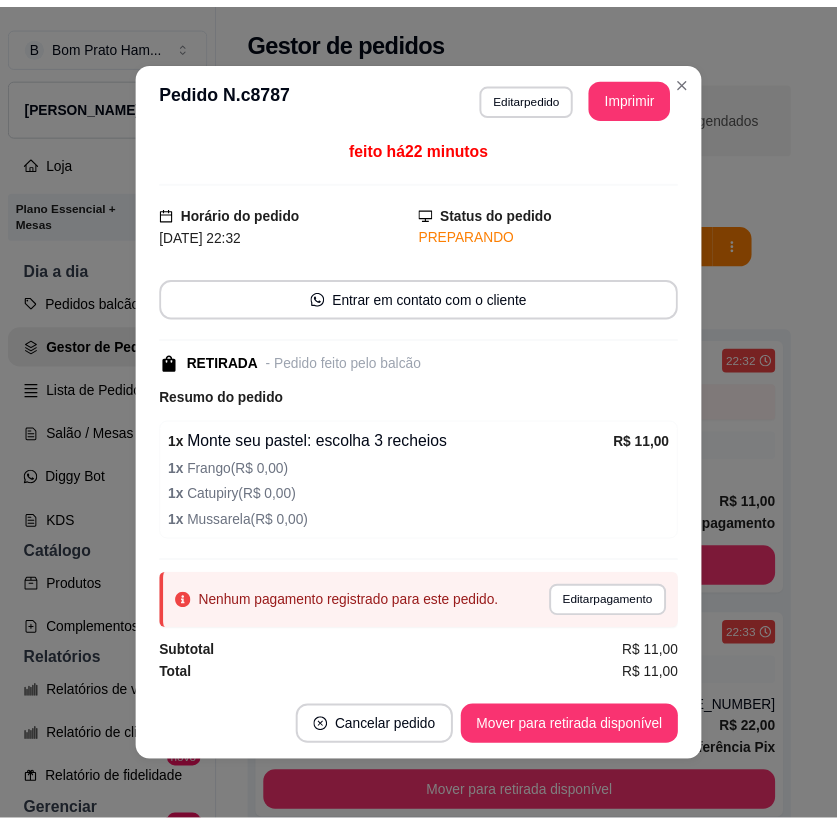 scroll, scrollTop: 6, scrollLeft: 0, axis: vertical 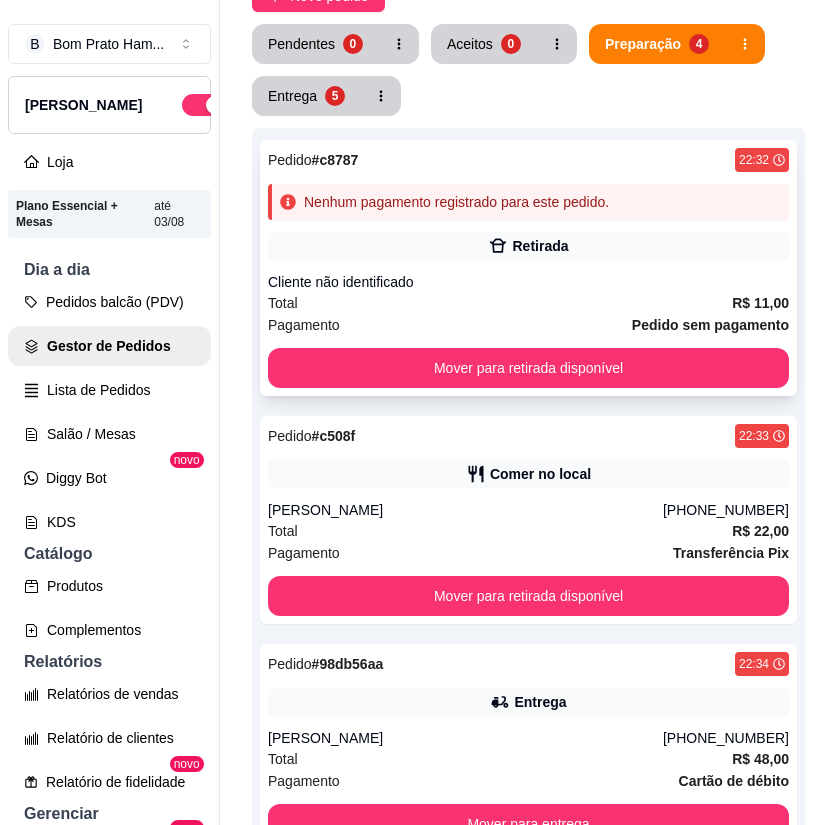 click on "Total R$ 11,00" at bounding box center (528, 303) 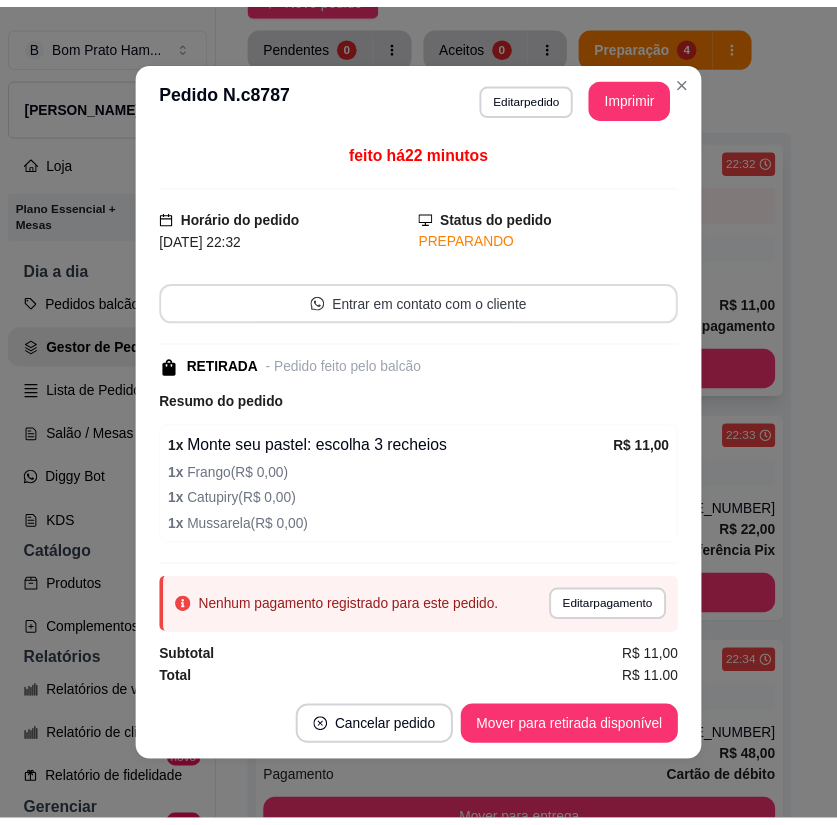 scroll, scrollTop: 6, scrollLeft: 0, axis: vertical 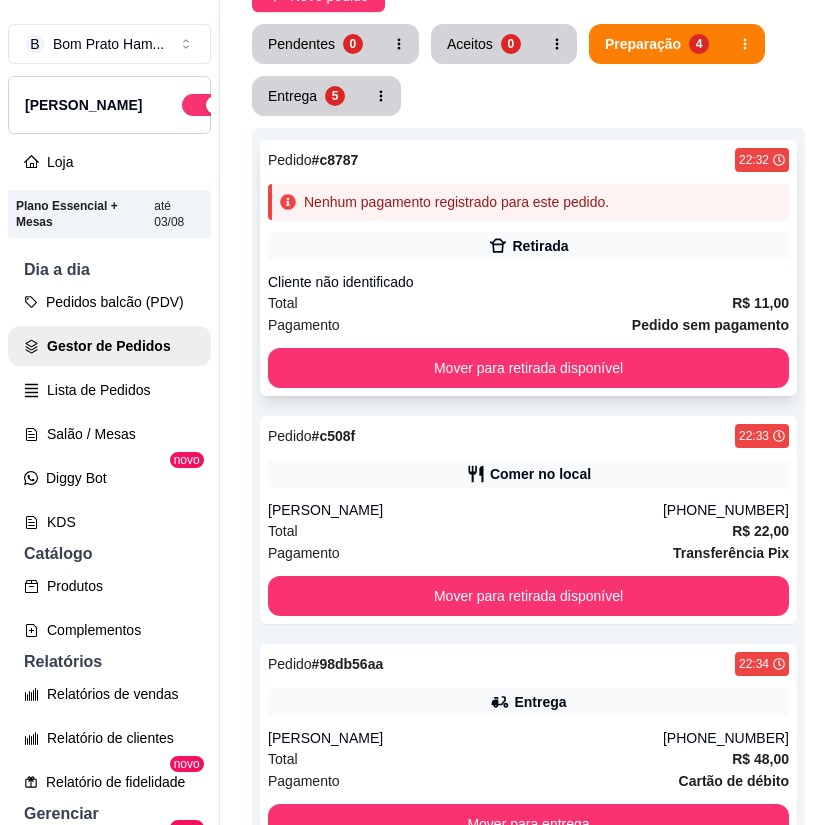 click on "Total R$ 11,00" at bounding box center (528, 303) 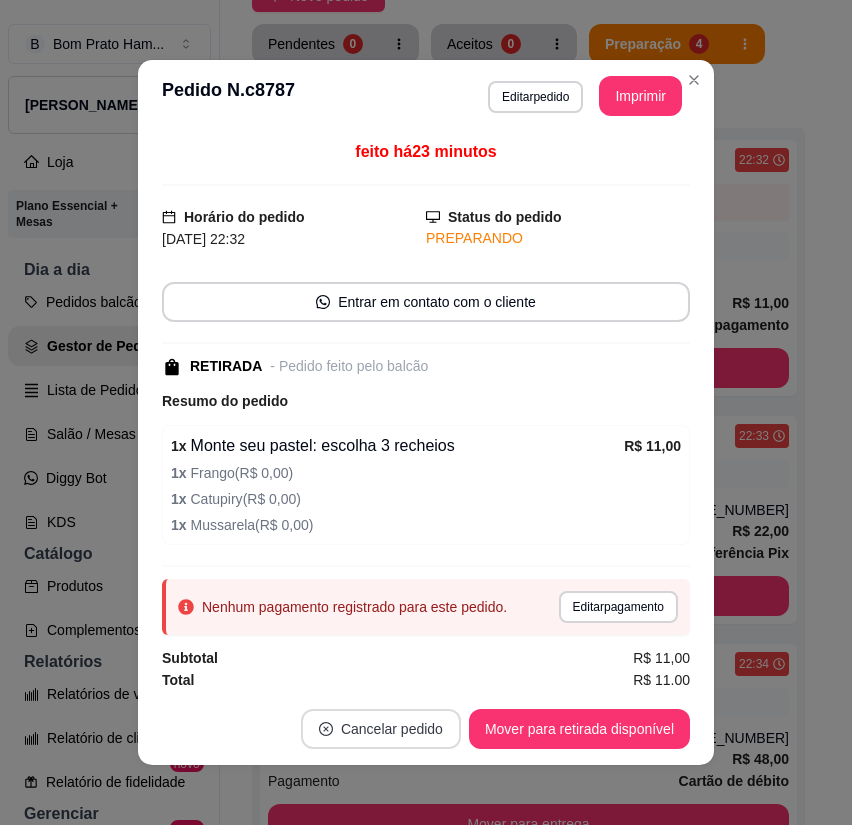click on "Cancelar pedido" at bounding box center (381, 729) 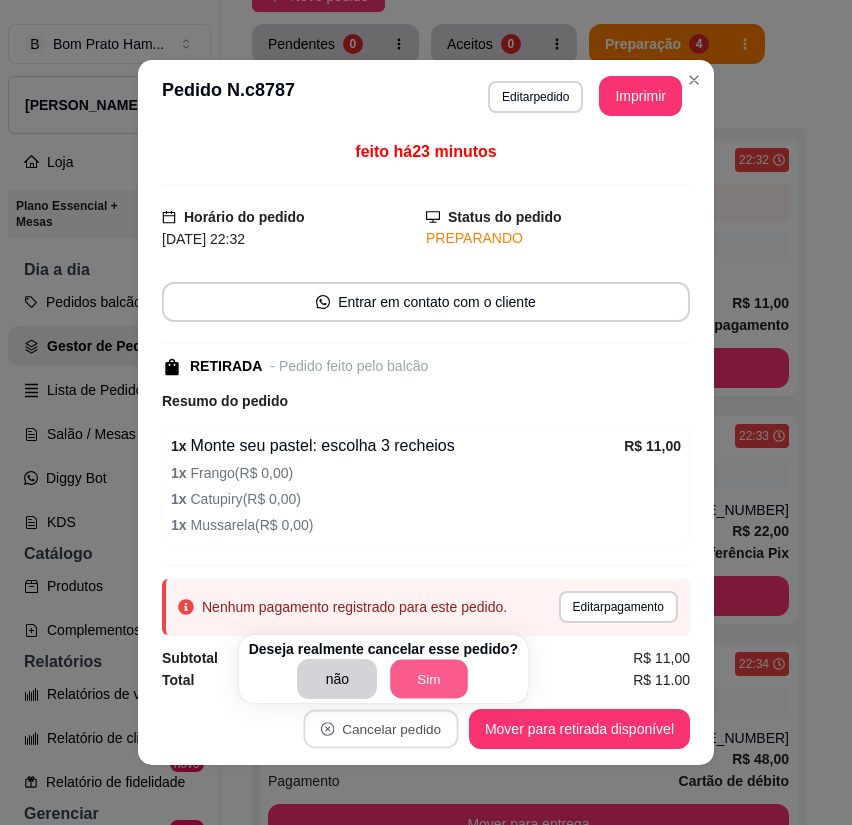 click on "Sim" at bounding box center [430, 679] 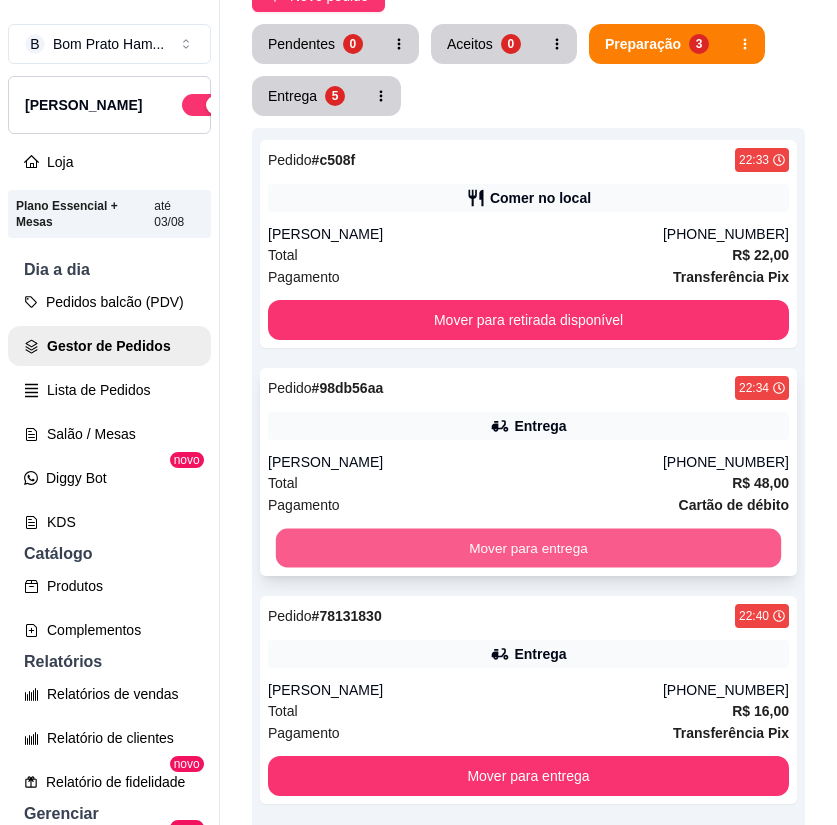 click on "Mover para entrega" at bounding box center (528, 548) 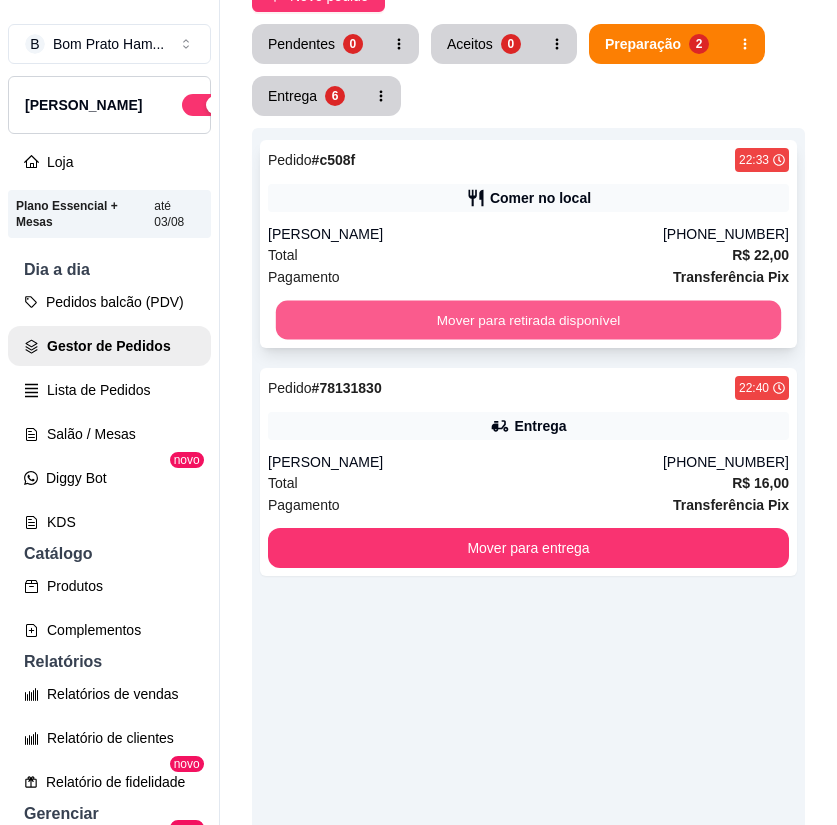 click on "Mover para retirada disponível" at bounding box center [528, 320] 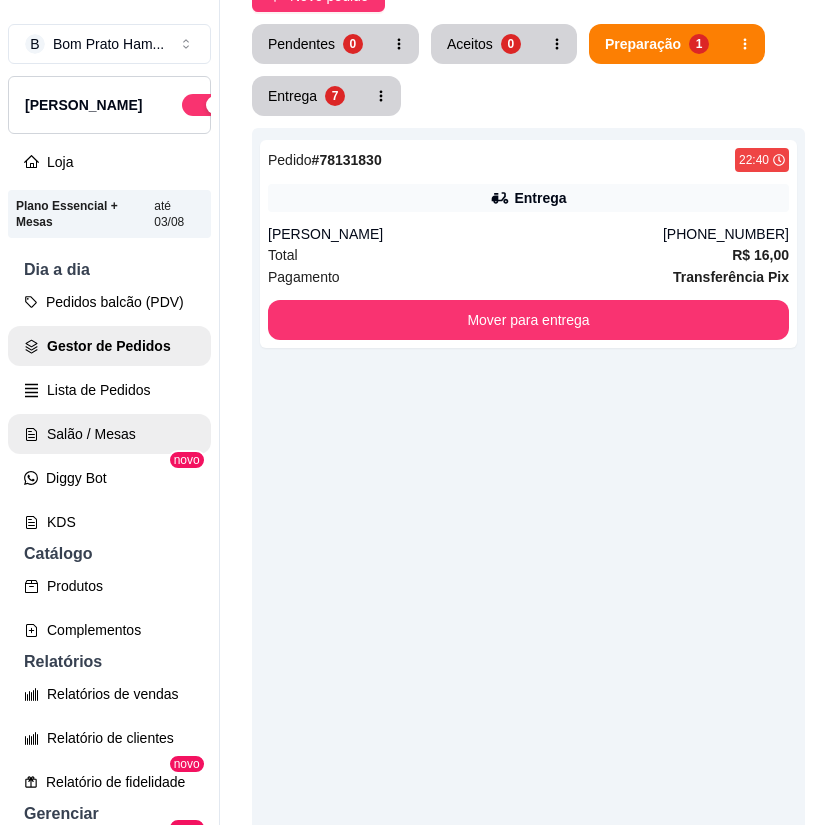 click on "Salão / Mesas" at bounding box center [109, 434] 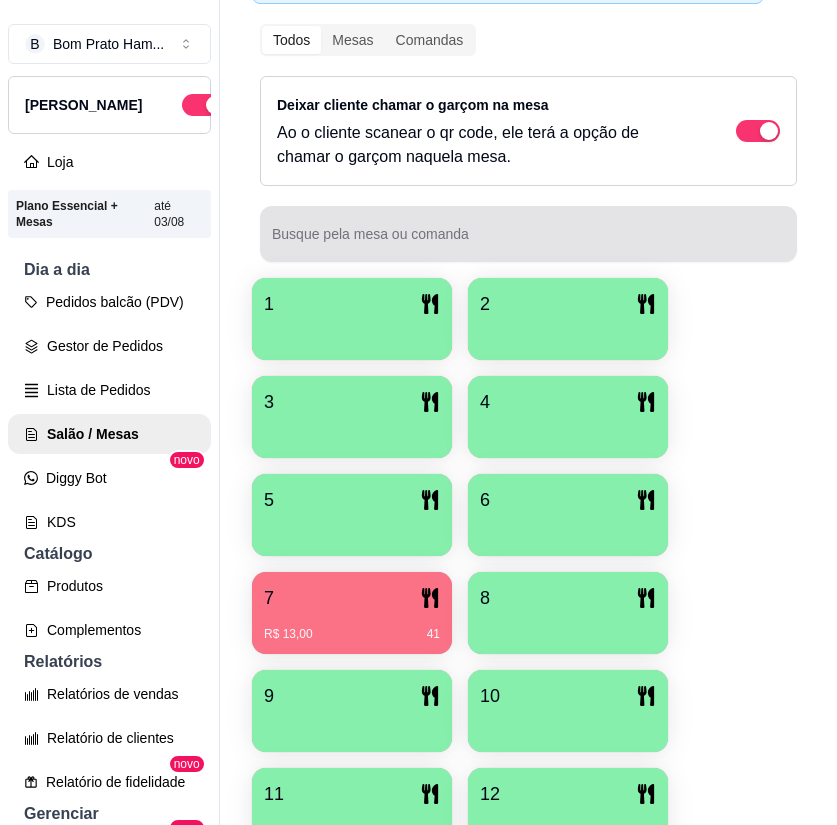 scroll, scrollTop: 400, scrollLeft: 0, axis: vertical 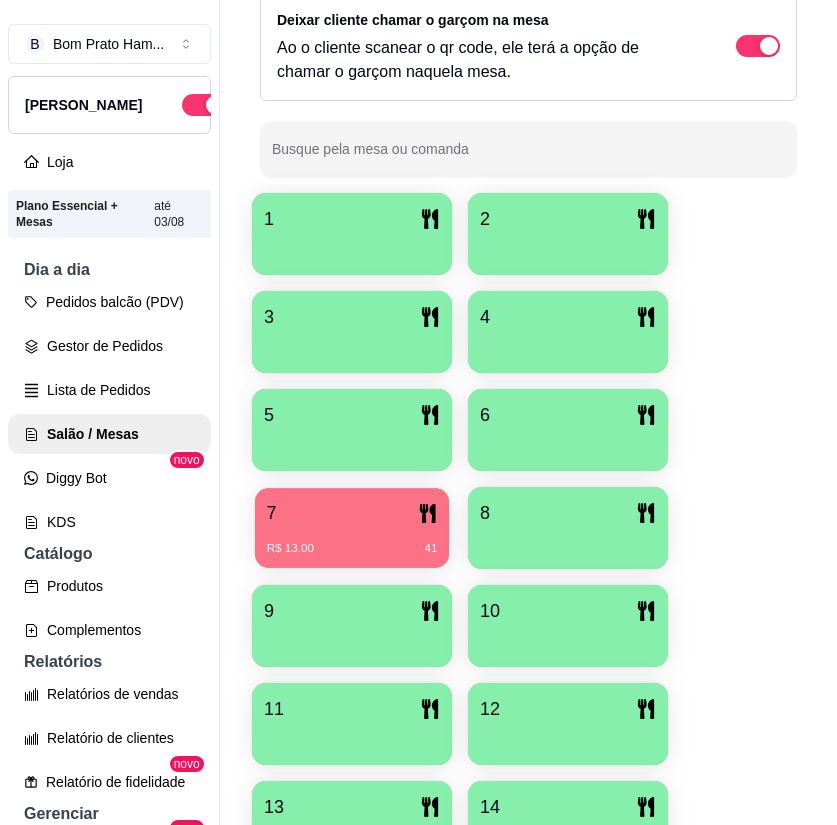 click on "R$ 13,00 41" at bounding box center (352, 549) 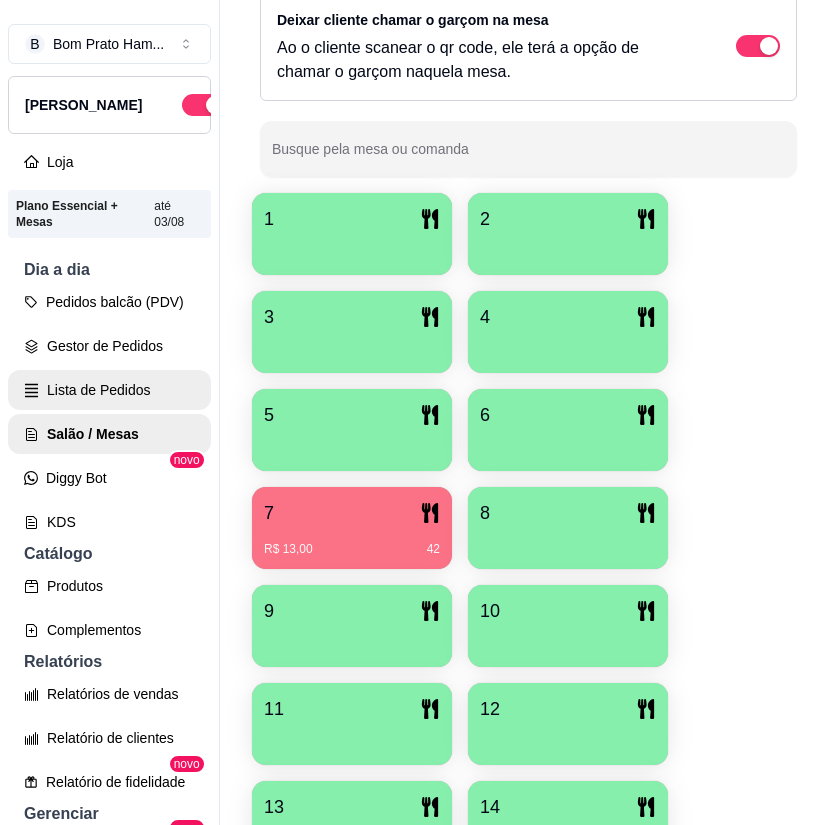 click on "Lista de Pedidos" at bounding box center [109, 390] 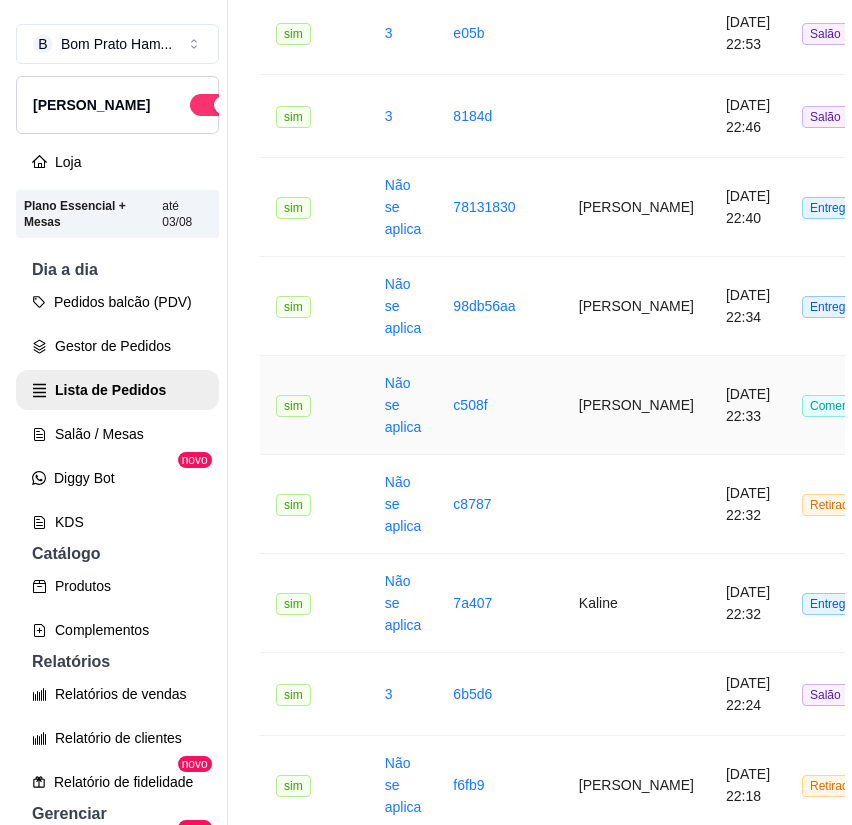 scroll, scrollTop: 400, scrollLeft: 0, axis: vertical 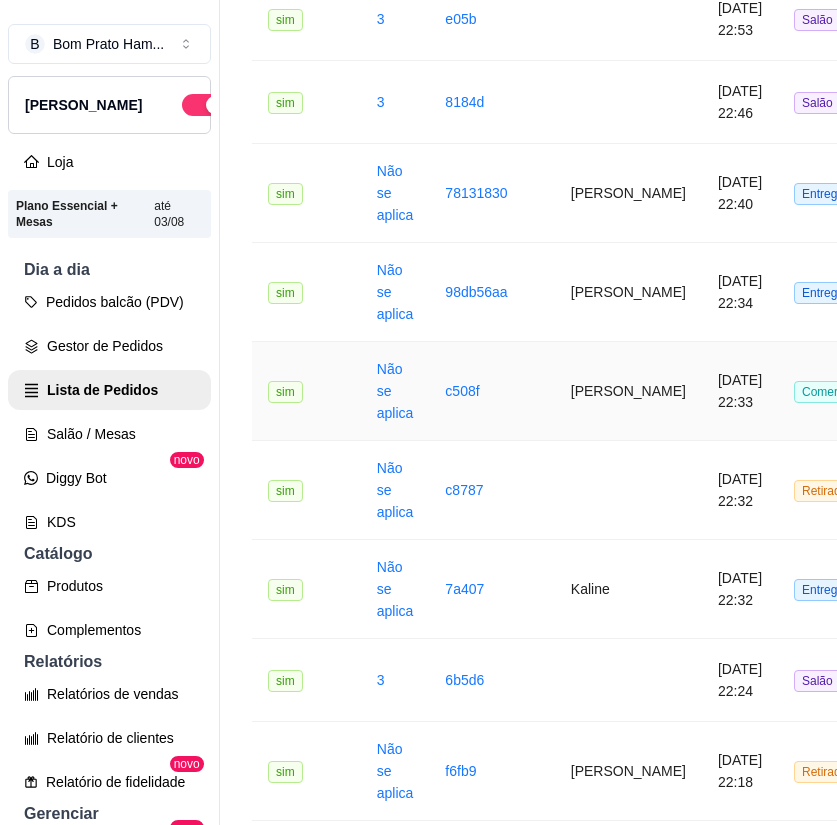 click on "[DATE] 22:33" at bounding box center (740, 391) 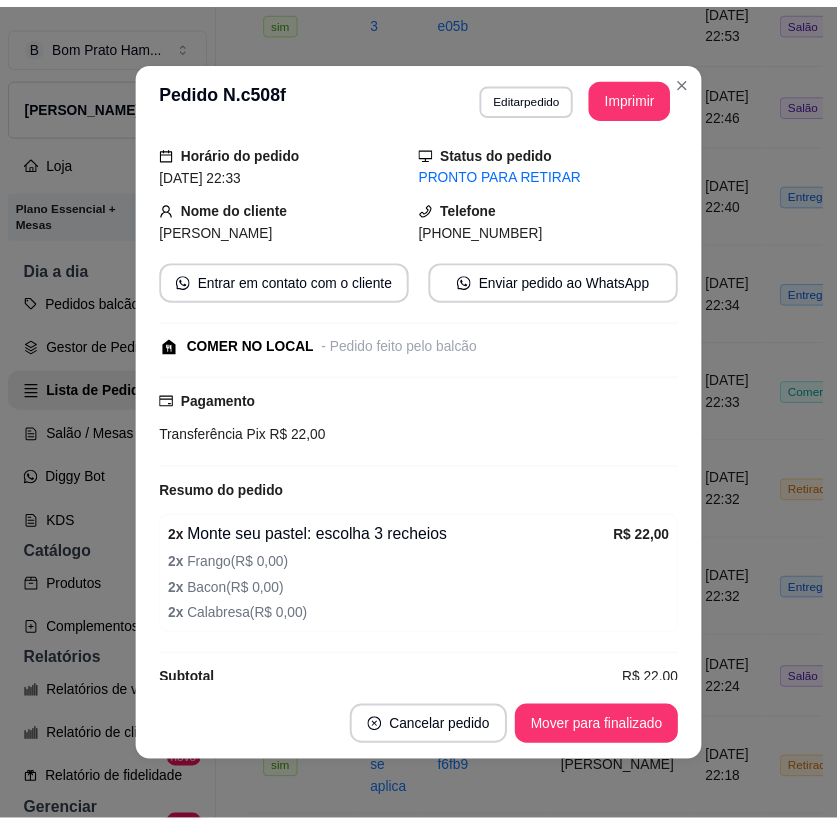 scroll, scrollTop: 94, scrollLeft: 0, axis: vertical 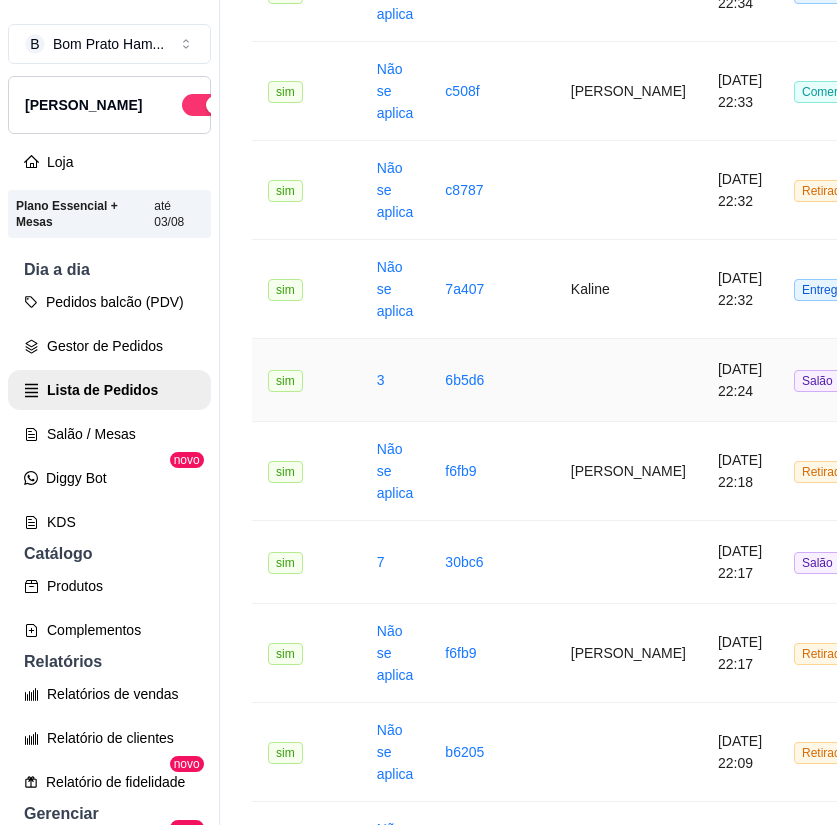 click on "[DATE] 22:24" at bounding box center (740, 380) 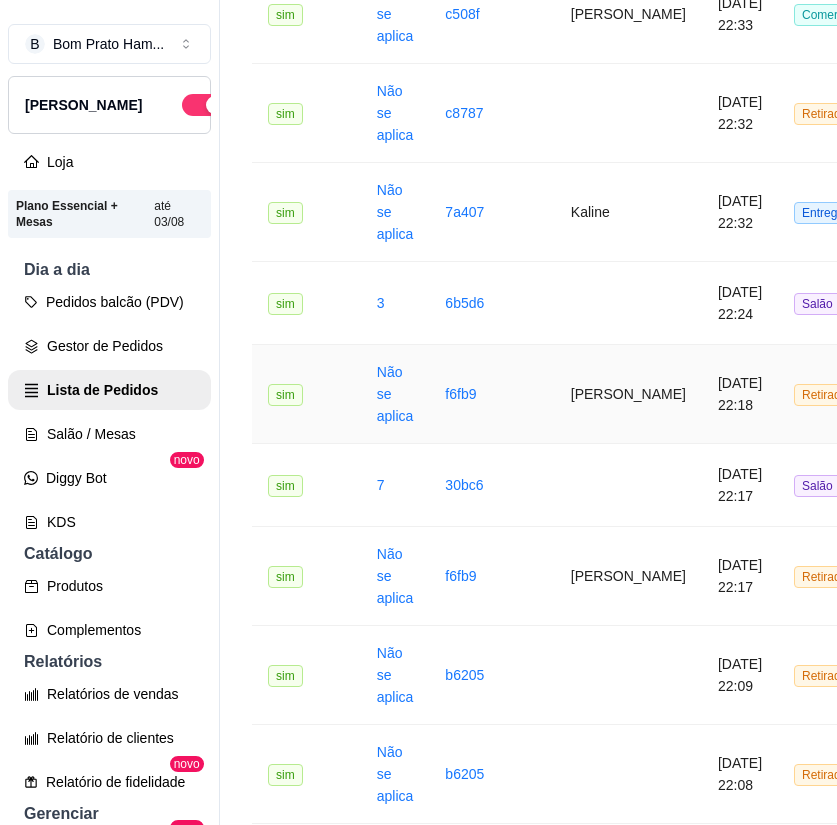 scroll, scrollTop: 800, scrollLeft: 0, axis: vertical 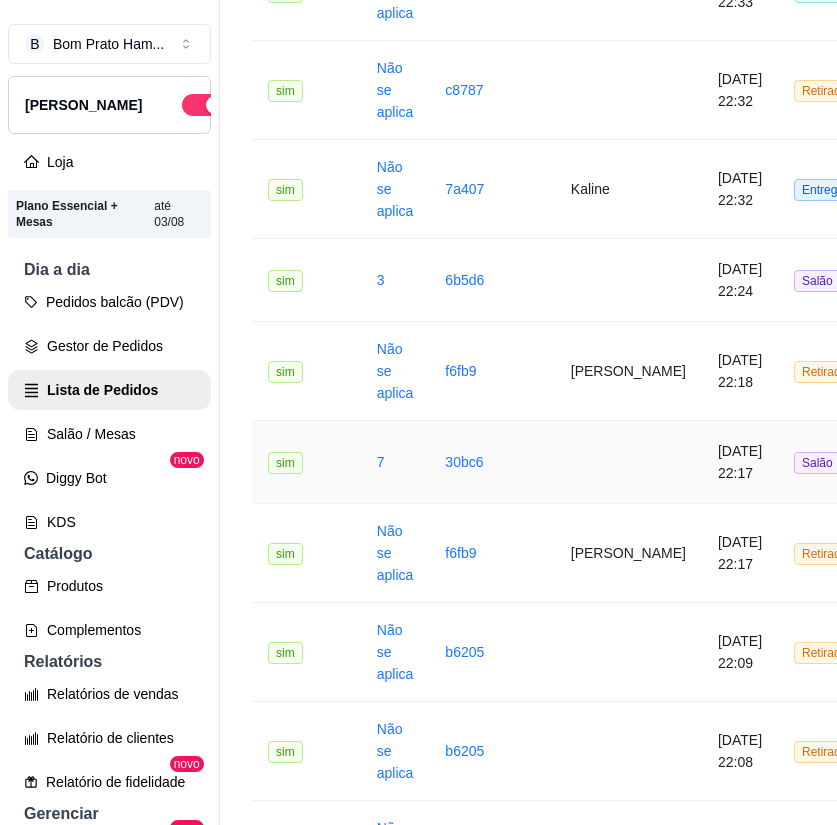 click on "[DATE] 22:17" at bounding box center [740, 462] 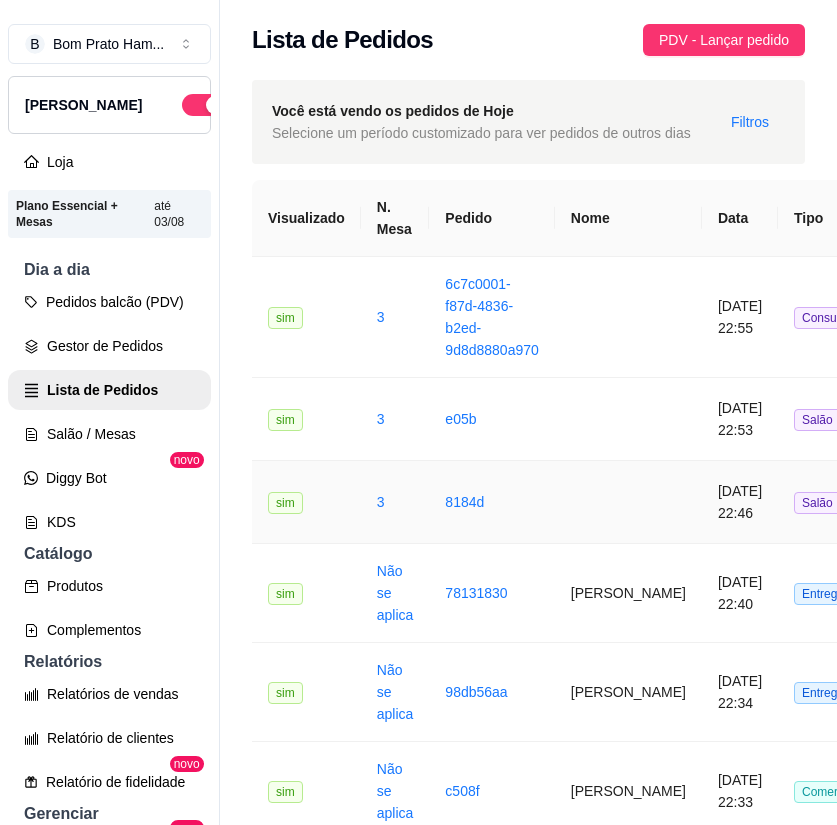 scroll, scrollTop: 100, scrollLeft: 0, axis: vertical 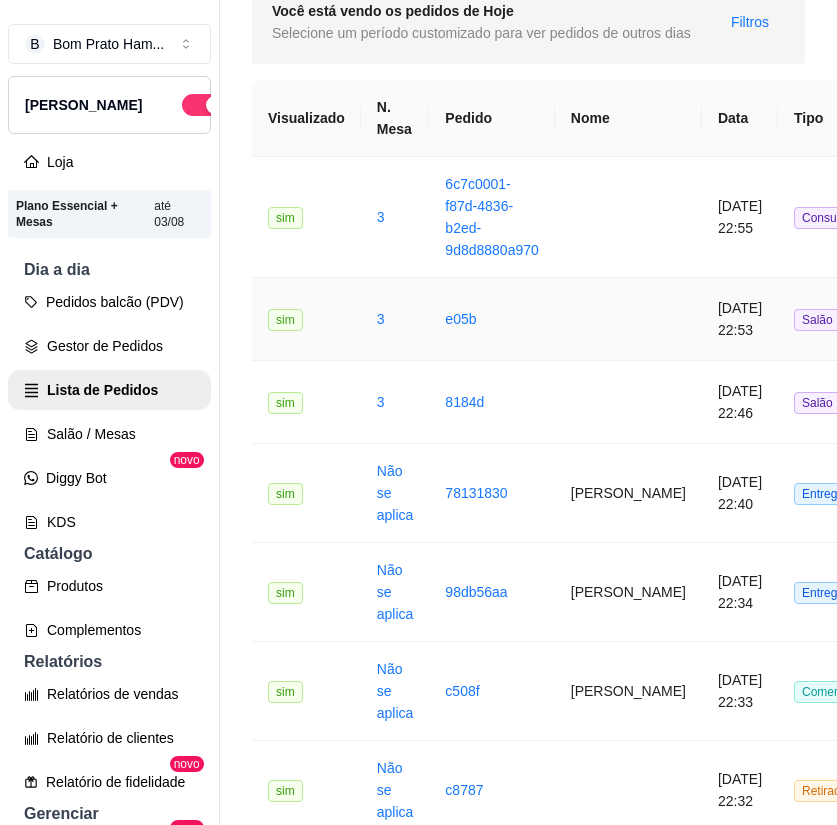 click at bounding box center (628, 319) 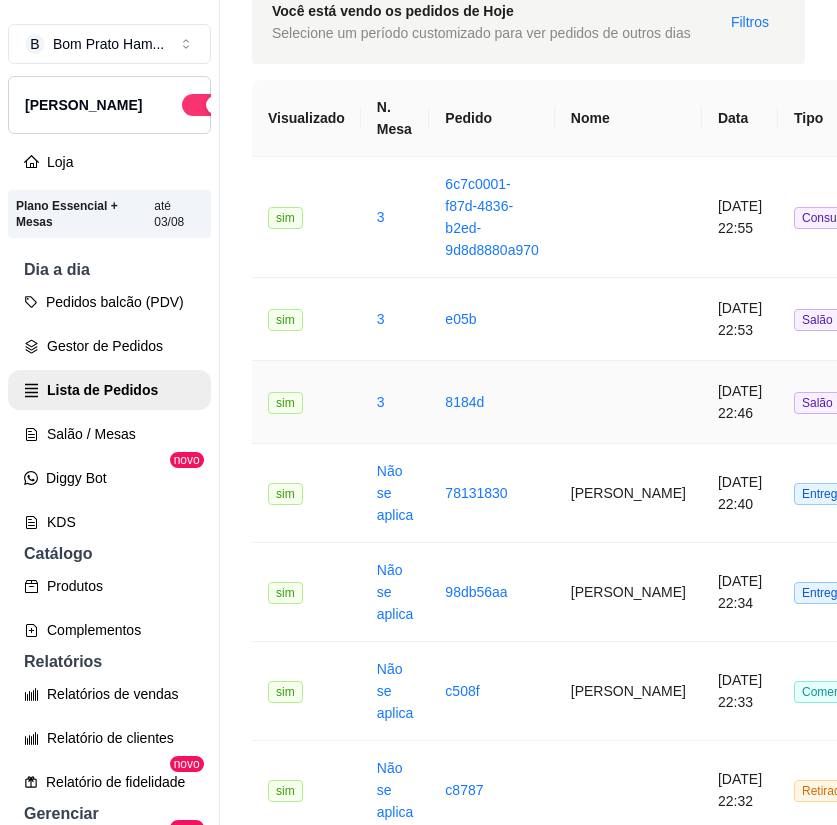 click at bounding box center (628, 402) 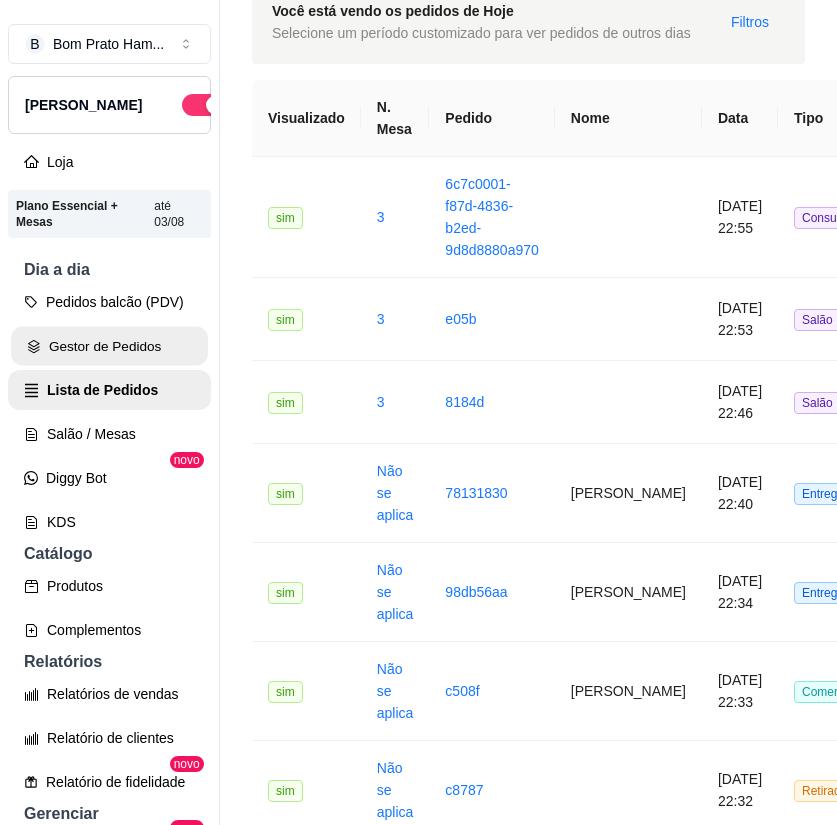 click on "Gestor de Pedidos" at bounding box center [109, 346] 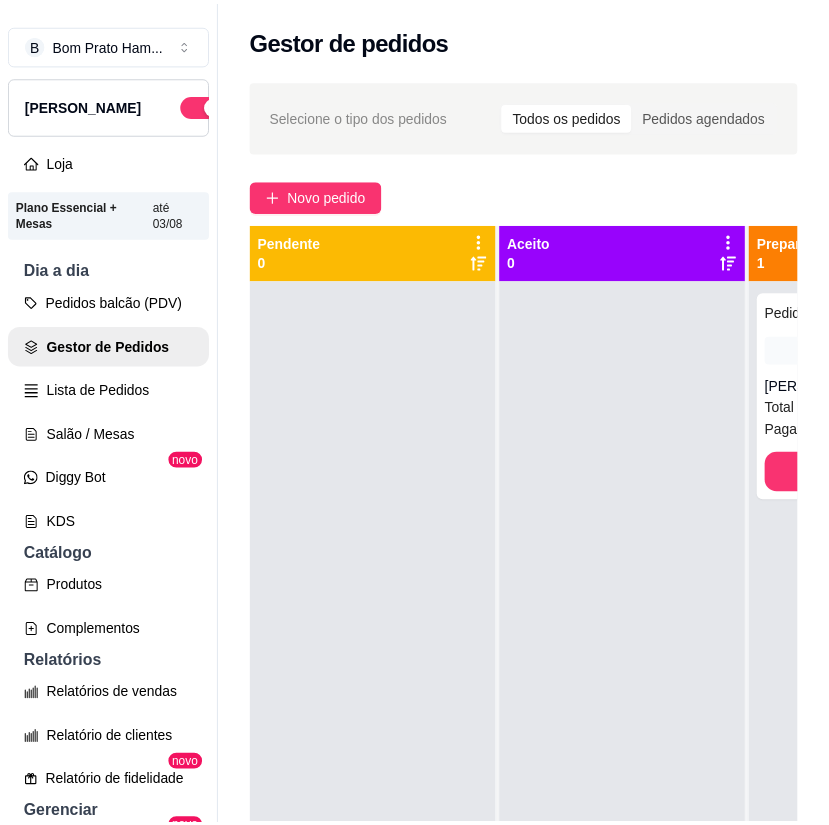 scroll, scrollTop: 2, scrollLeft: 0, axis: vertical 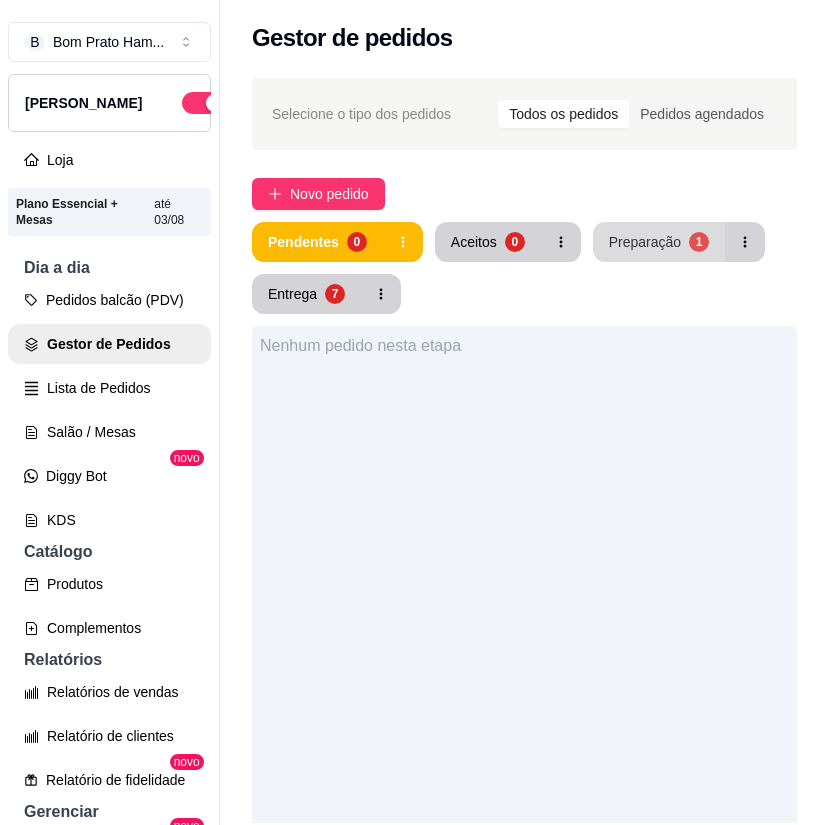click on "Preparação" at bounding box center [645, 242] 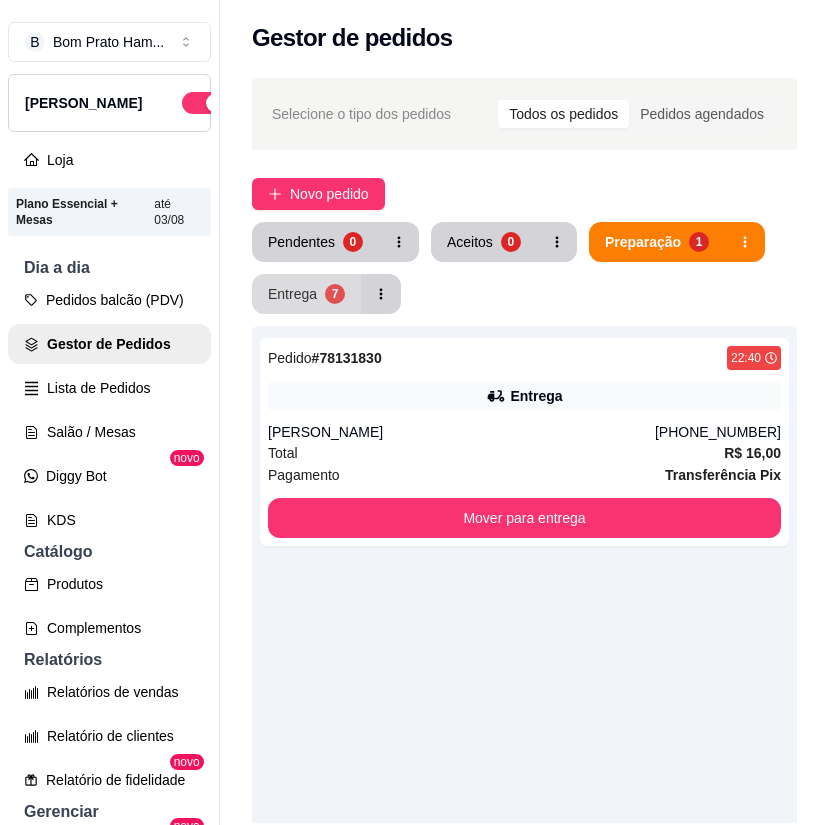 click on "Entrega 7" at bounding box center [306, 294] 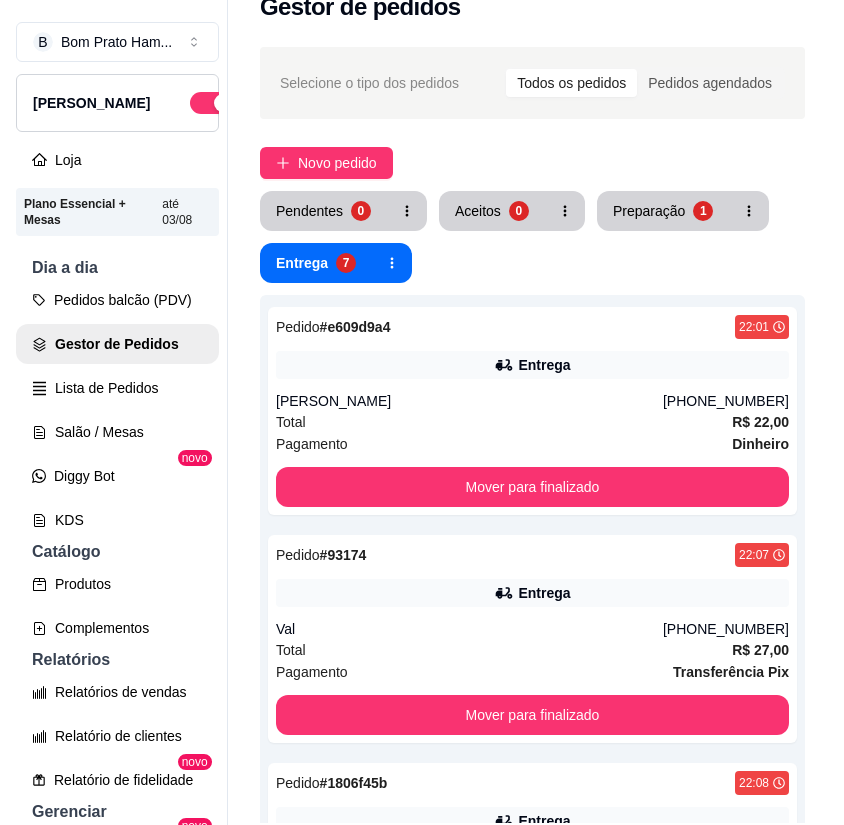 scroll, scrollTop: 0, scrollLeft: 0, axis: both 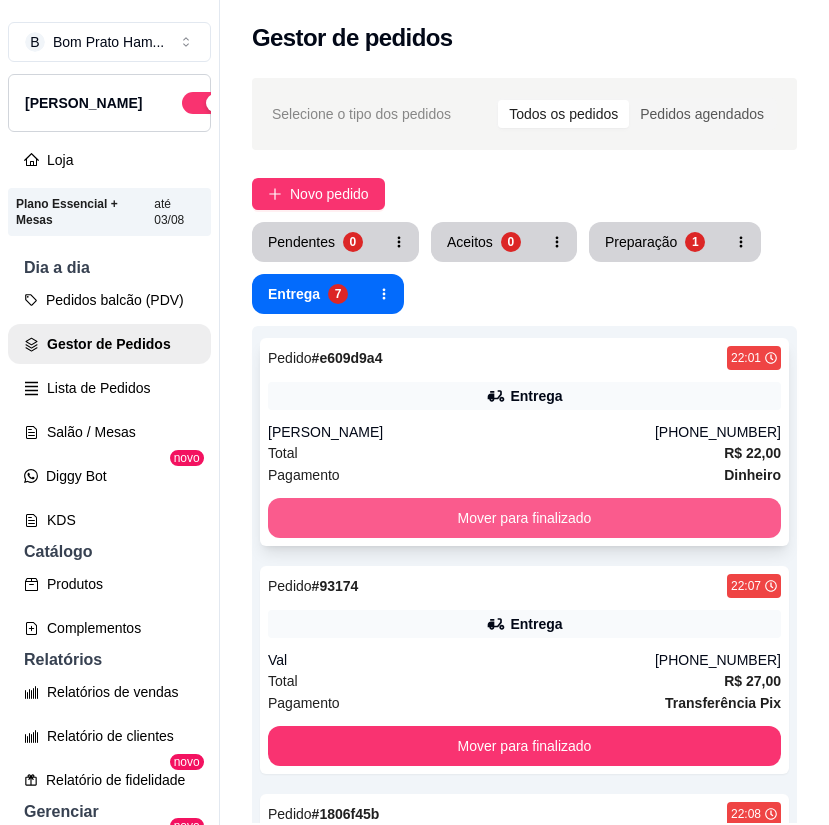 click on "Mover para finalizado" at bounding box center [524, 518] 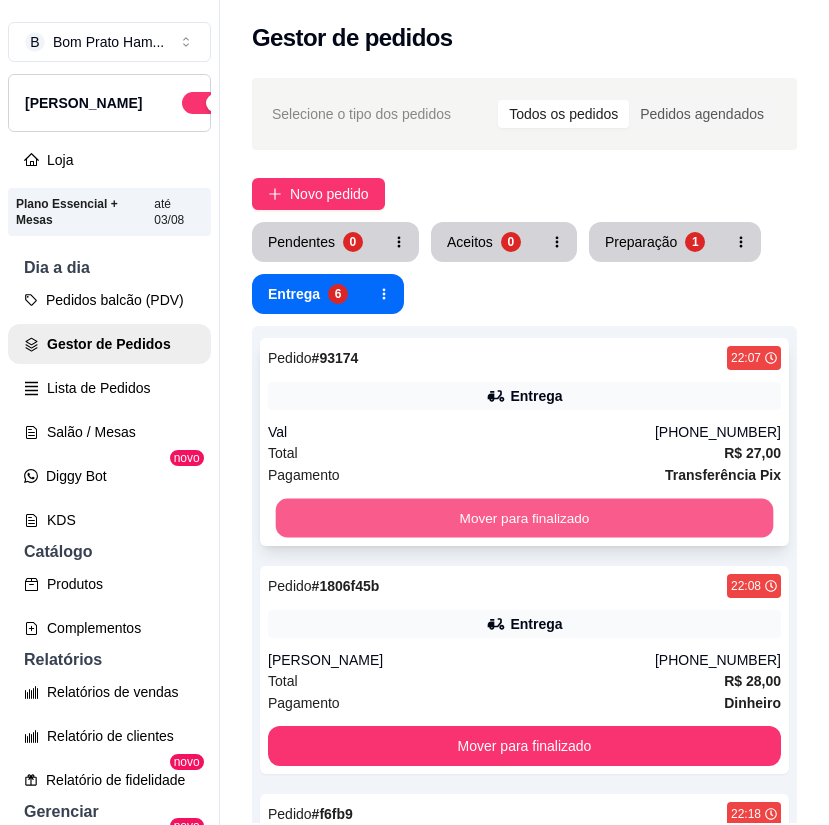 click on "Mover para finalizado" at bounding box center [525, 518] 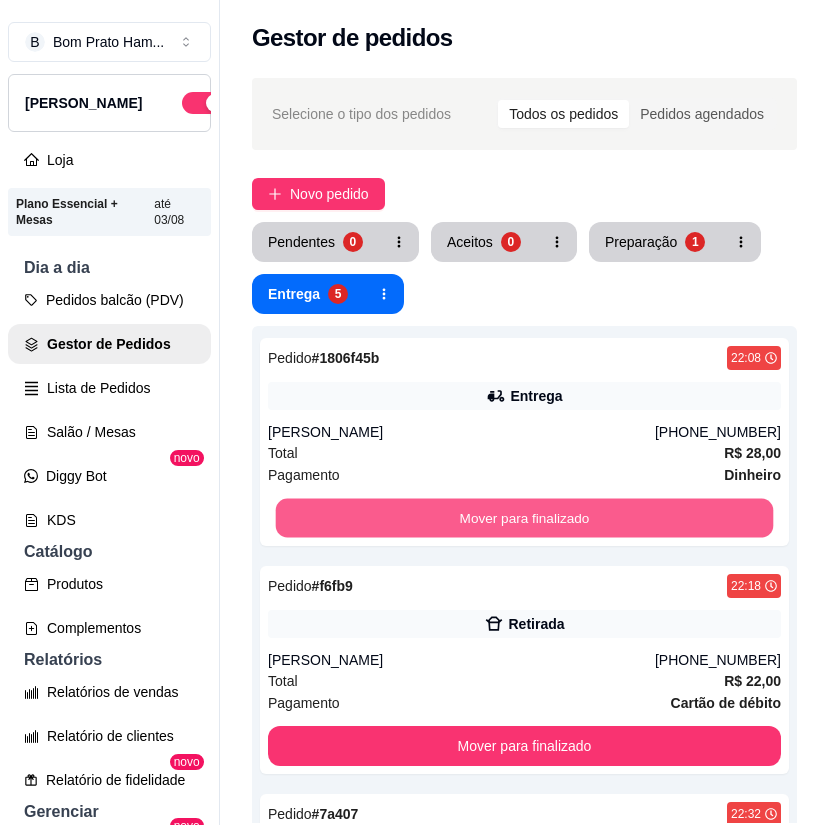 click on "Mover para finalizado" at bounding box center [525, 518] 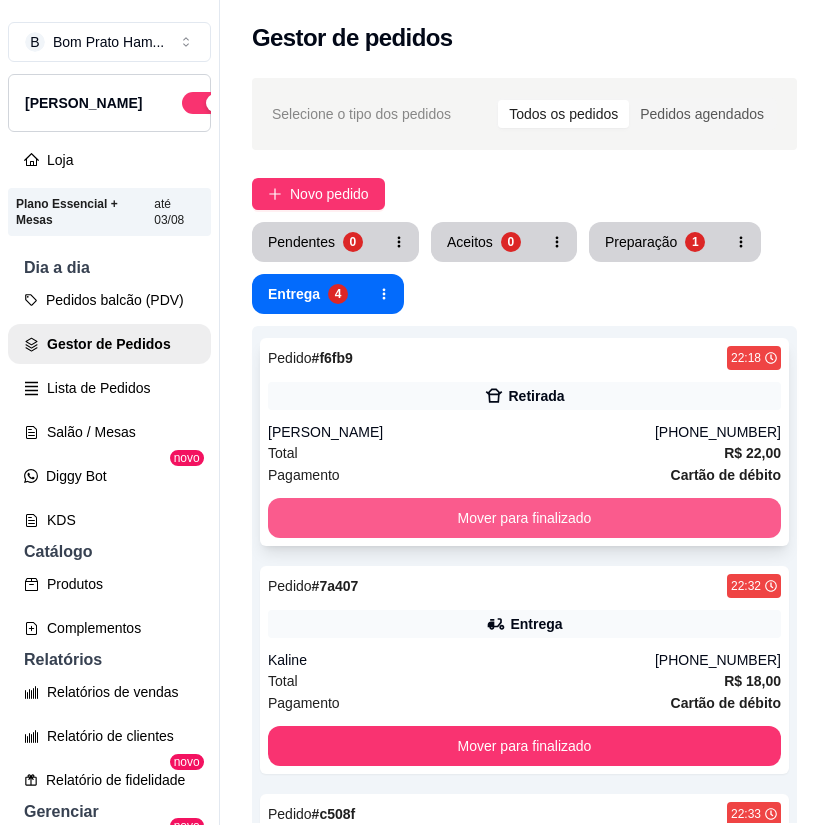 click on "Mover para finalizado" at bounding box center (524, 518) 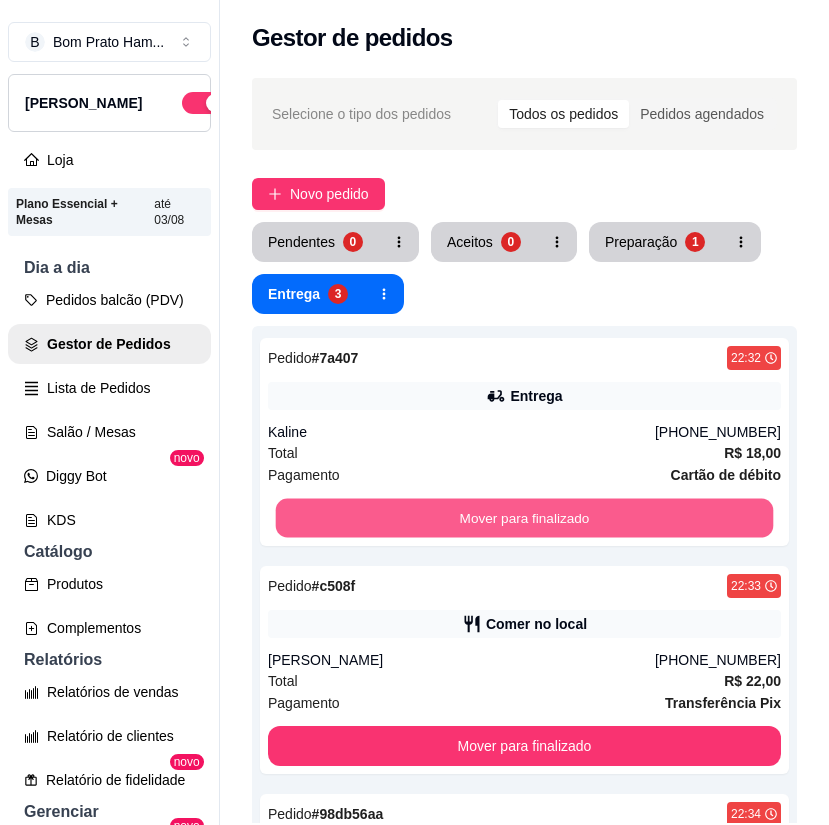 click on "Mover para finalizado" at bounding box center [525, 518] 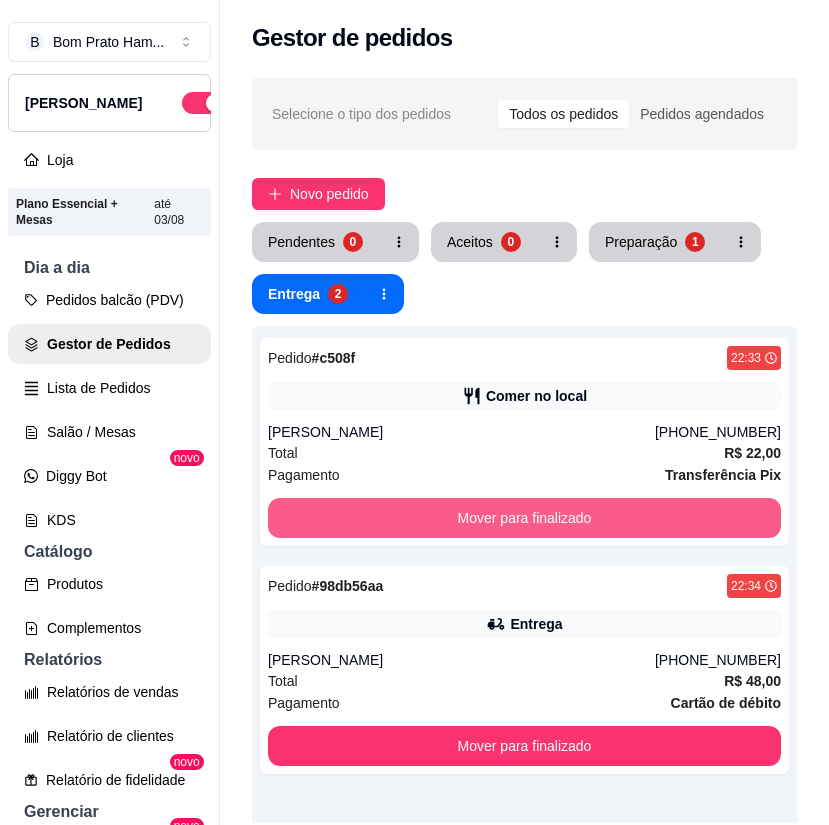 click on "Mover para finalizado" at bounding box center (524, 518) 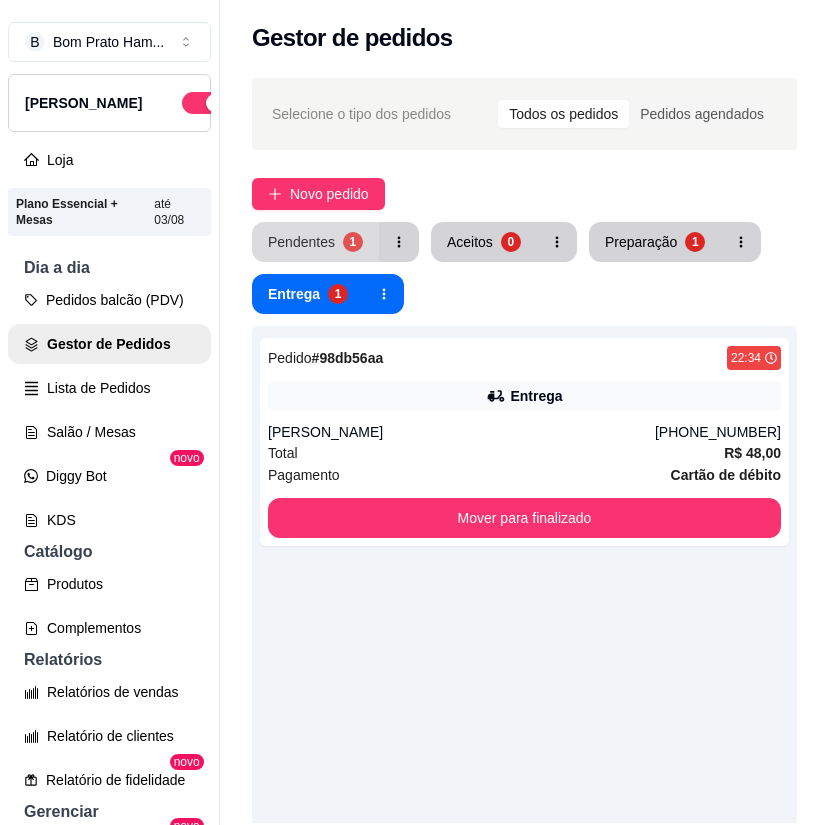 click on "Pendentes" at bounding box center (301, 242) 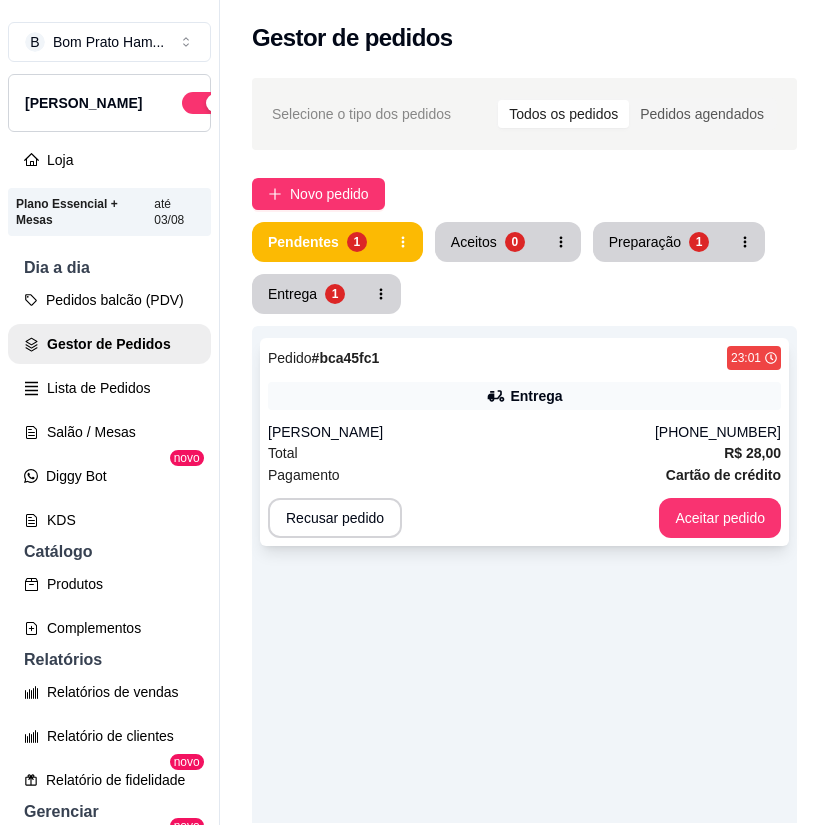 click on "Pedido  # bca45fc1 23:01 Entrega [PERSON_NAME]  [PHONE_NUMBER] Total R$ 28,00 Pagamento Cartão de crédito Recusar pedido Aceitar pedido" at bounding box center (524, 442) 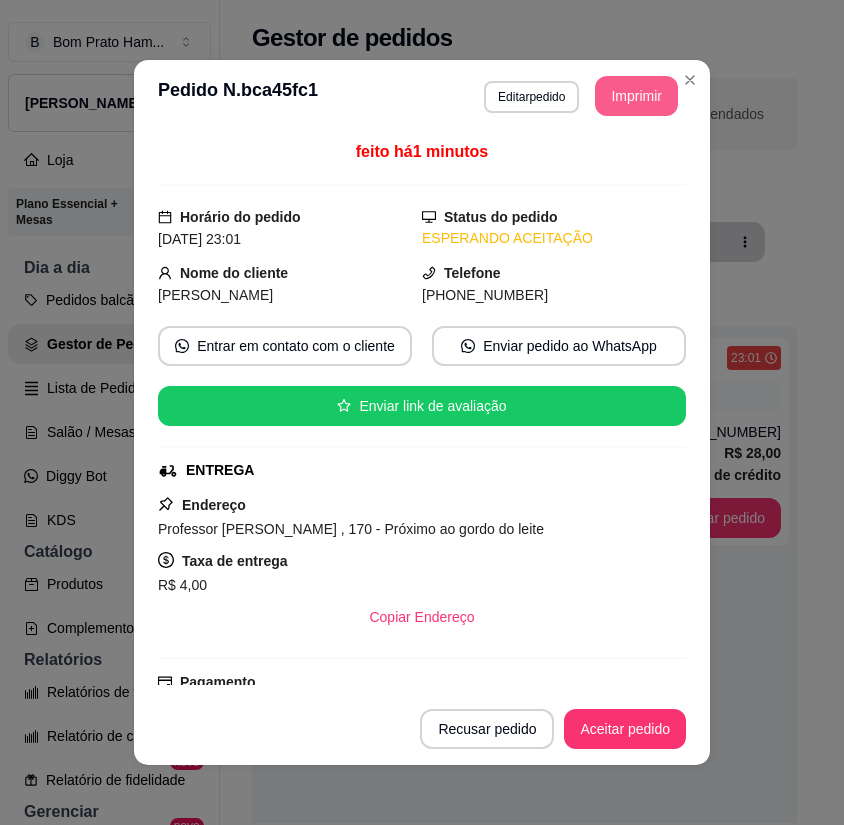 click on "Imprimir" at bounding box center (636, 96) 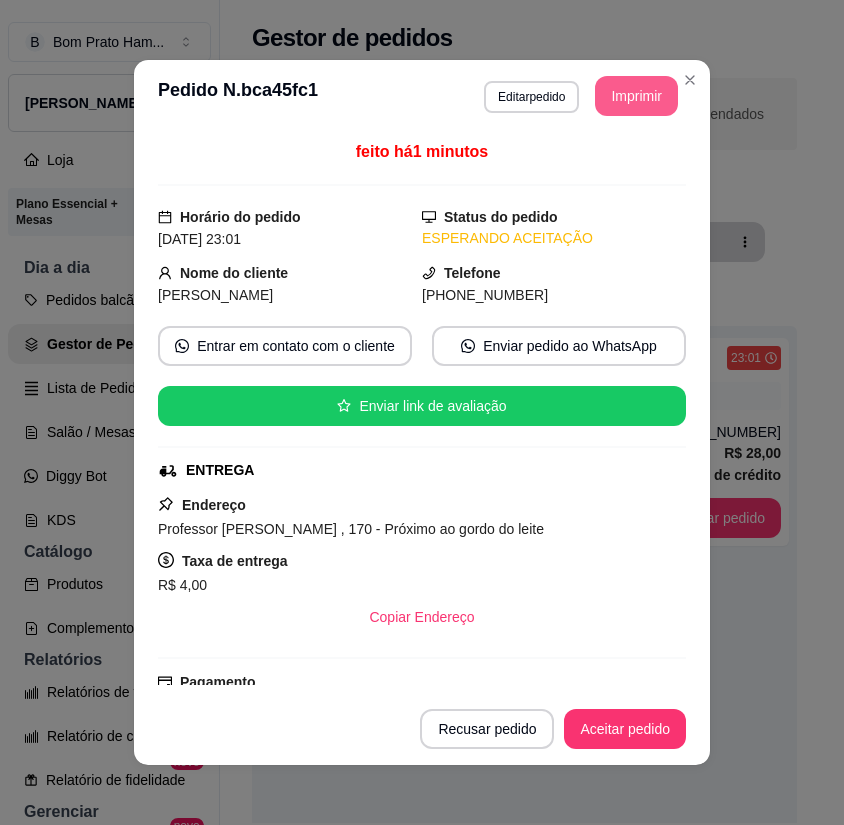 scroll, scrollTop: 0, scrollLeft: 0, axis: both 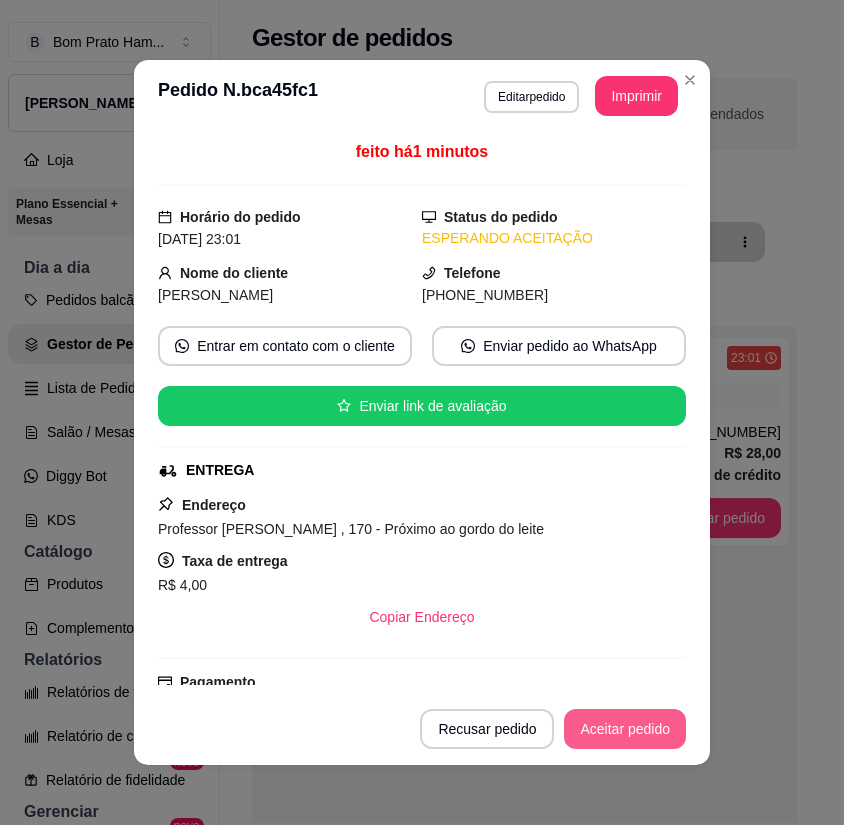 click on "Aceitar pedido" at bounding box center (625, 729) 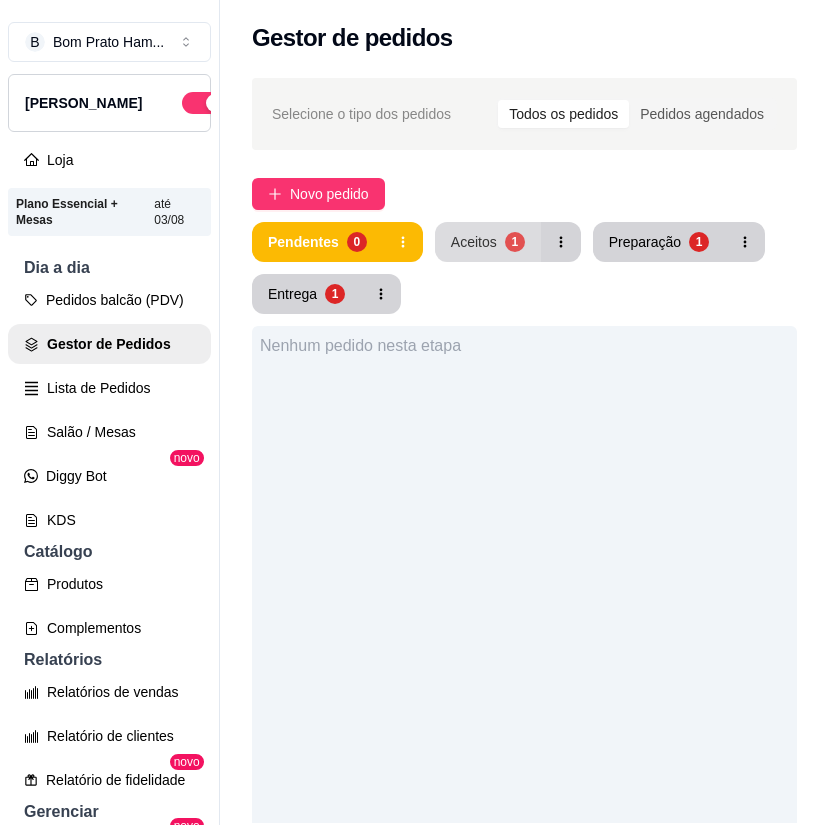 click on "Aceitos 1" at bounding box center [488, 242] 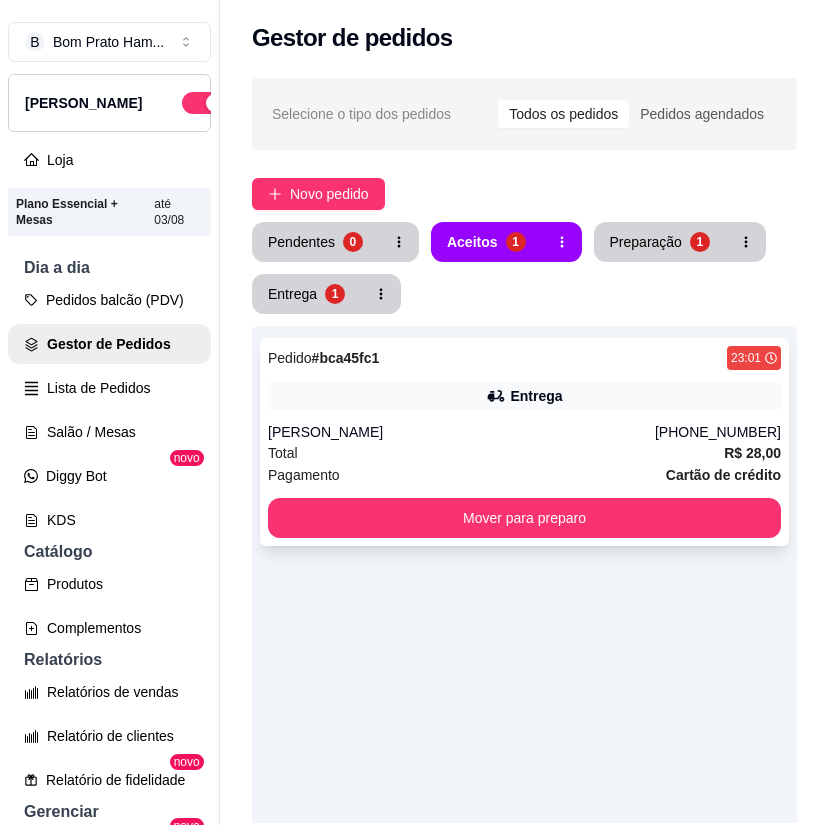 click on "Entrega" at bounding box center [536, 396] 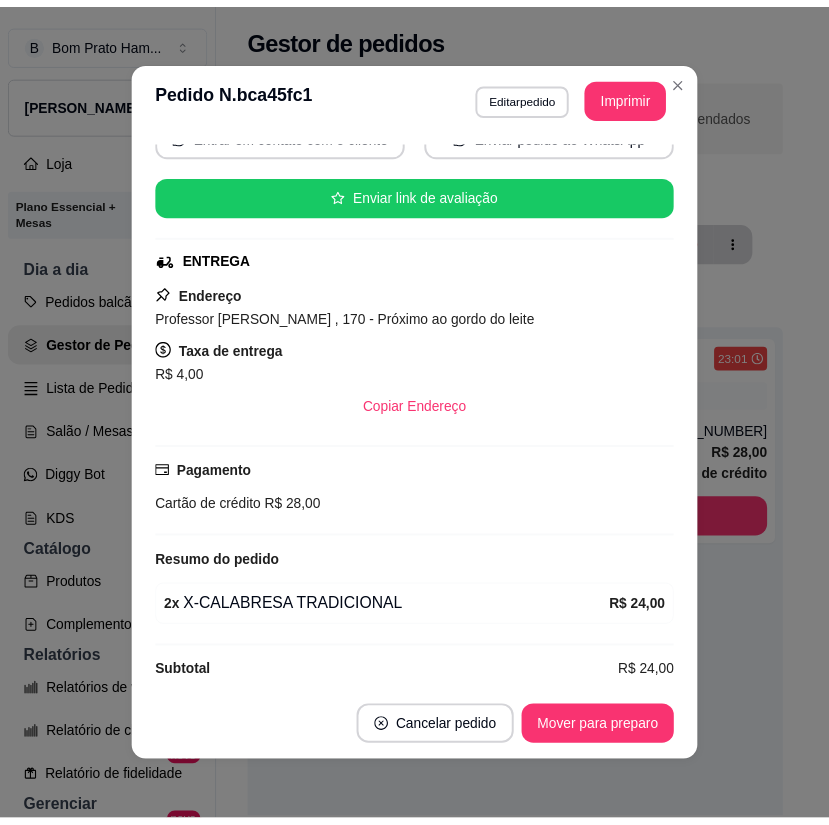 scroll, scrollTop: 232, scrollLeft: 0, axis: vertical 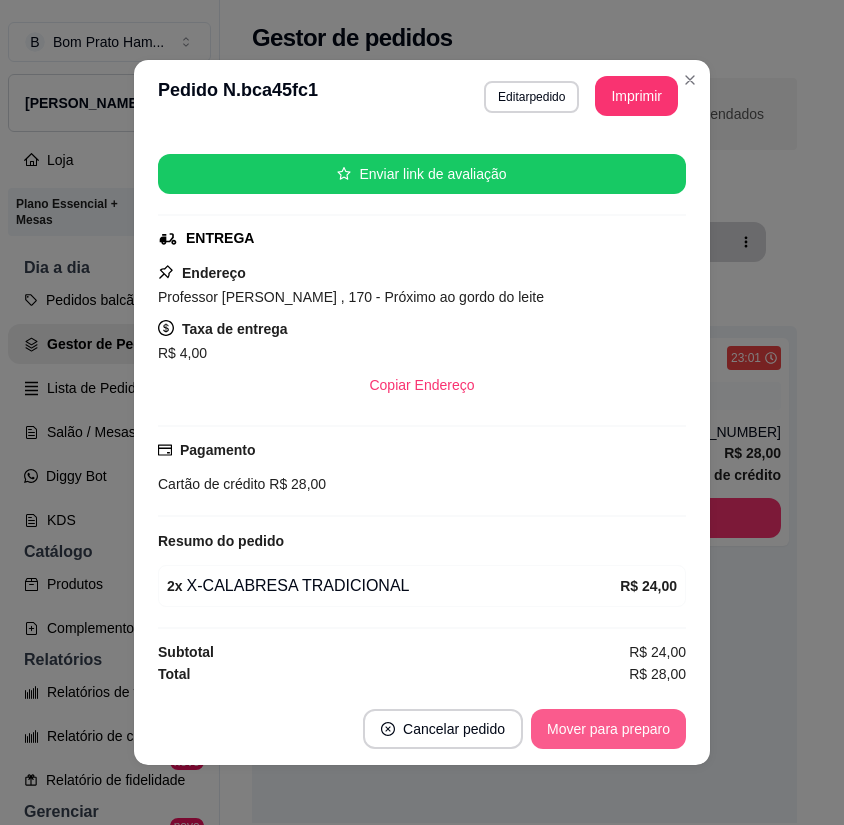 click on "Mover para preparo" at bounding box center [608, 729] 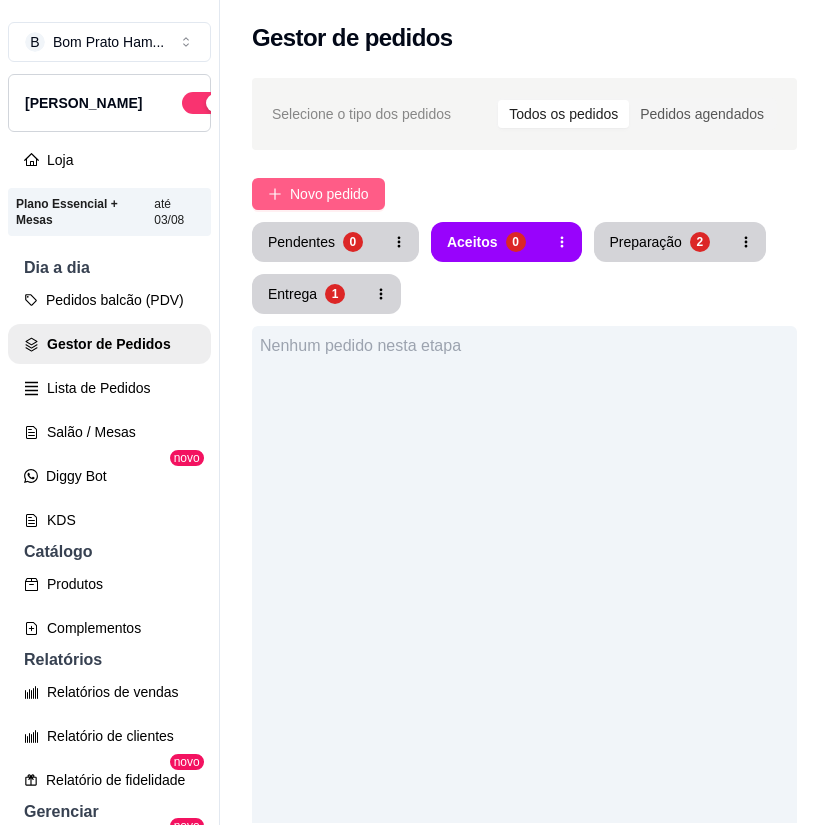 click on "Novo pedido" at bounding box center (318, 194) 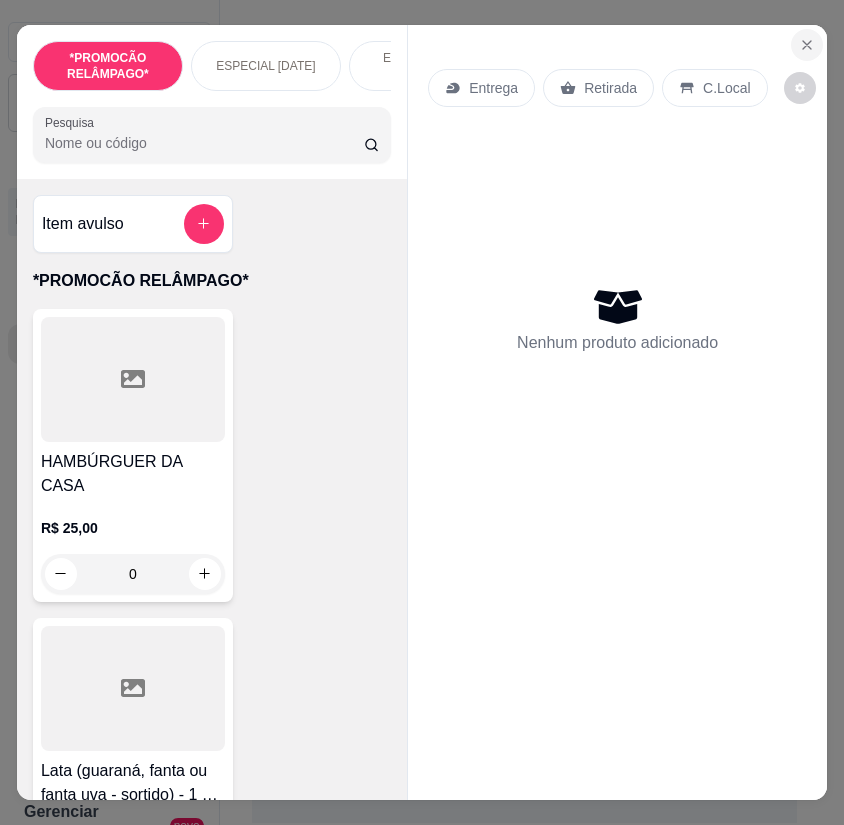 click at bounding box center [807, 45] 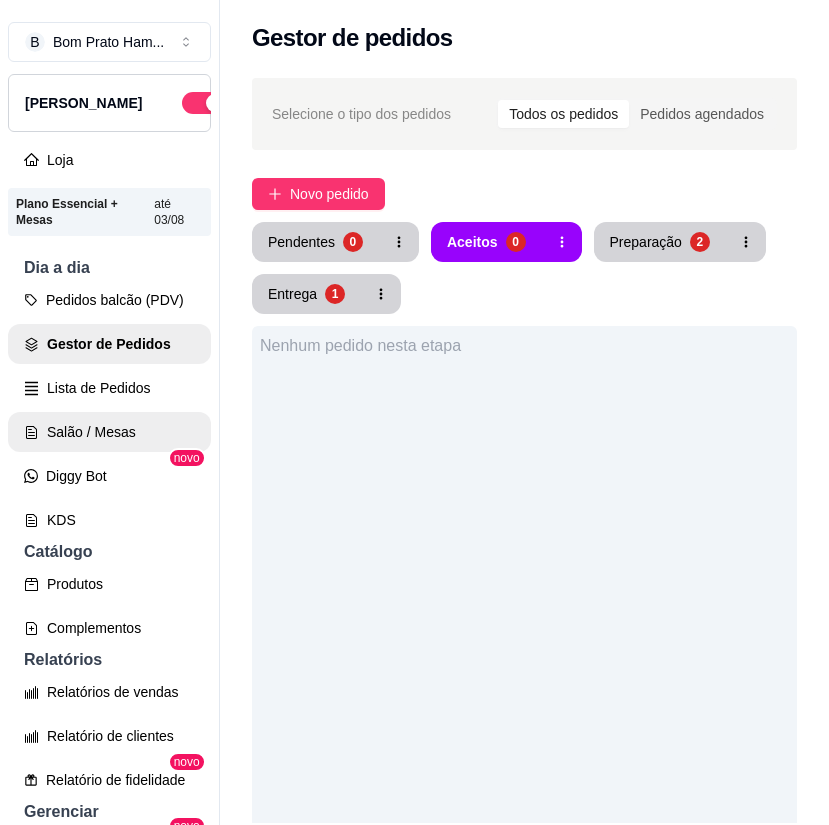 click on "Salão / Mesas" at bounding box center (109, 432) 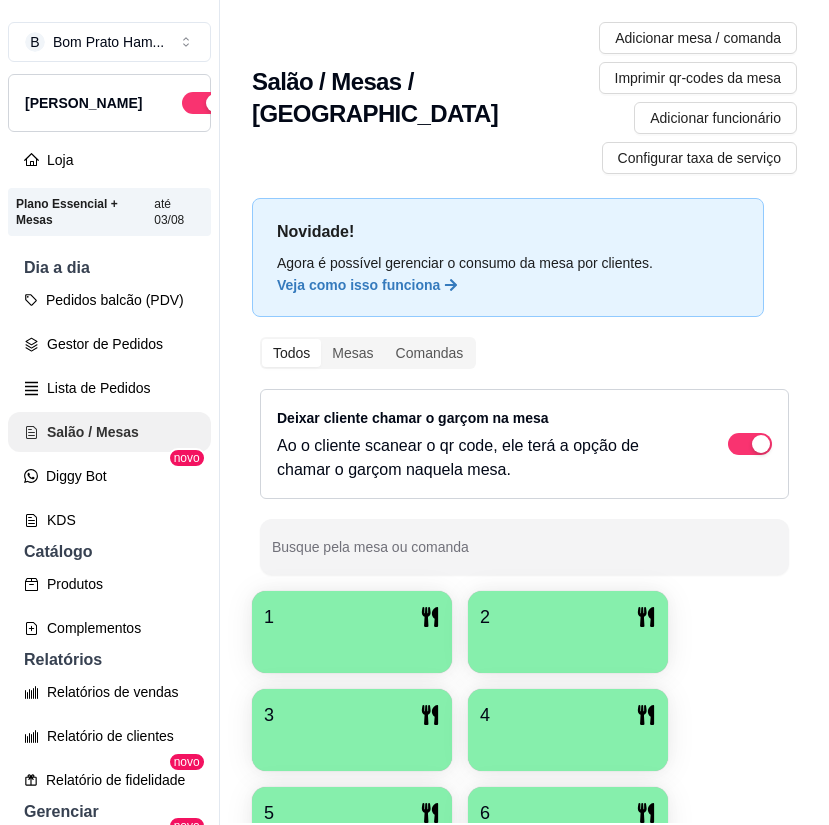 scroll, scrollTop: 0, scrollLeft: 0, axis: both 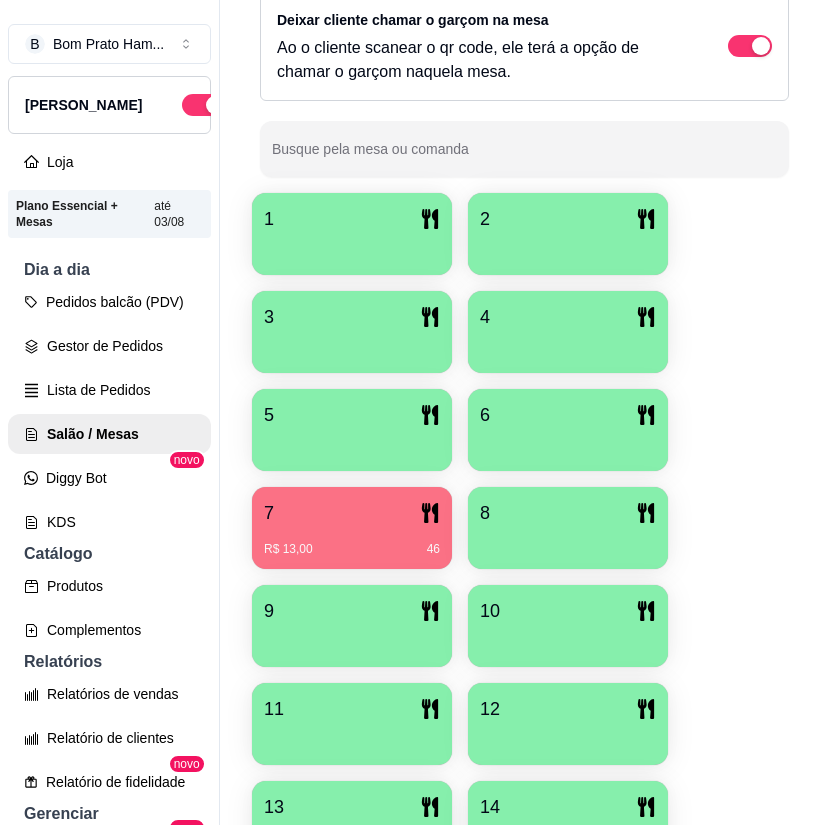 click on "8" at bounding box center (568, 513) 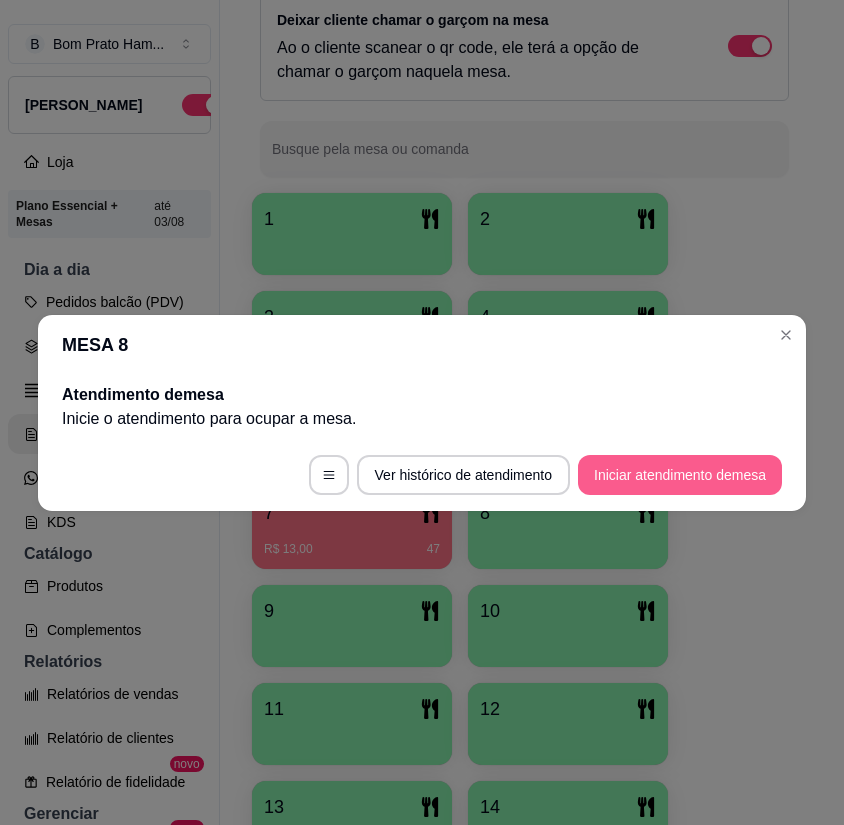 click on "Iniciar atendimento de  mesa" at bounding box center [680, 475] 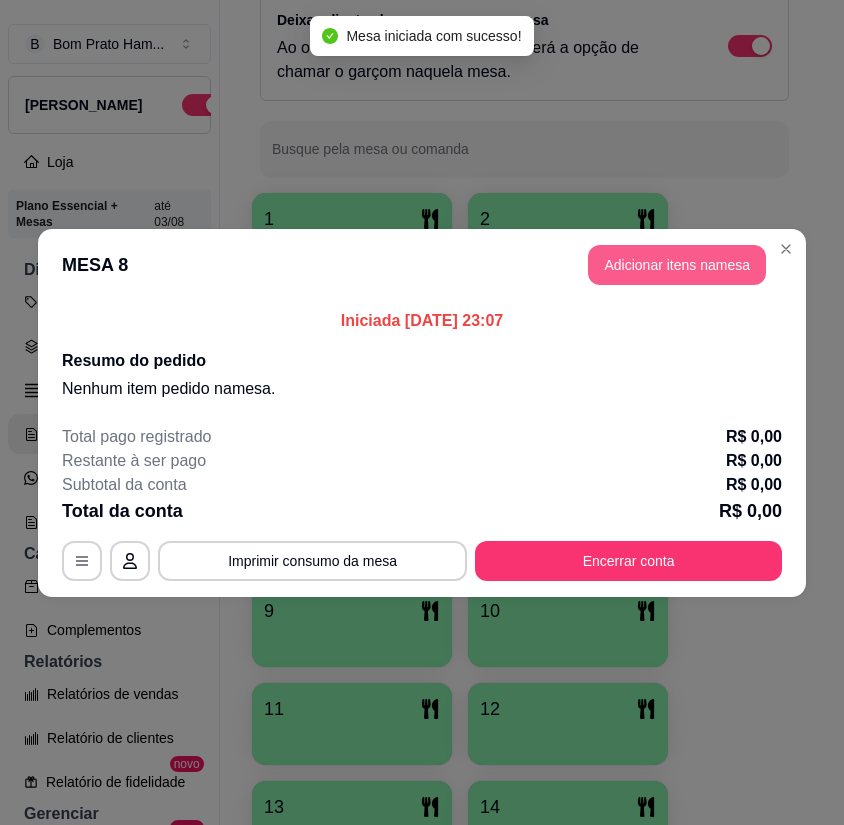 click on "Adicionar itens na  mesa" at bounding box center (677, 265) 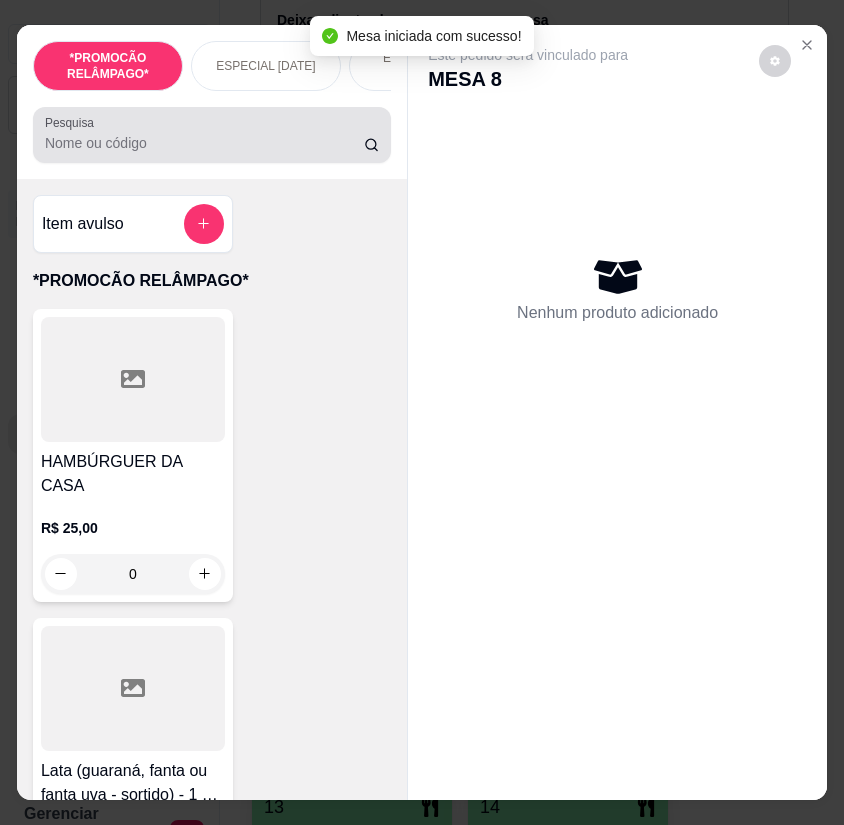 click on "Pesquisa" at bounding box center (204, 143) 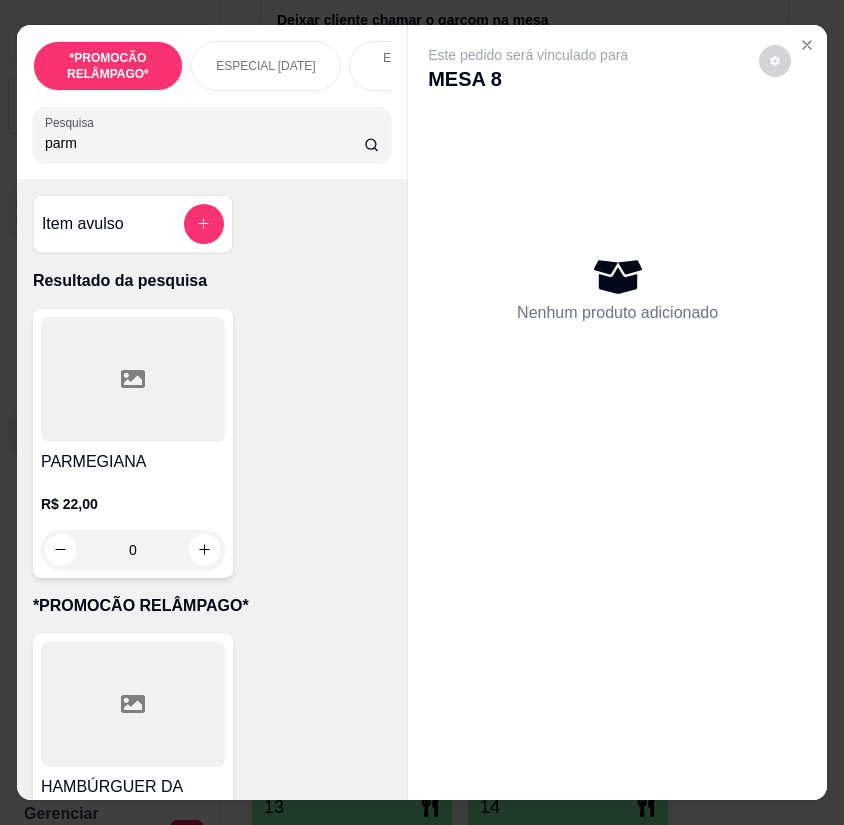 click at bounding box center [133, 379] 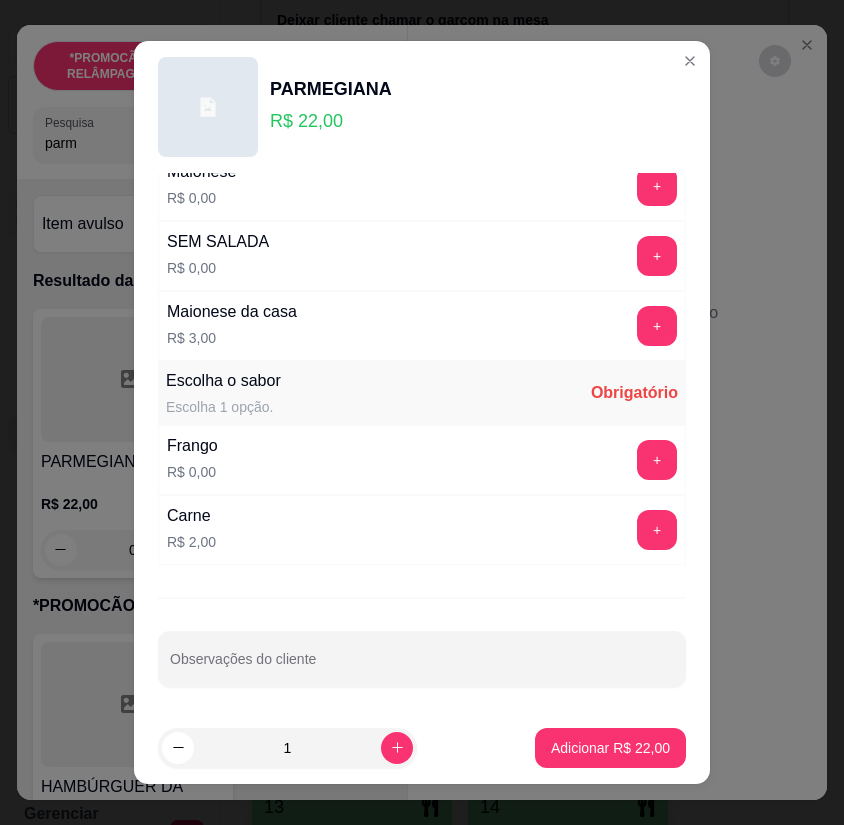 scroll, scrollTop: 169, scrollLeft: 0, axis: vertical 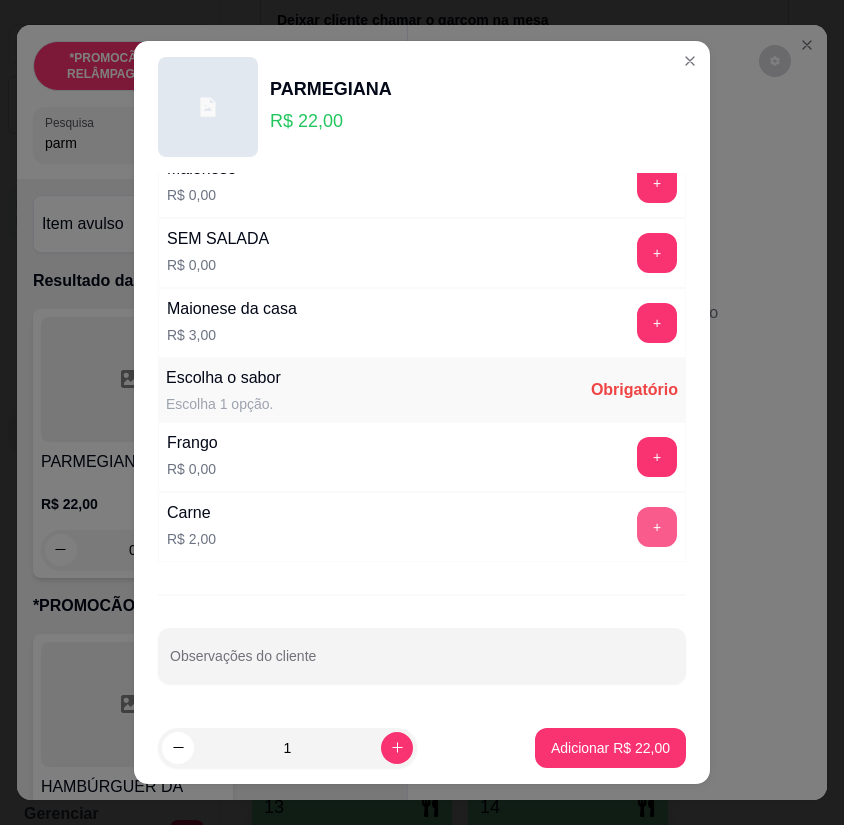 click on "+" at bounding box center (657, 527) 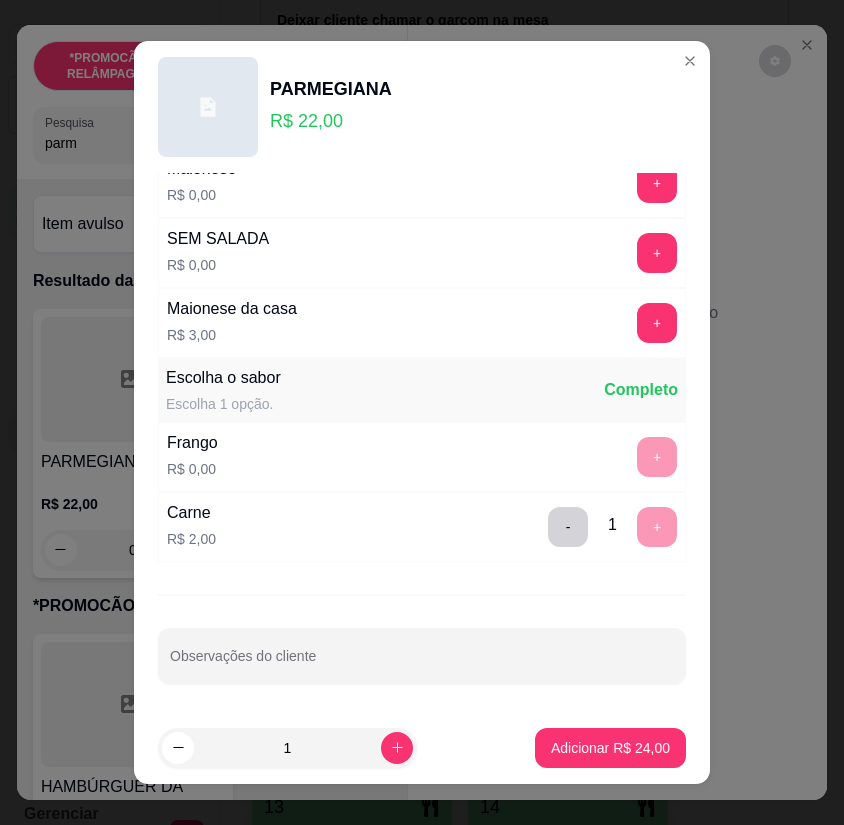 click on "1 Adicionar   R$ 24,00" at bounding box center [422, 748] 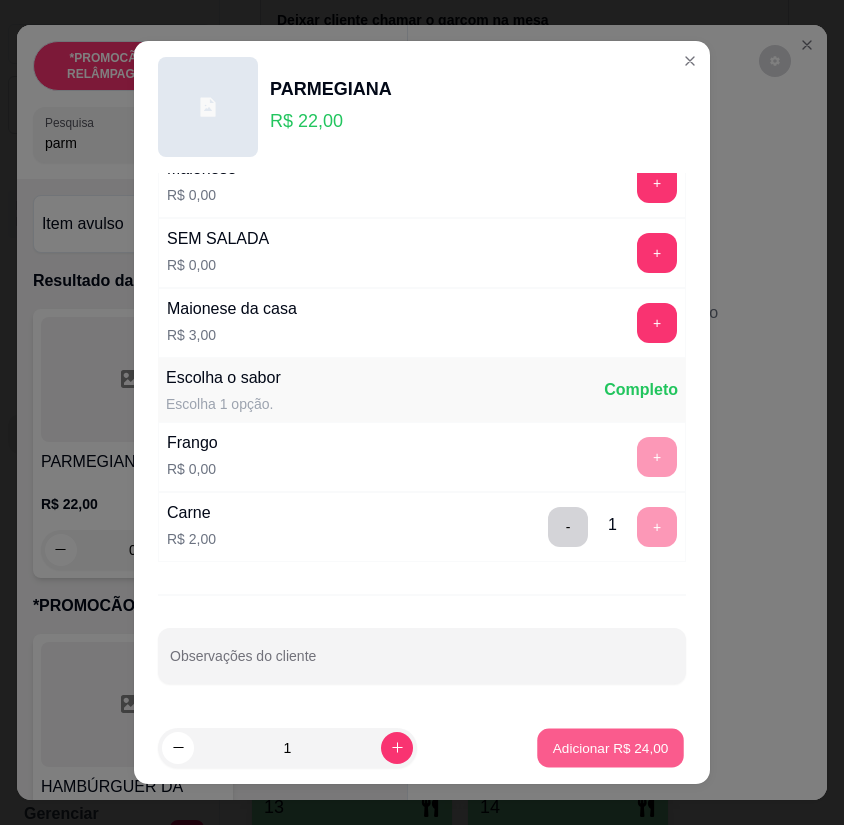 click on "Adicionar   R$ 24,00" at bounding box center (611, 747) 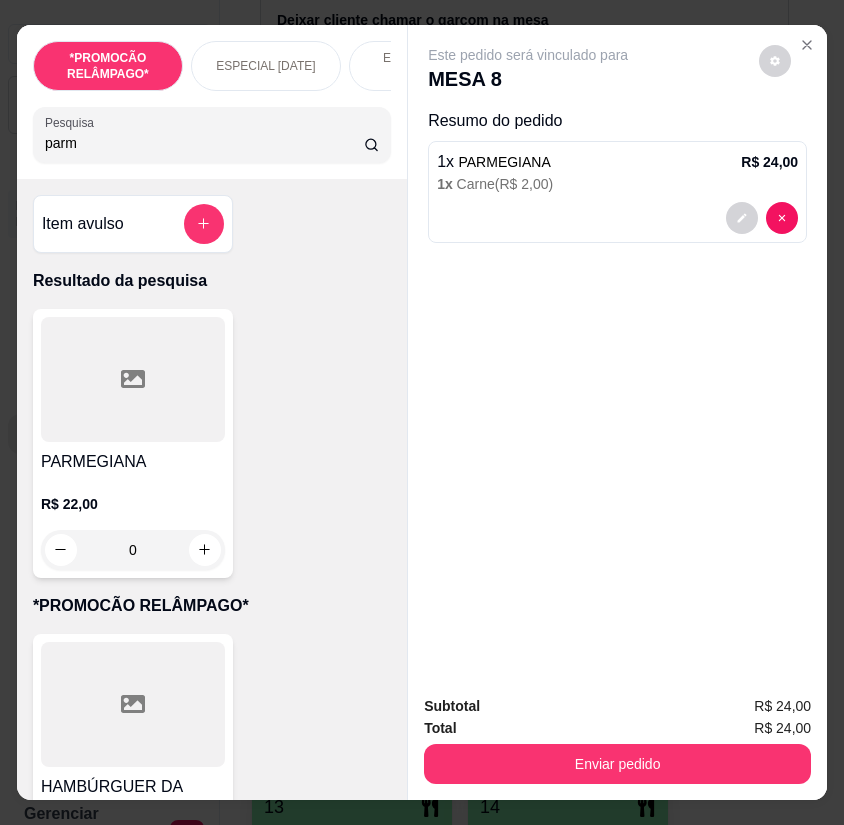drag, startPoint x: 1, startPoint y: 143, endPoint x: 1, endPoint y: 154, distance: 11 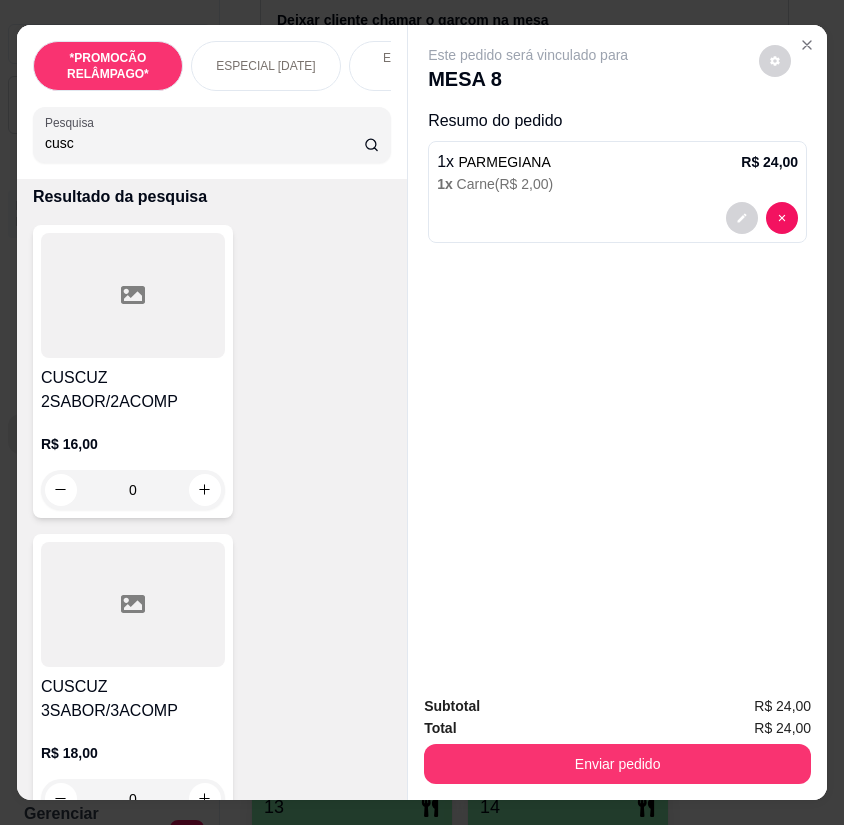 scroll, scrollTop: 200, scrollLeft: 0, axis: vertical 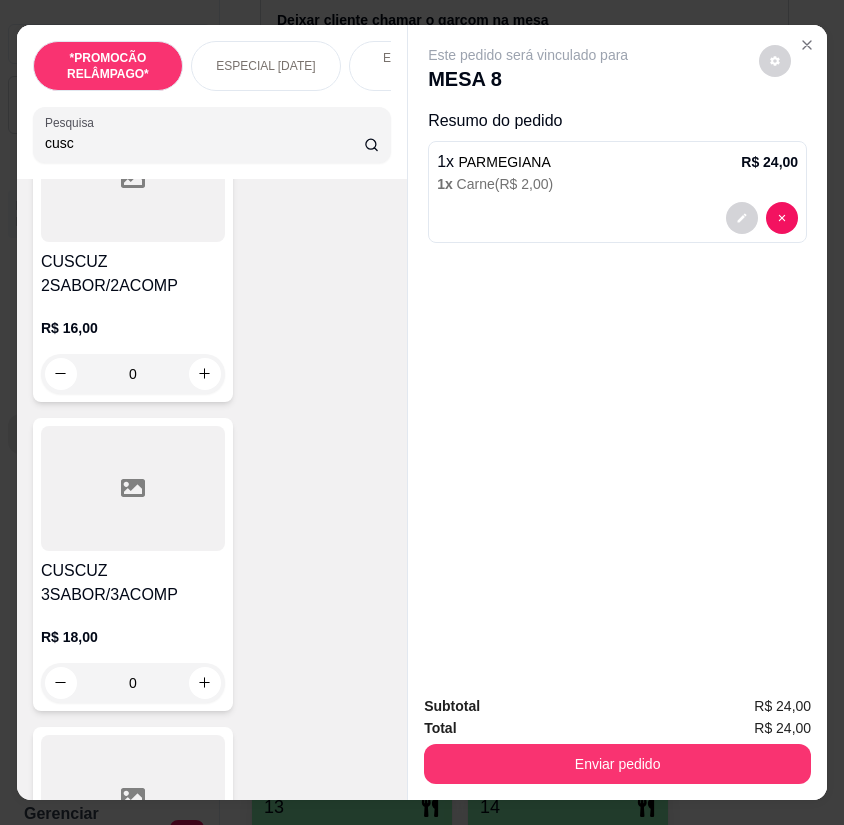 click at bounding box center (133, 488) 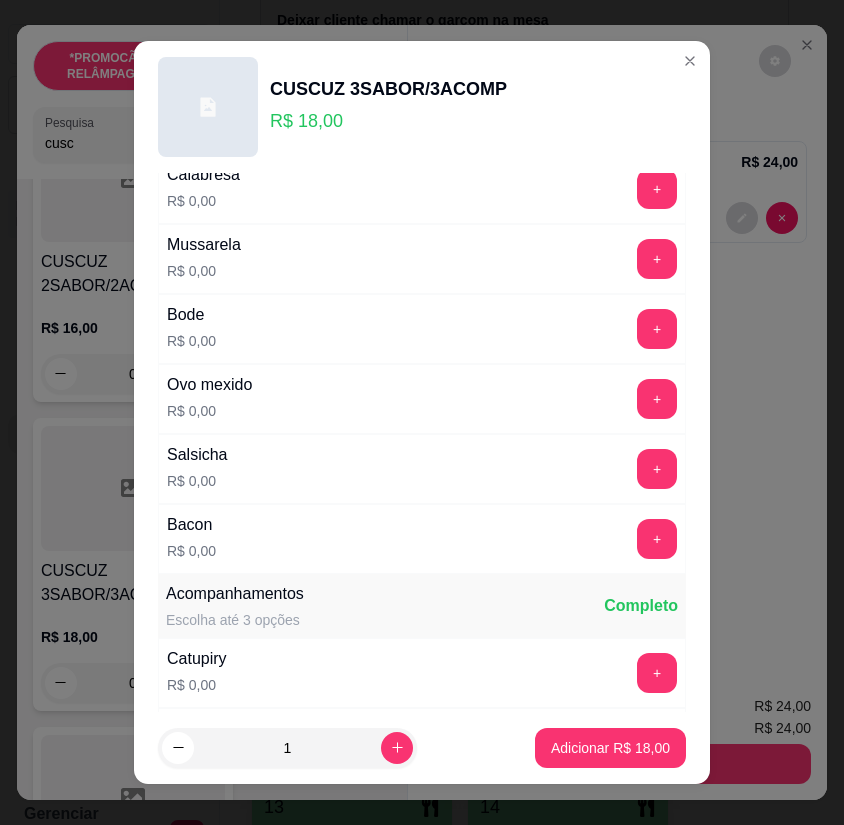 scroll, scrollTop: 100, scrollLeft: 0, axis: vertical 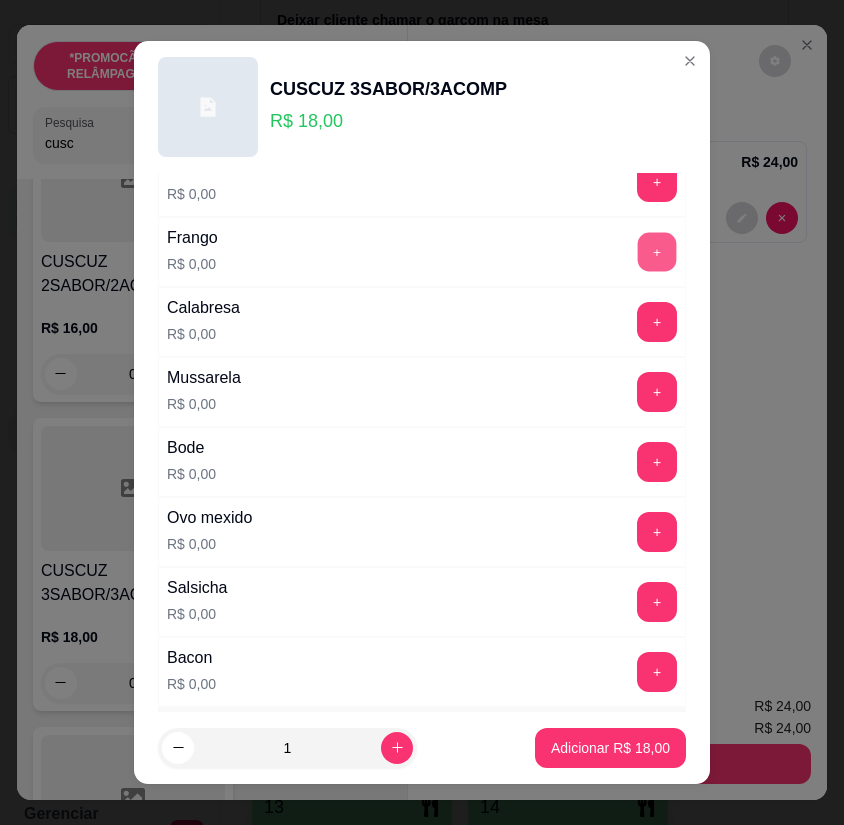 click on "+" at bounding box center [657, 252] 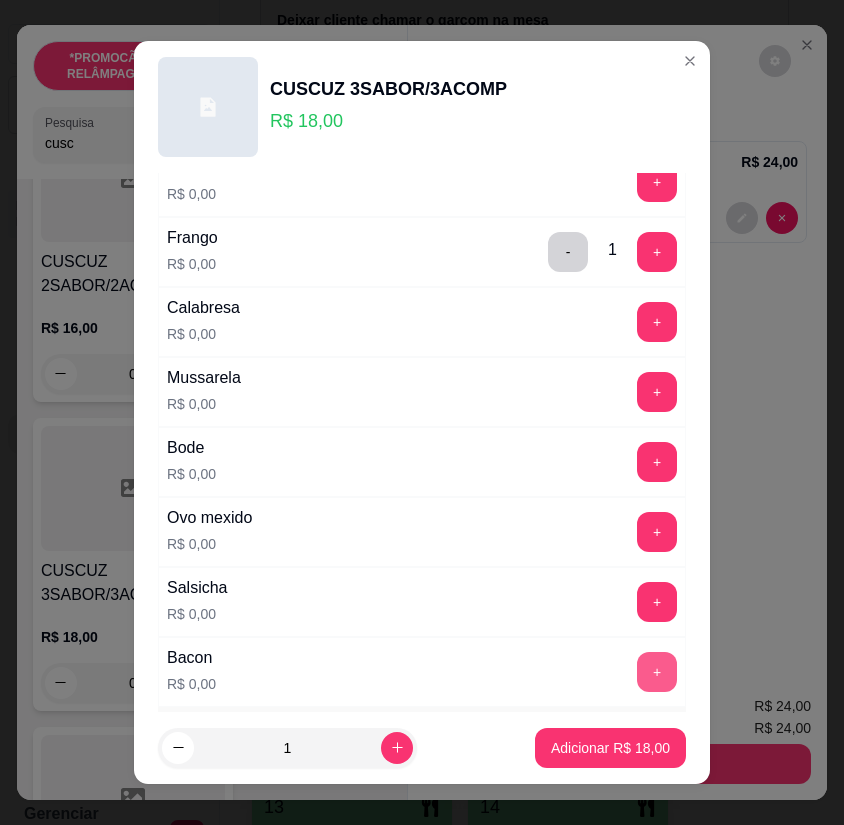 click on "+" at bounding box center [657, 672] 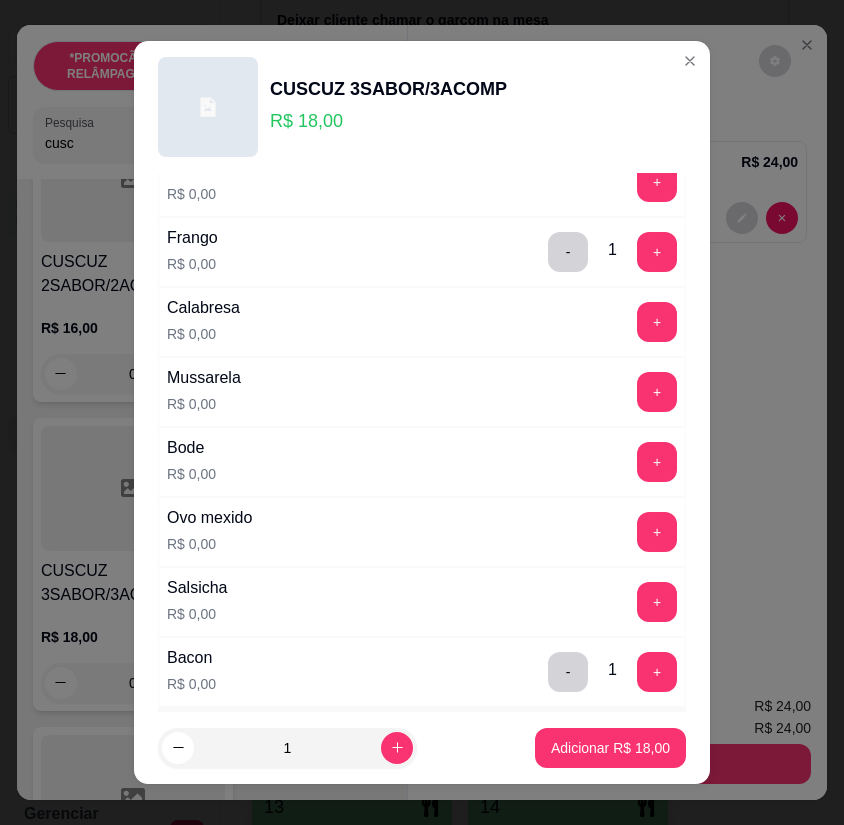 scroll, scrollTop: 200, scrollLeft: 0, axis: vertical 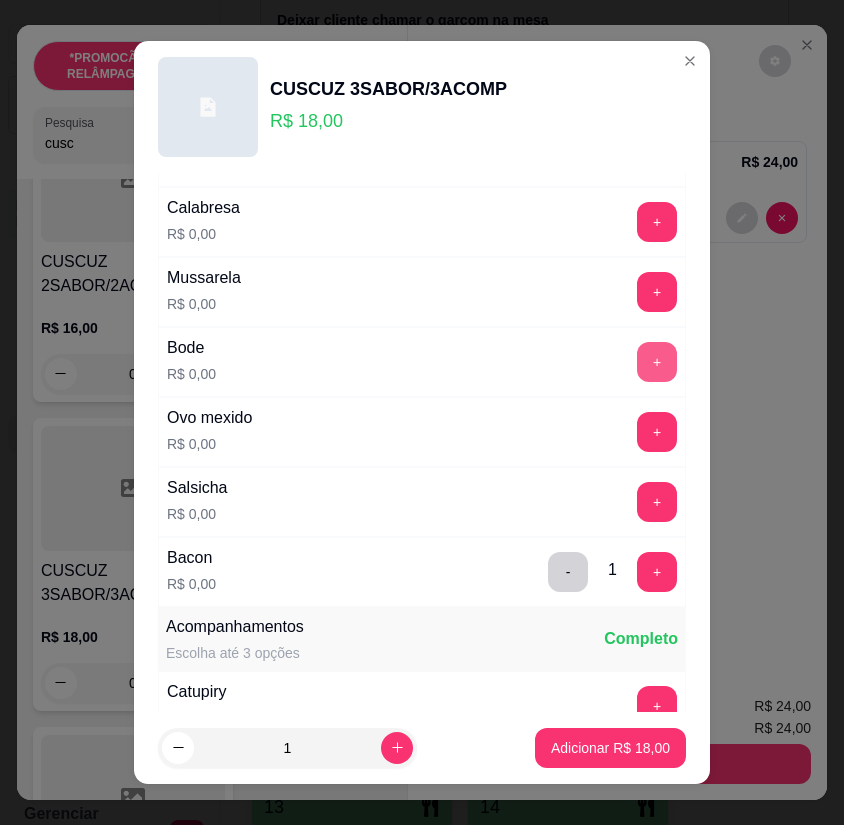 click on "+" at bounding box center [657, 362] 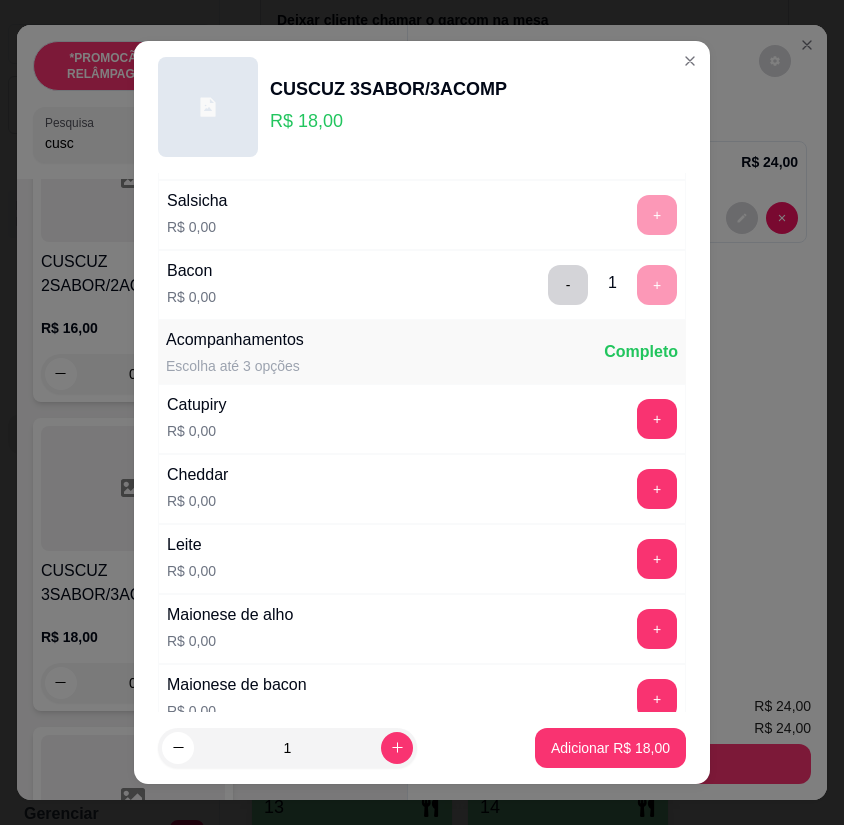 scroll, scrollTop: 500, scrollLeft: 0, axis: vertical 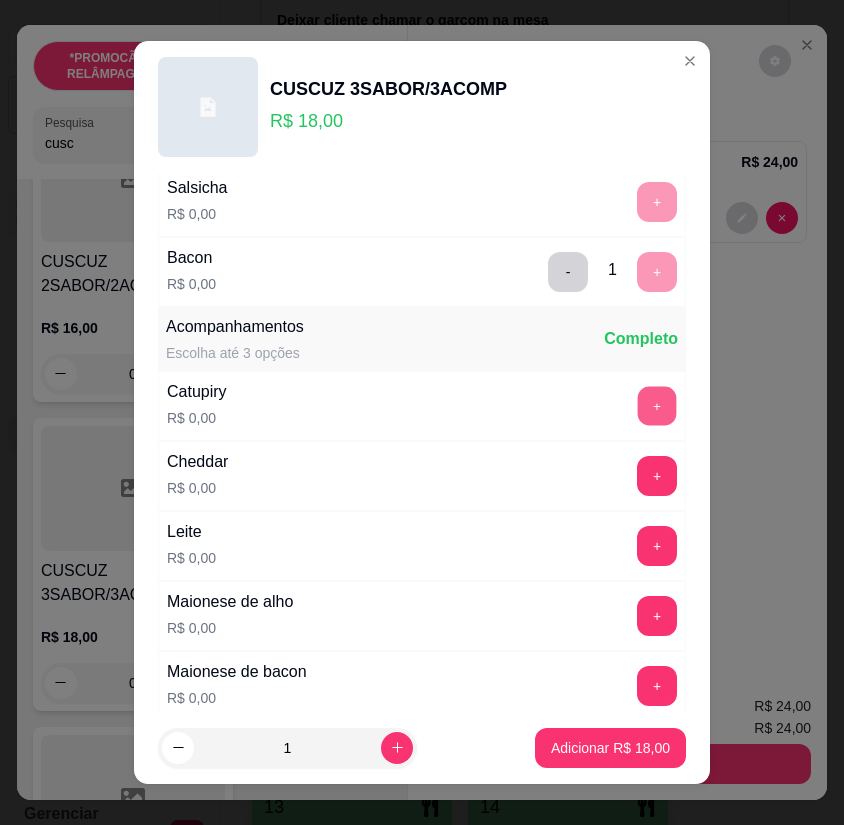 click on "+" at bounding box center (657, 406) 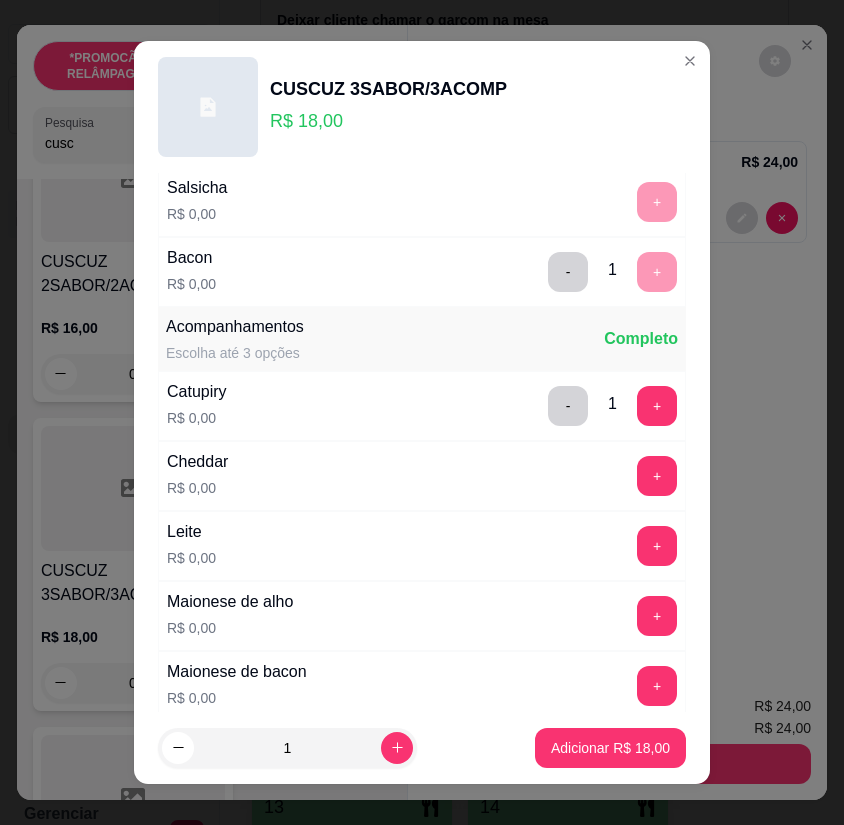 scroll, scrollTop: 600, scrollLeft: 0, axis: vertical 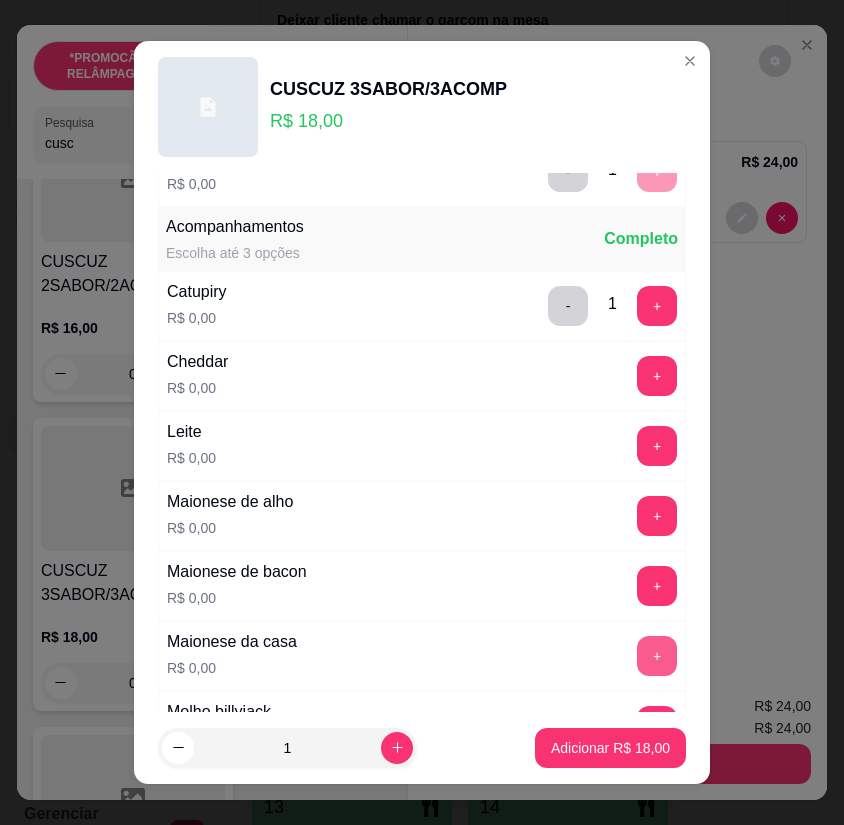 click on "+" at bounding box center (657, 656) 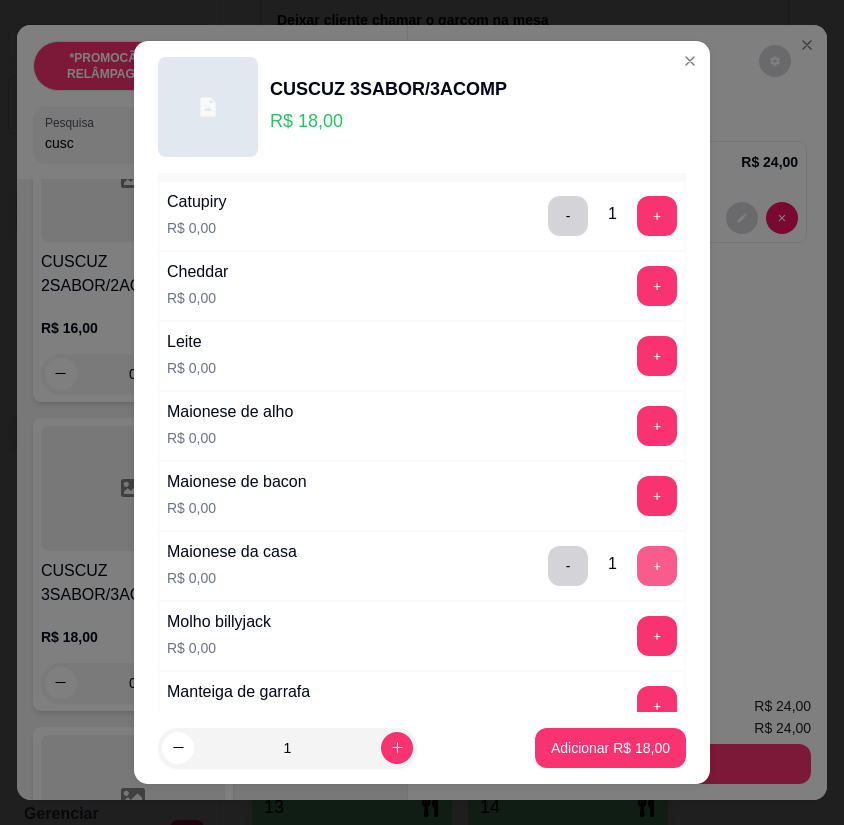 scroll, scrollTop: 800, scrollLeft: 0, axis: vertical 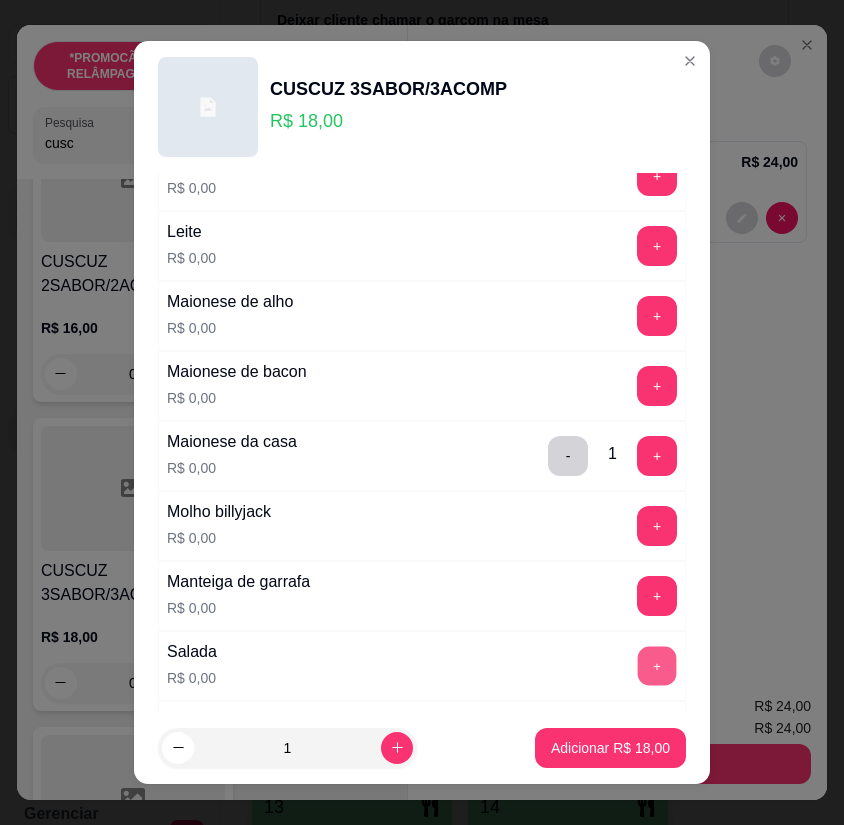 click on "+" at bounding box center [657, 666] 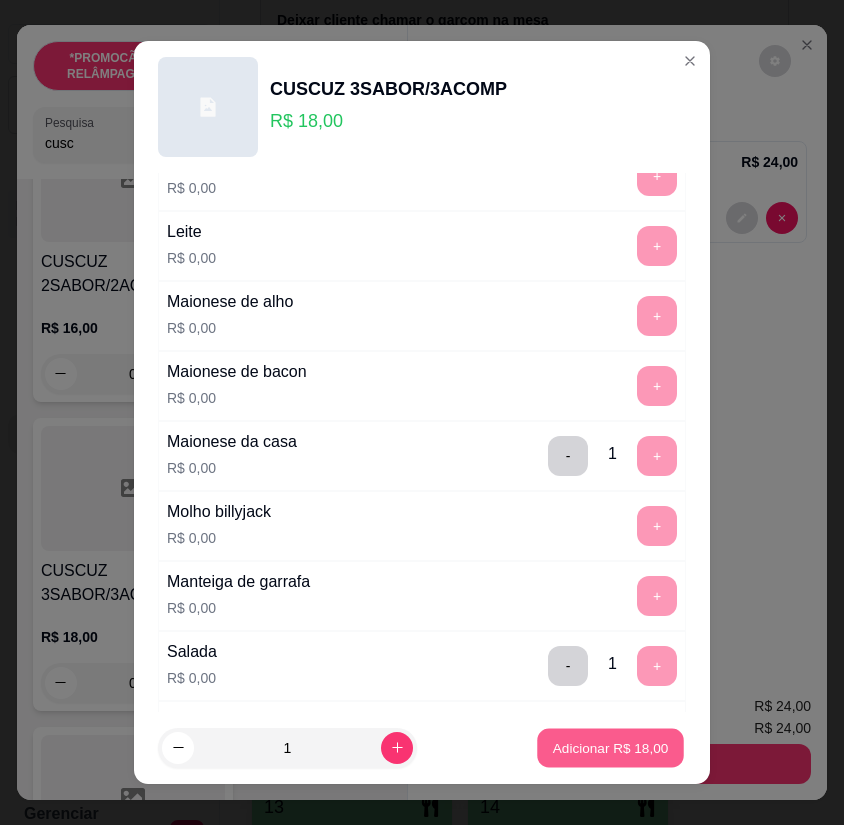 click on "Adicionar   R$ 18,00" at bounding box center (610, 747) 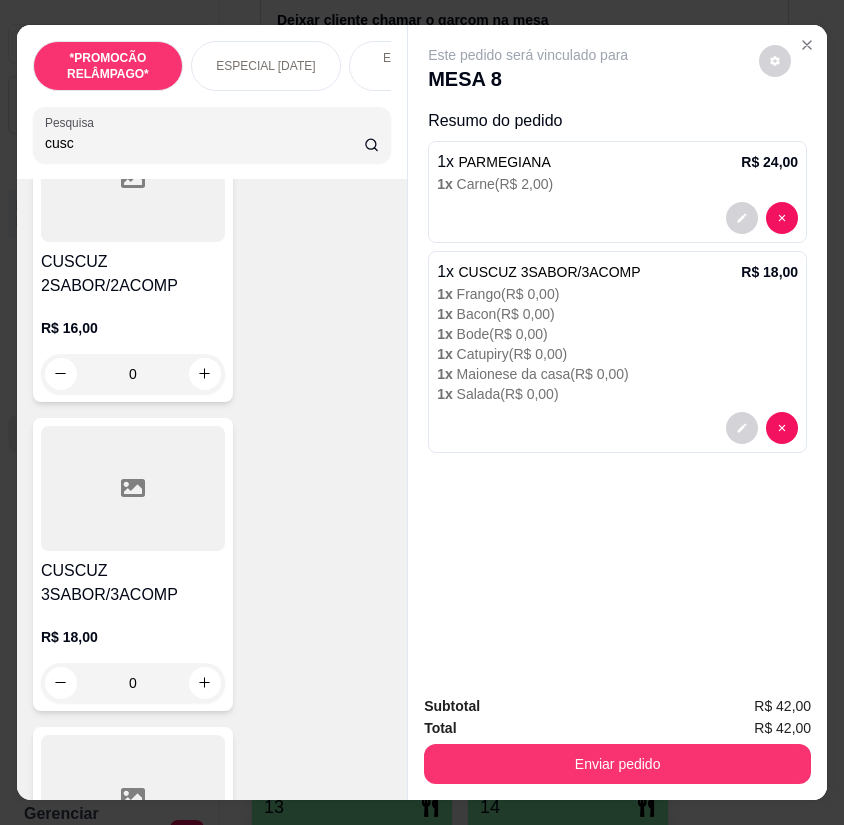 drag, startPoint x: 125, startPoint y: 149, endPoint x: 1, endPoint y: 151, distance: 124.01613 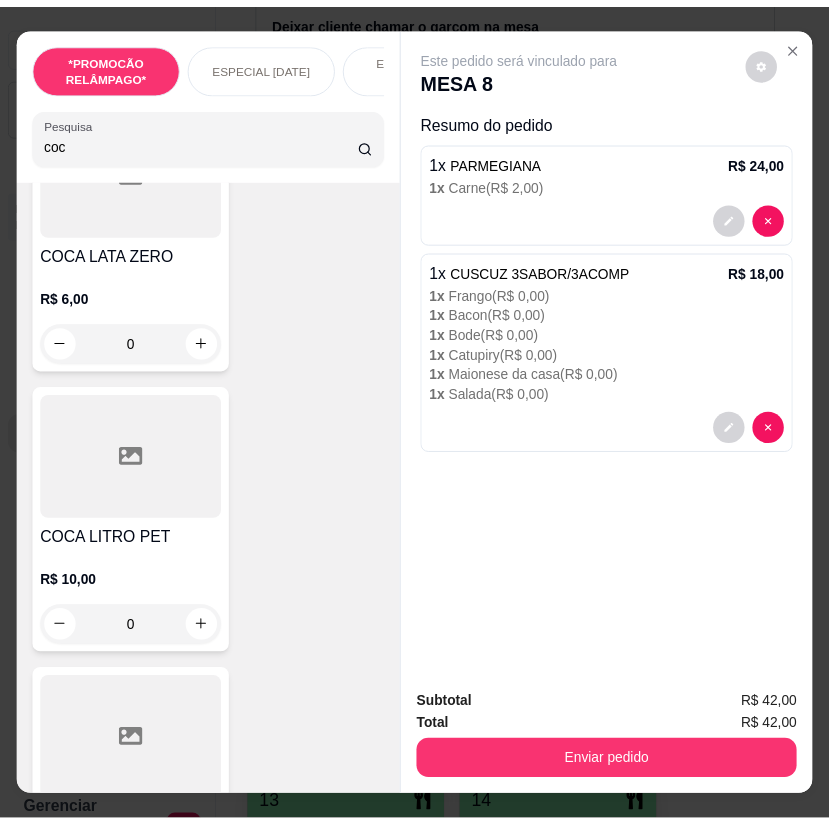 scroll, scrollTop: 500, scrollLeft: 0, axis: vertical 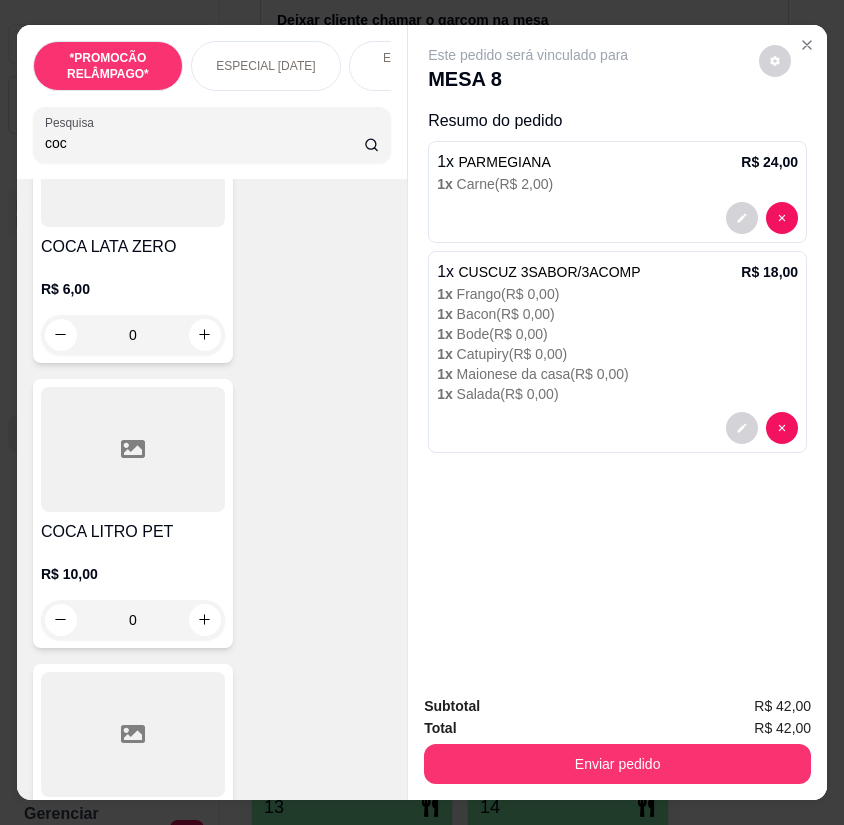 type on "coc" 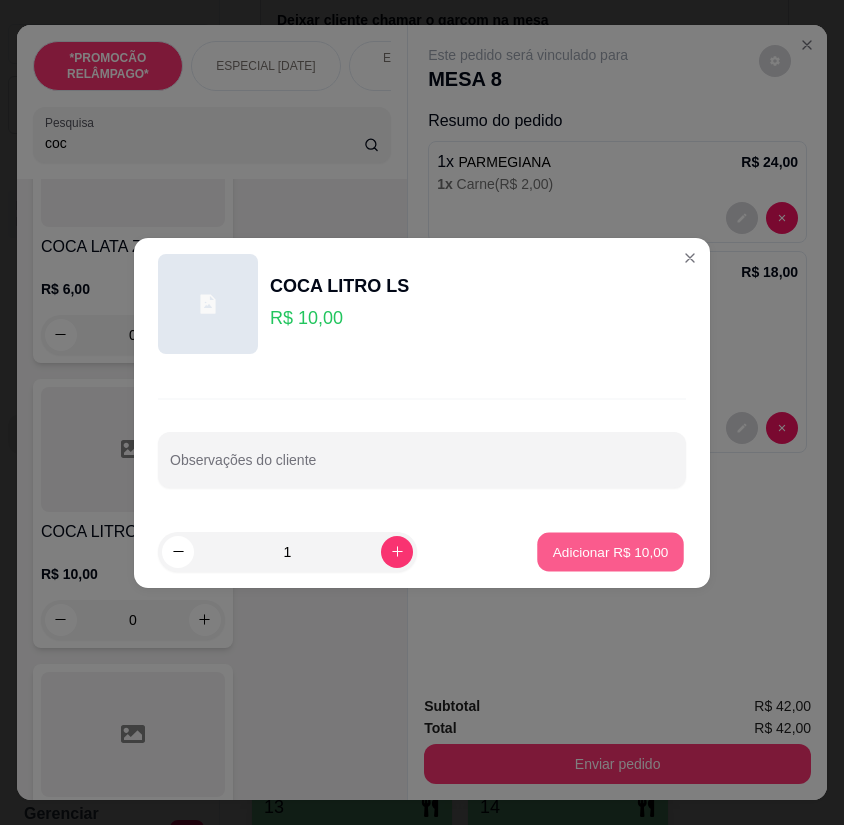 click on "Adicionar   R$ 10,00" at bounding box center [611, 551] 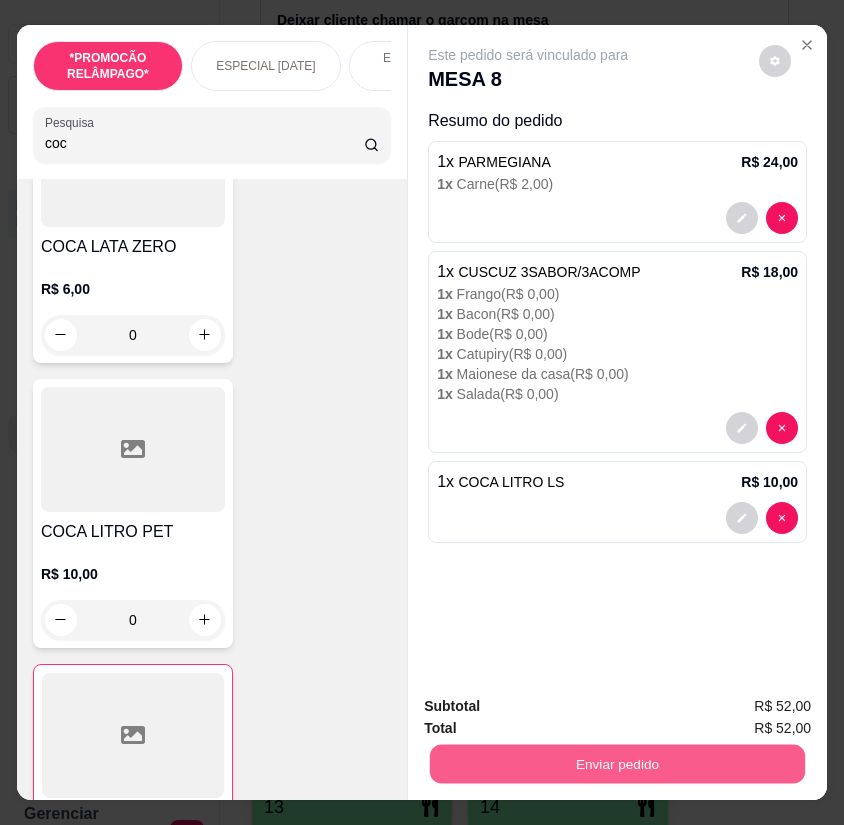 click on "Enviar pedido" at bounding box center [617, 764] 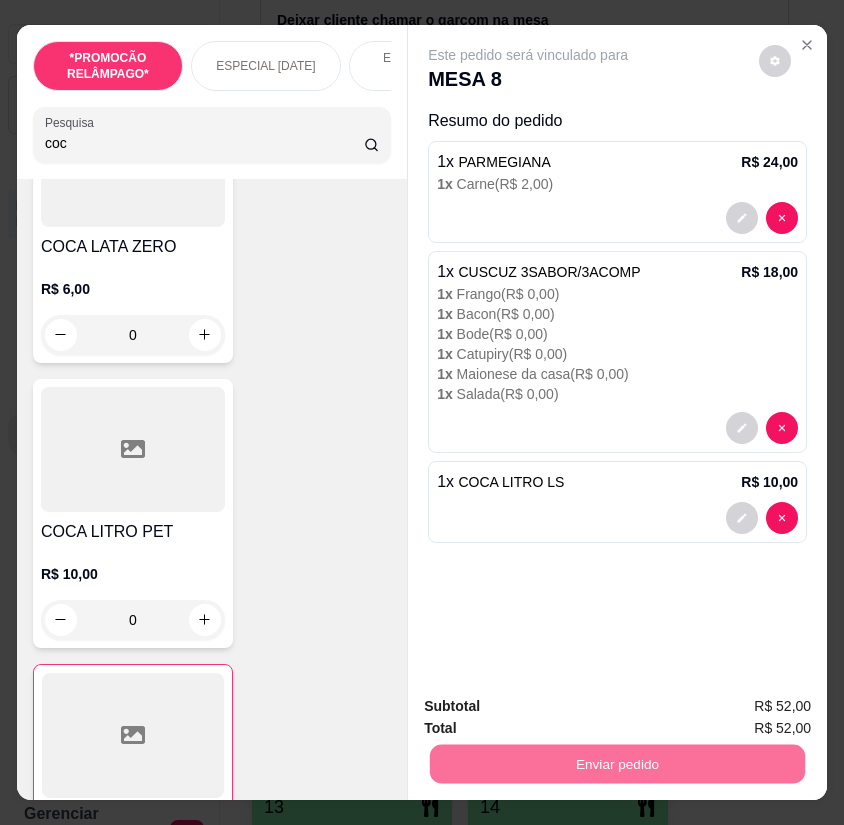 click on "Não registrar e enviar pedido" at bounding box center (549, 708) 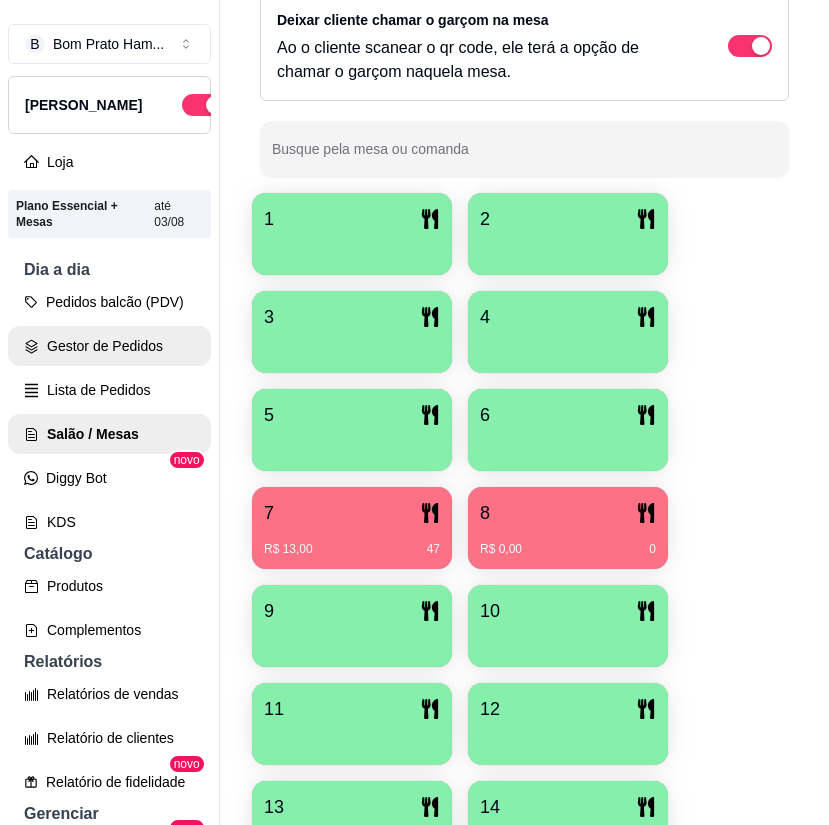 click on "Gestor de Pedidos" at bounding box center [109, 346] 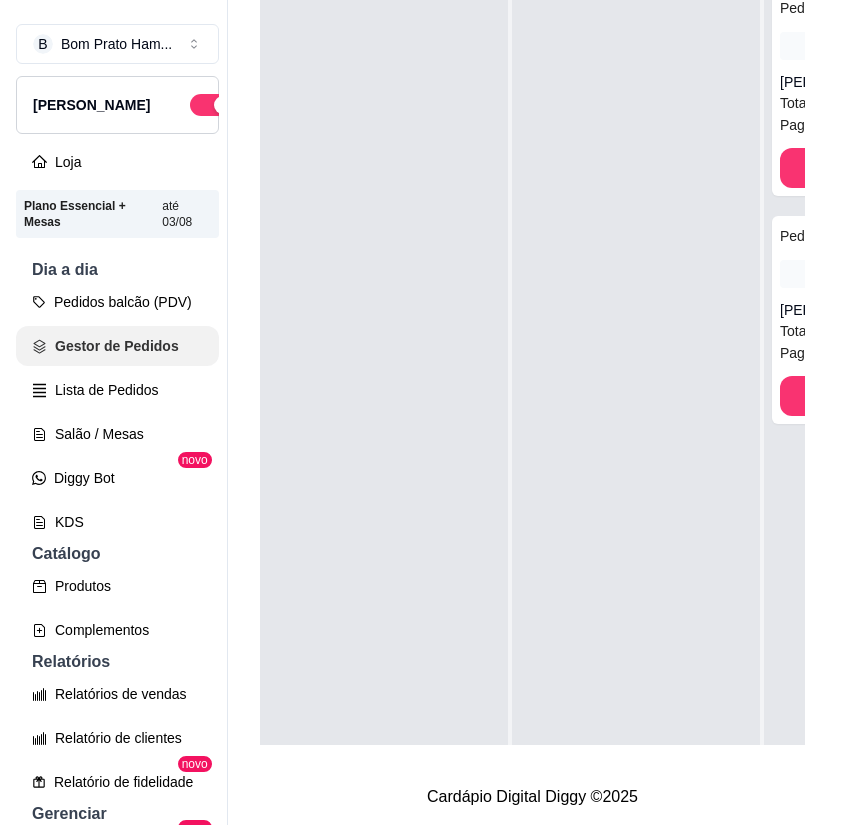 scroll, scrollTop: 0, scrollLeft: 0, axis: both 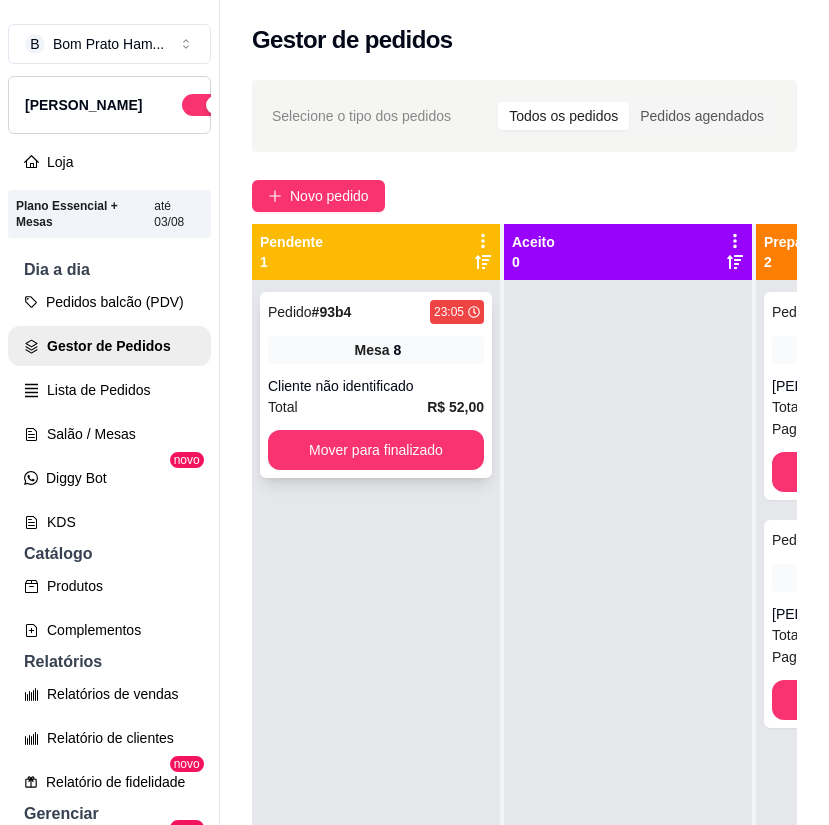 click on "Mesa 8" at bounding box center [376, 350] 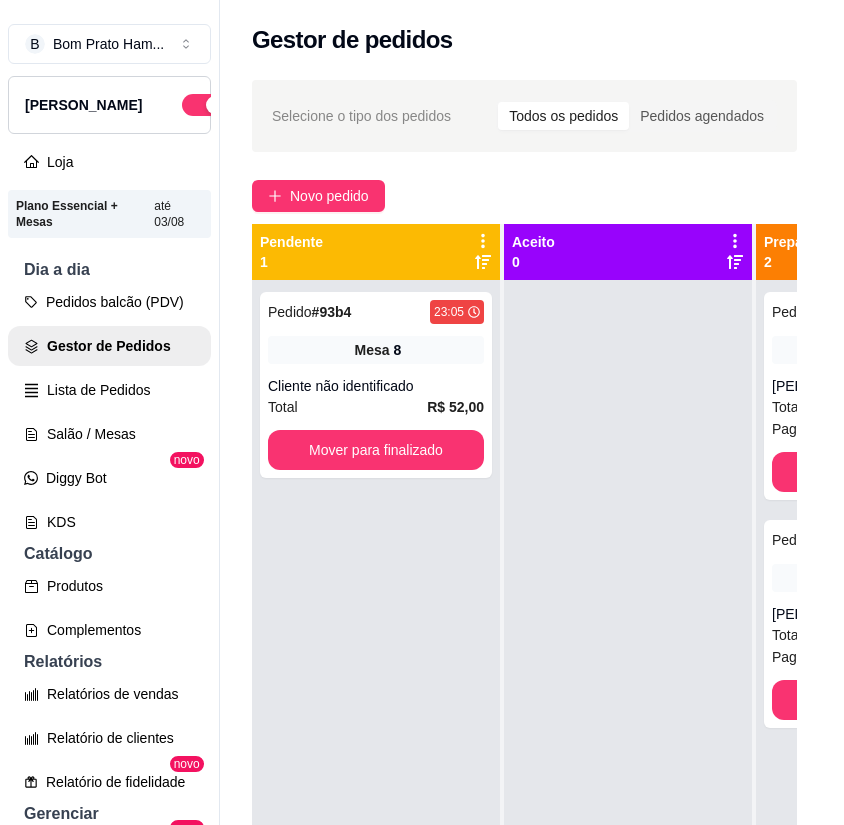 scroll, scrollTop: 170, scrollLeft: 0, axis: vertical 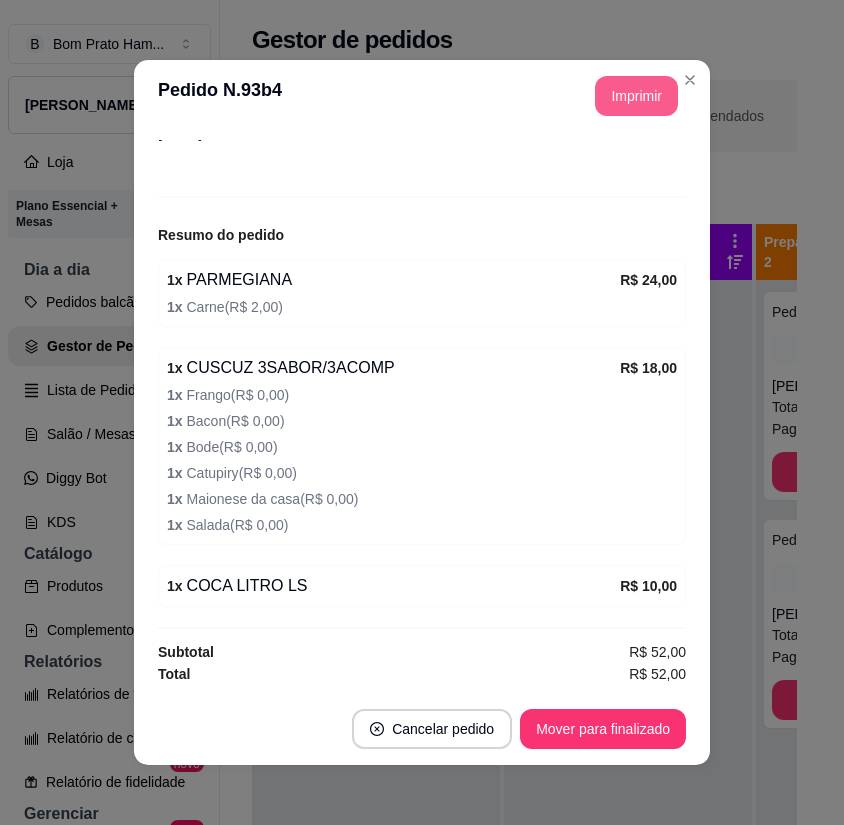 click on "Imprimir" at bounding box center (636, 96) 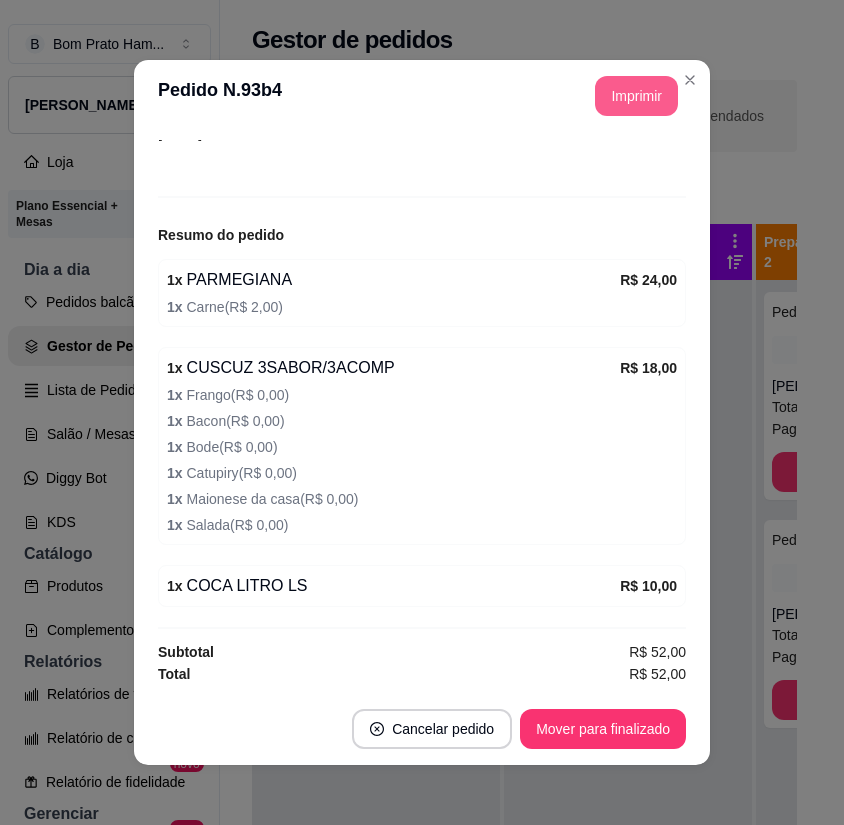 scroll, scrollTop: 0, scrollLeft: 0, axis: both 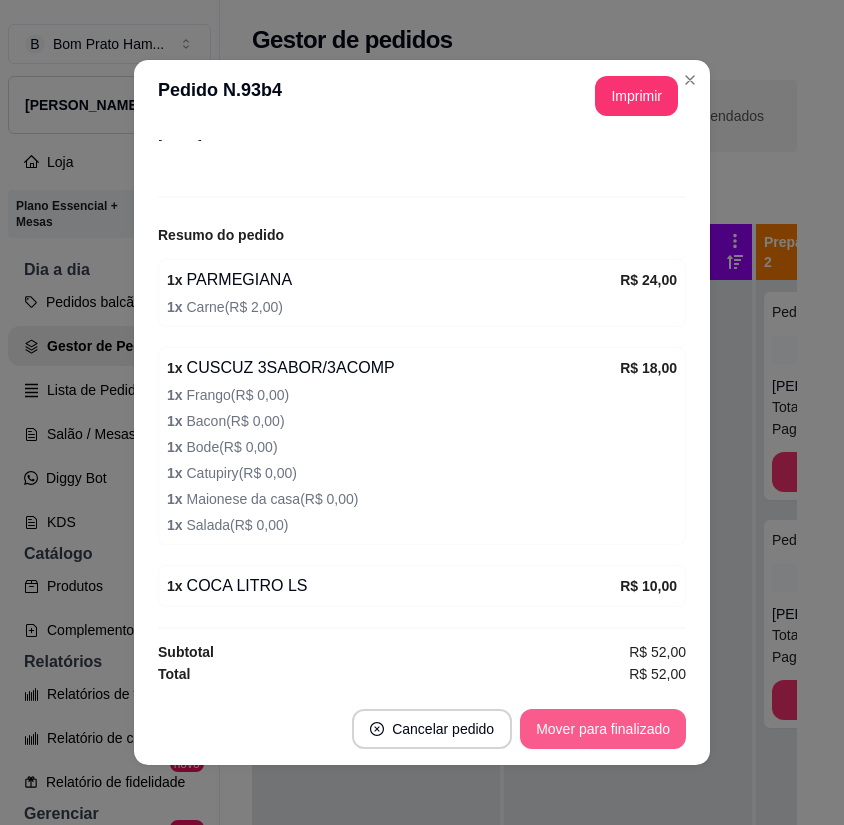 click on "Mover para finalizado" at bounding box center (603, 729) 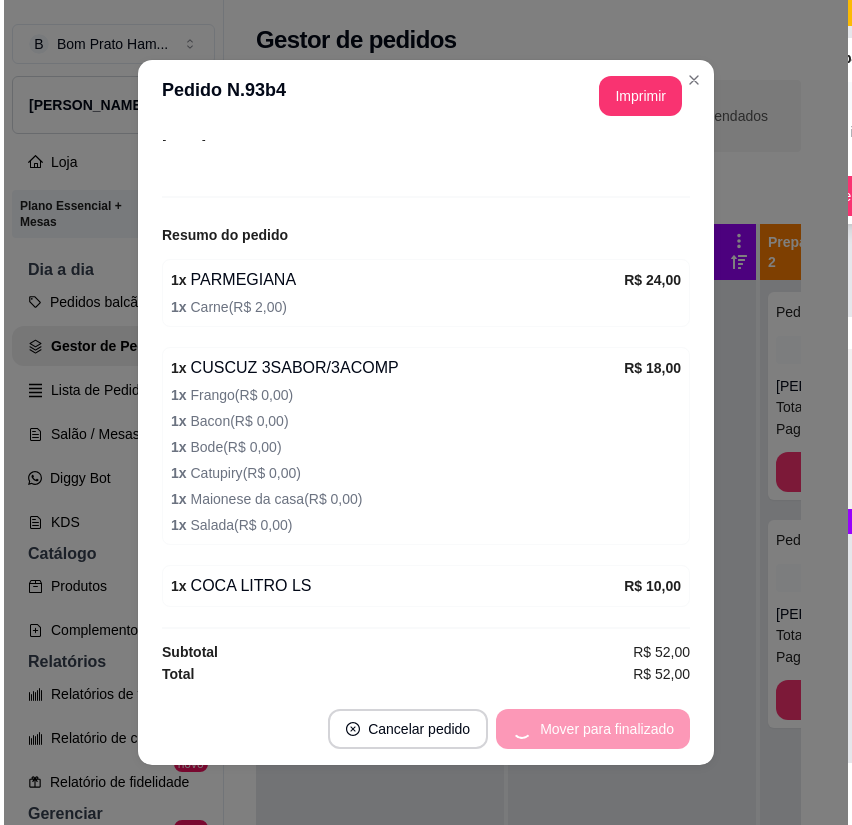 scroll, scrollTop: 104, scrollLeft: 0, axis: vertical 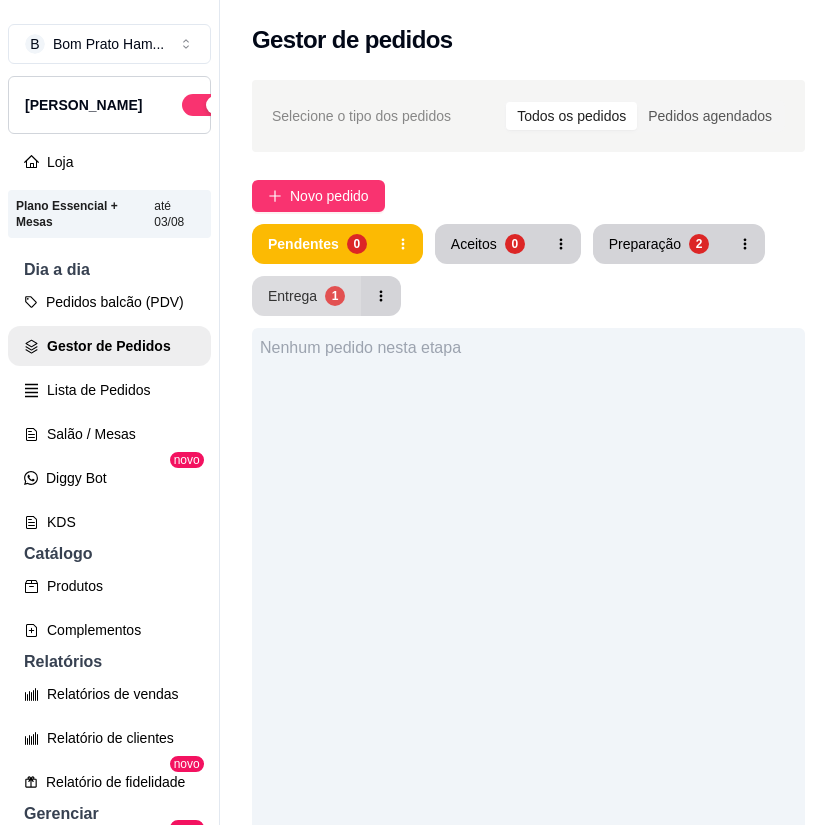 click on "Entrega" at bounding box center [292, 296] 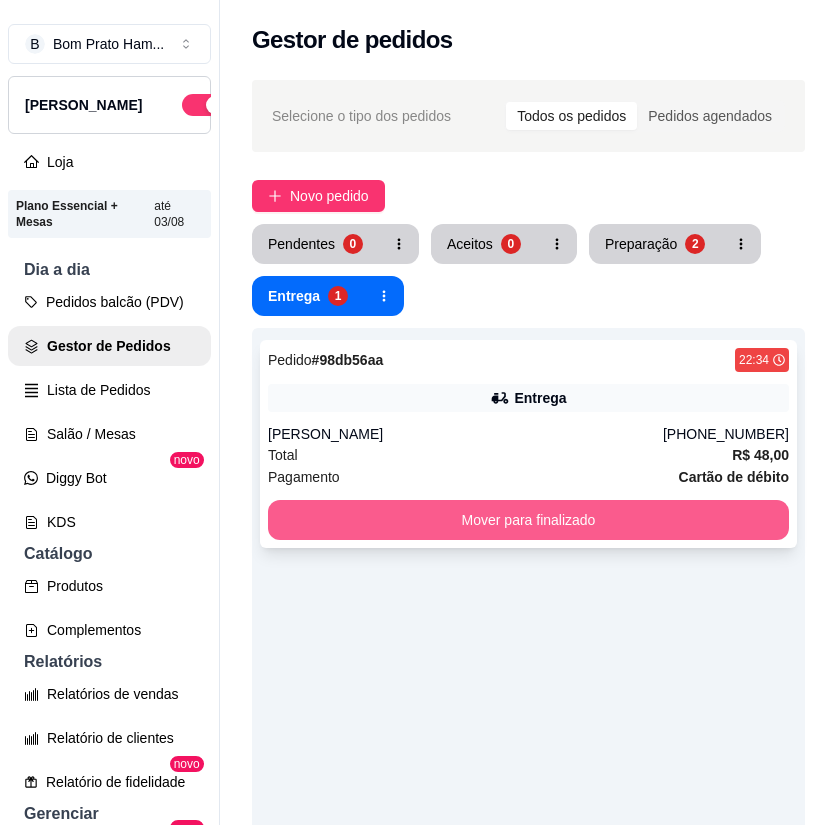 click on "Mover para finalizado" at bounding box center [528, 520] 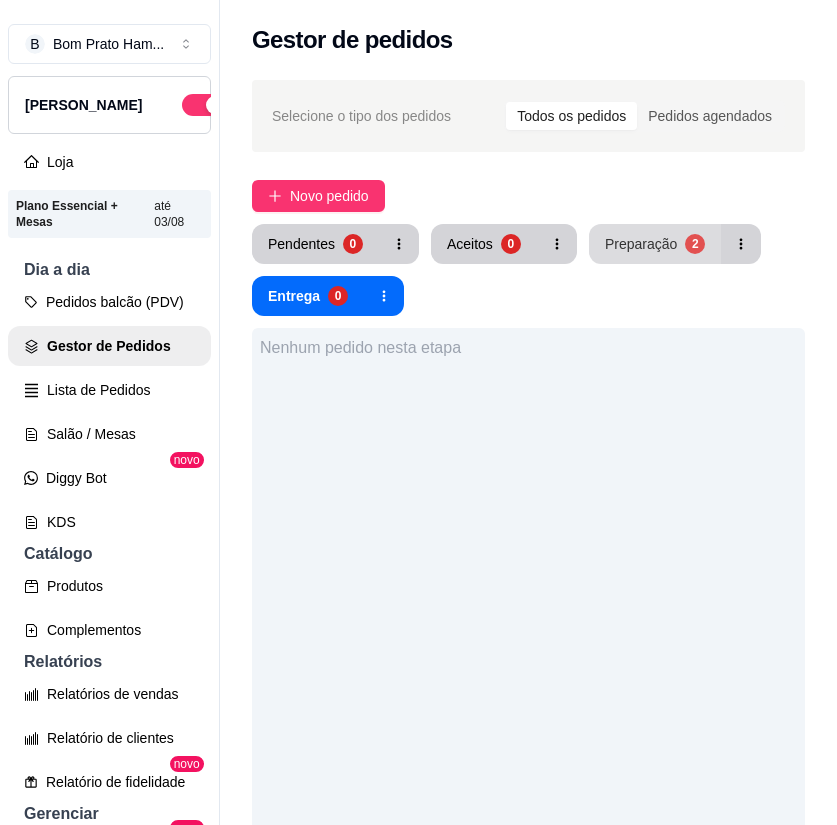 click on "Preparação" at bounding box center [641, 244] 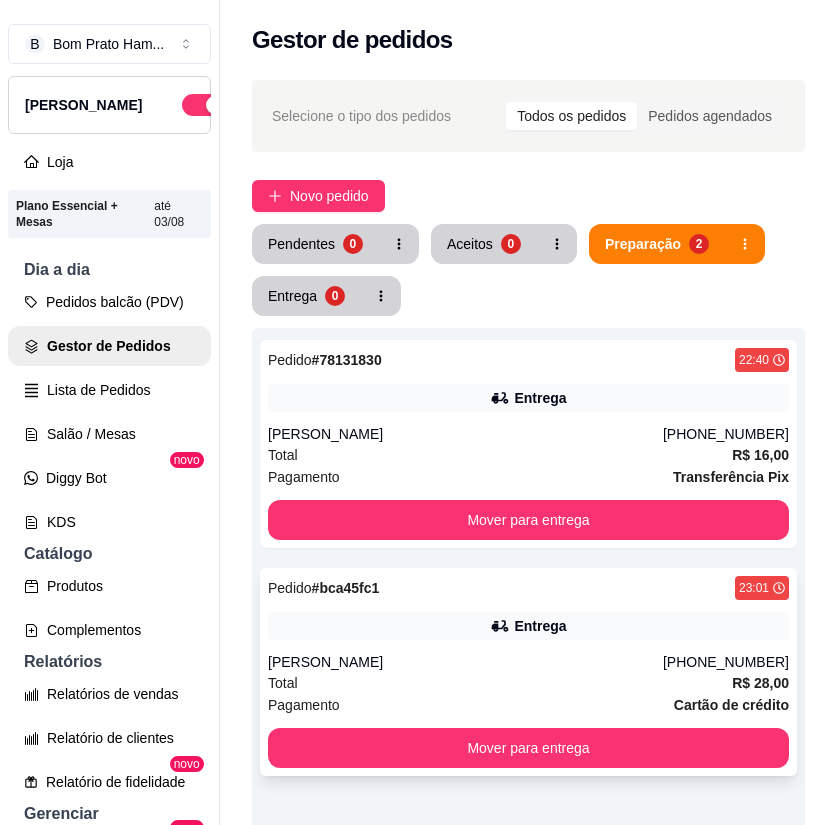 type 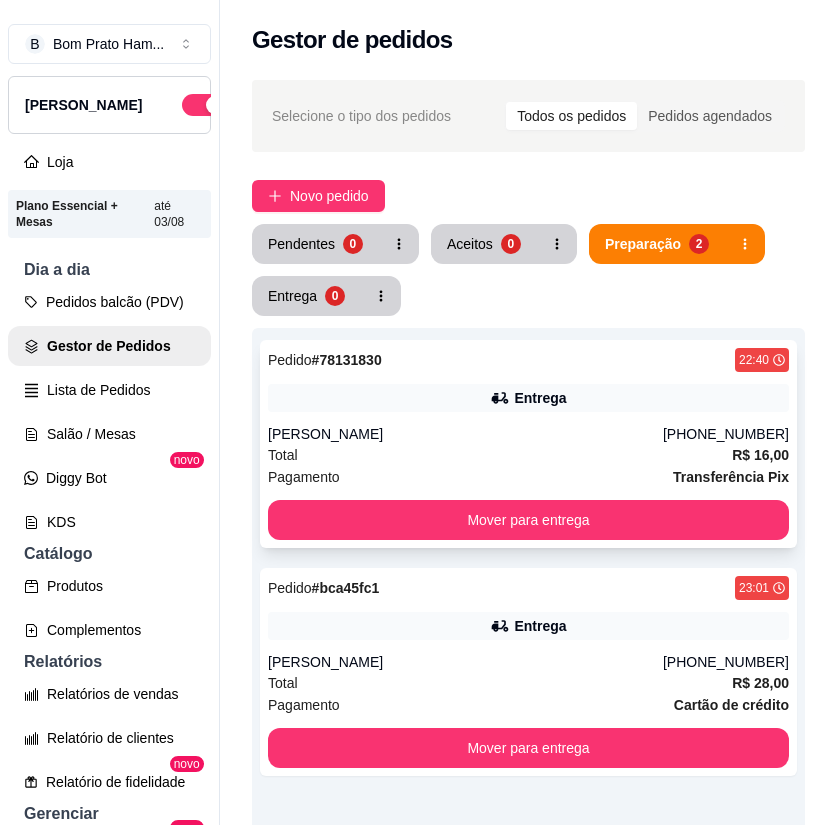 click on "Entrega" at bounding box center (528, 398) 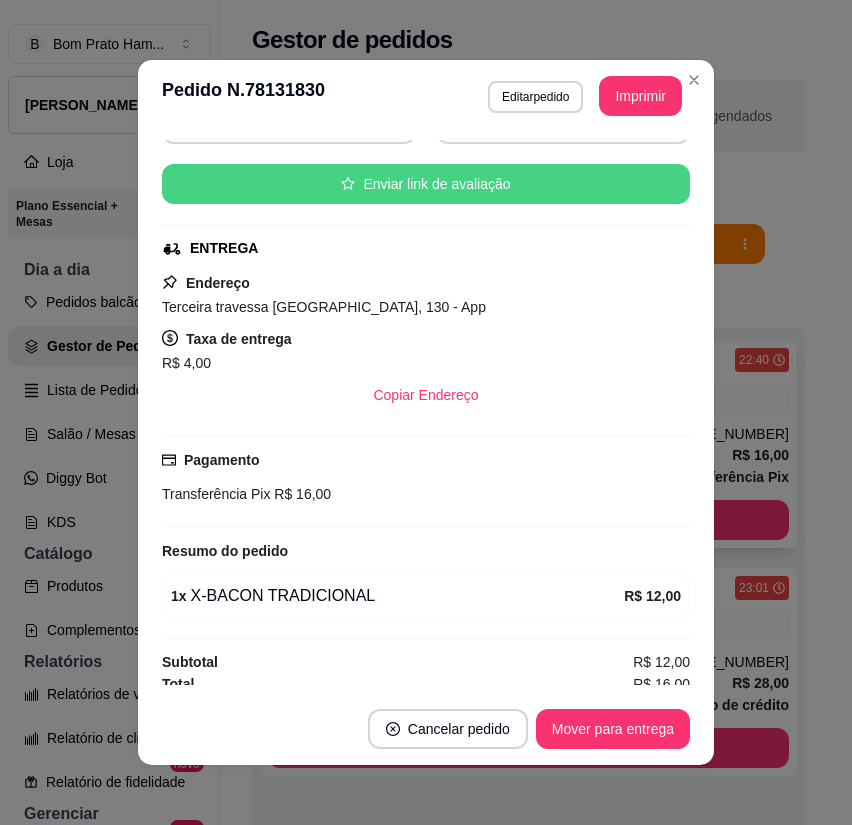 scroll, scrollTop: 232, scrollLeft: 0, axis: vertical 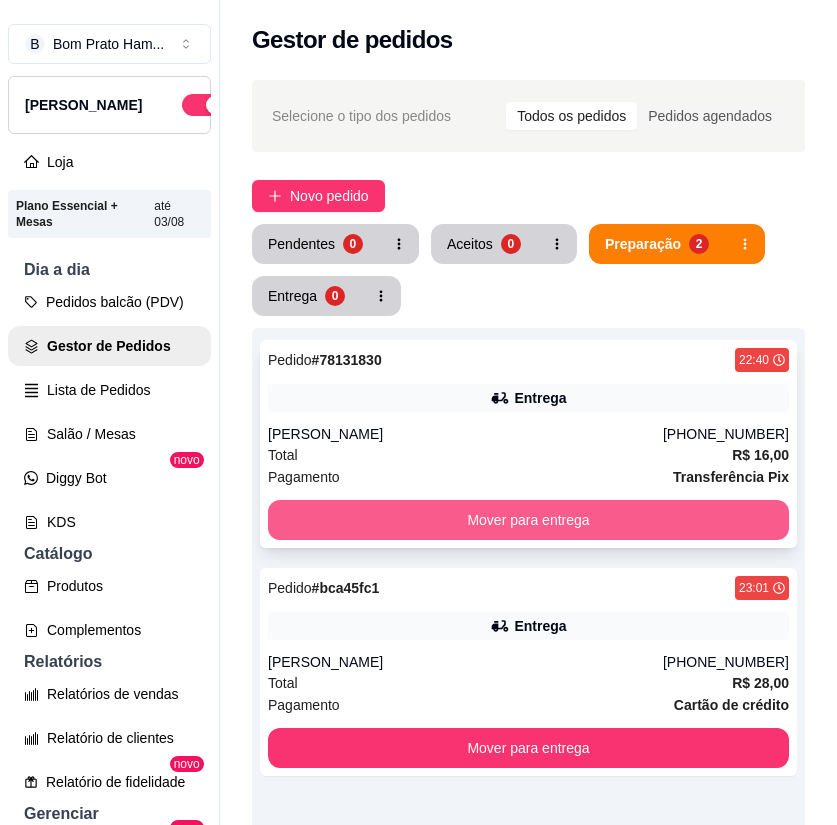 click on "Mover para entrega" at bounding box center (528, 520) 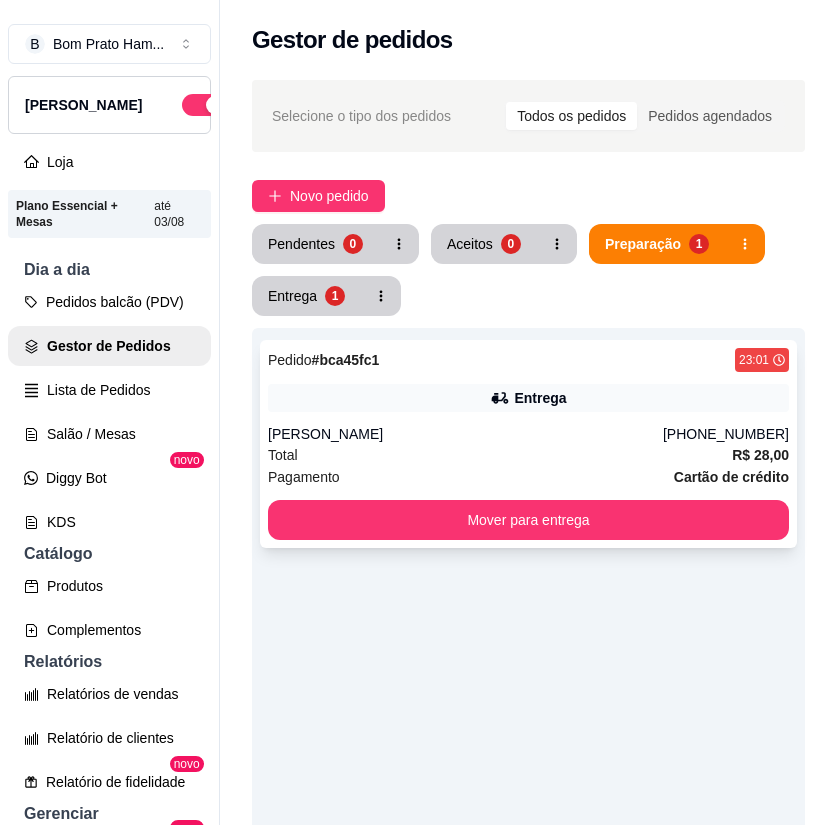 click on "[PERSON_NAME]" at bounding box center (465, 434) 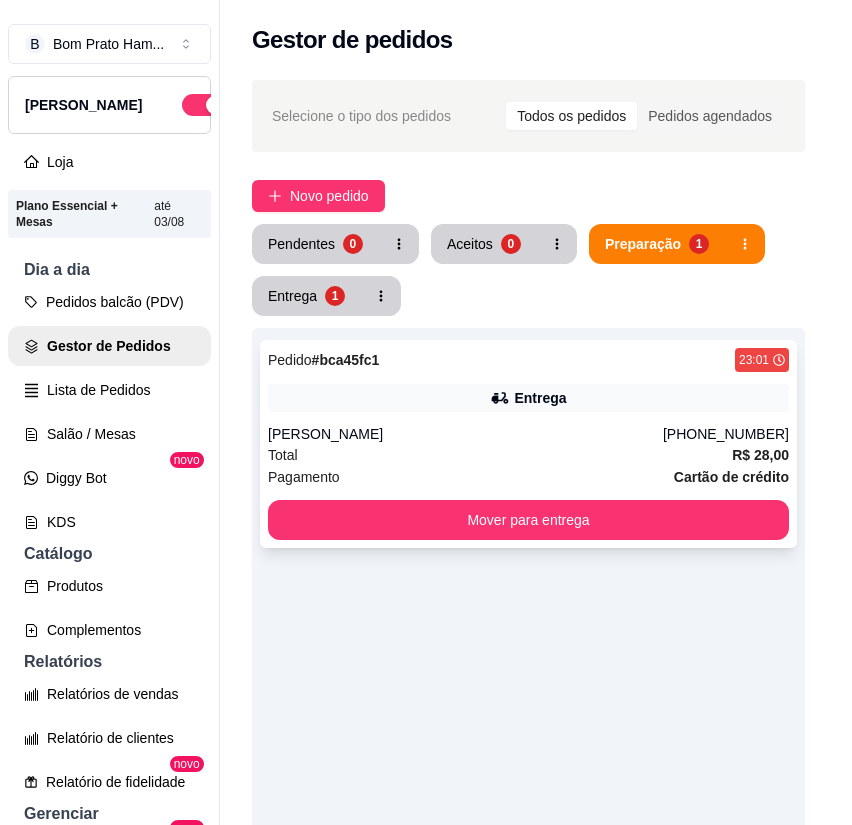 scroll, scrollTop: 232, scrollLeft: 0, axis: vertical 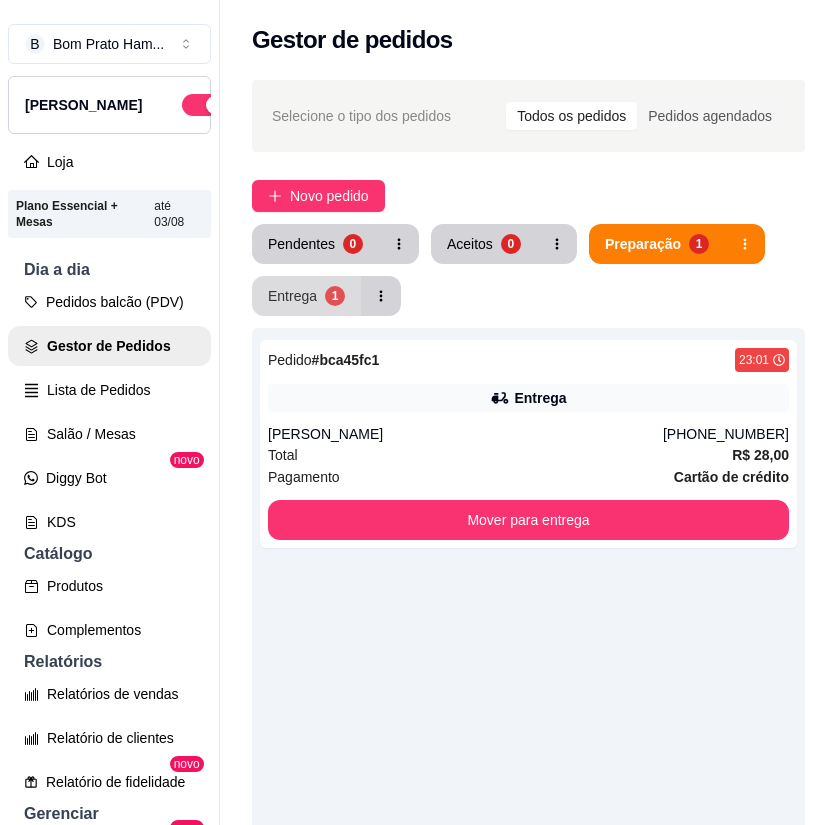 click on "Entrega" at bounding box center [292, 296] 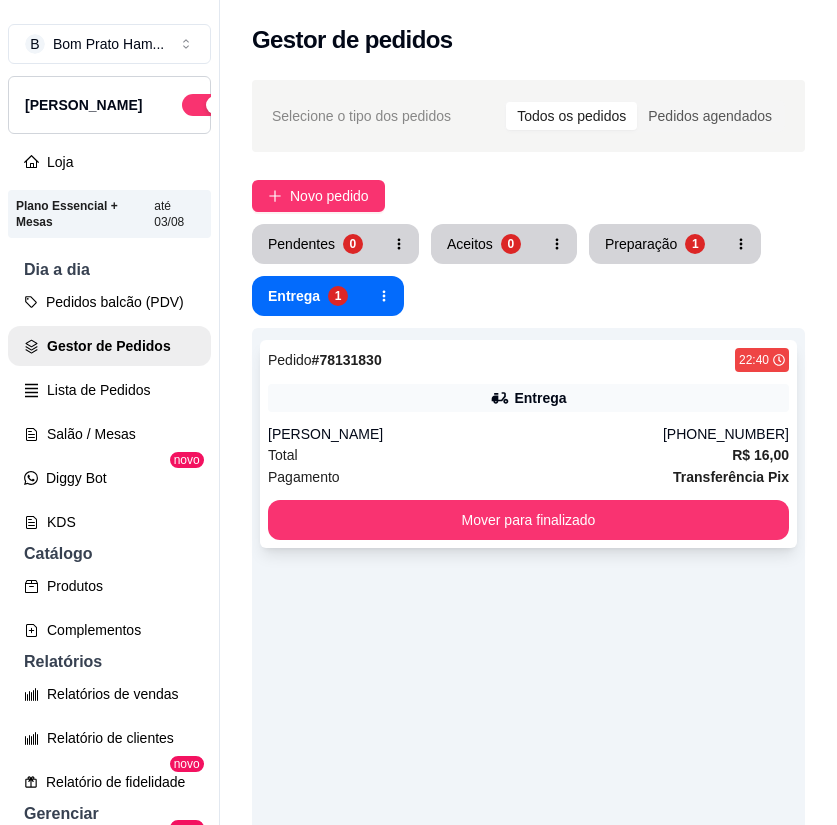 click on "Pedido  # 78131830 22:40 Entrega [PERSON_NAME]  [PHONE_NUMBER] Total R$ 16,00 Pagamento Transferência Pix Mover para finalizado" at bounding box center (528, 444) 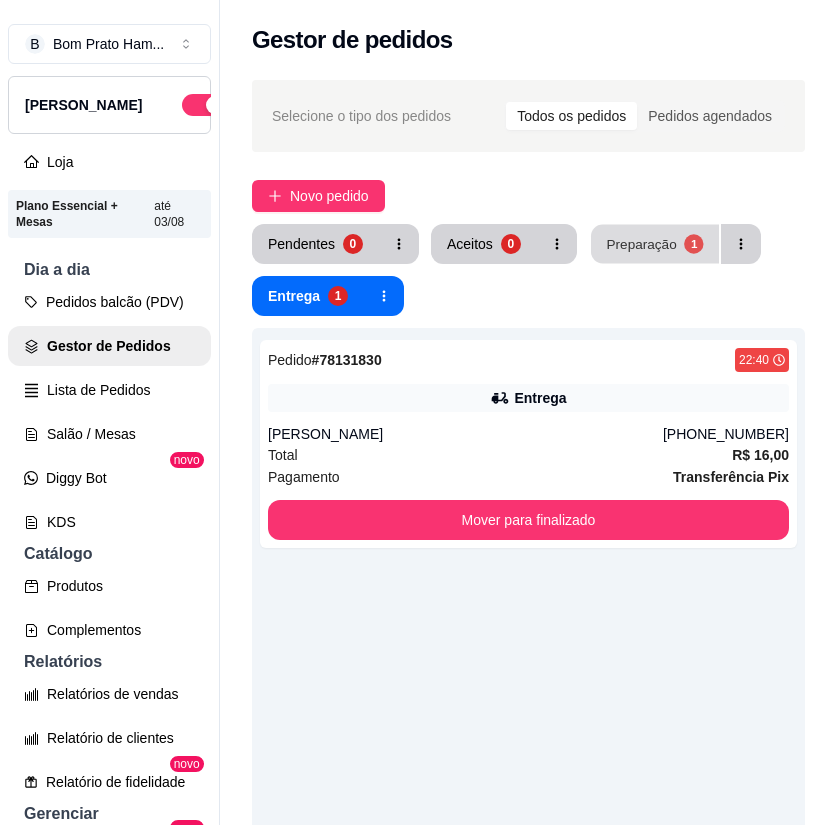 click on "Preparação" at bounding box center (641, 243) 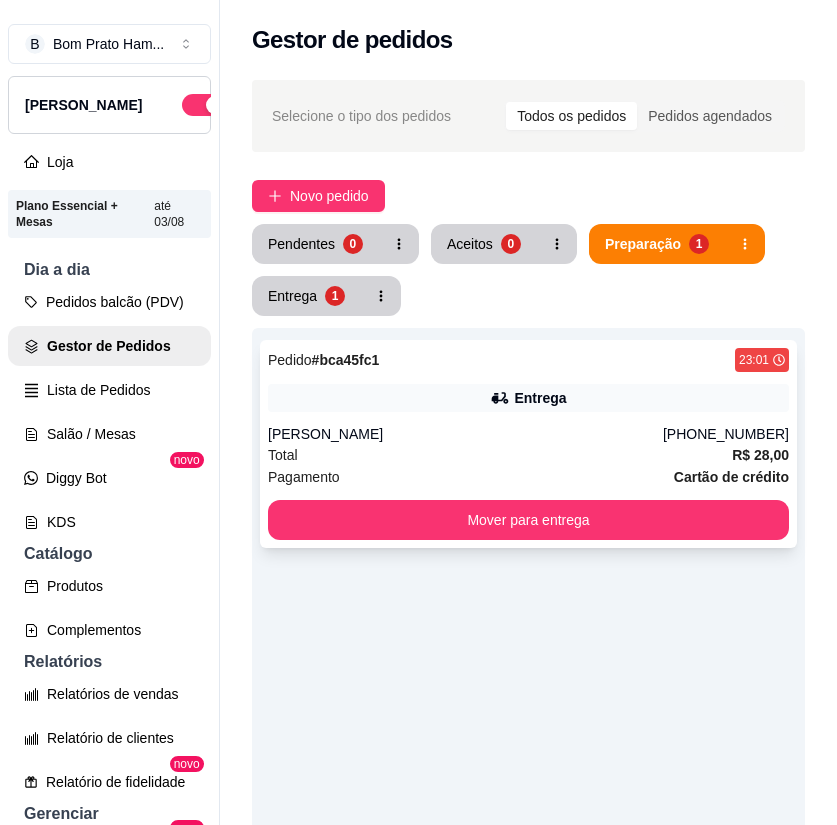 click on "[PERSON_NAME]" at bounding box center (465, 434) 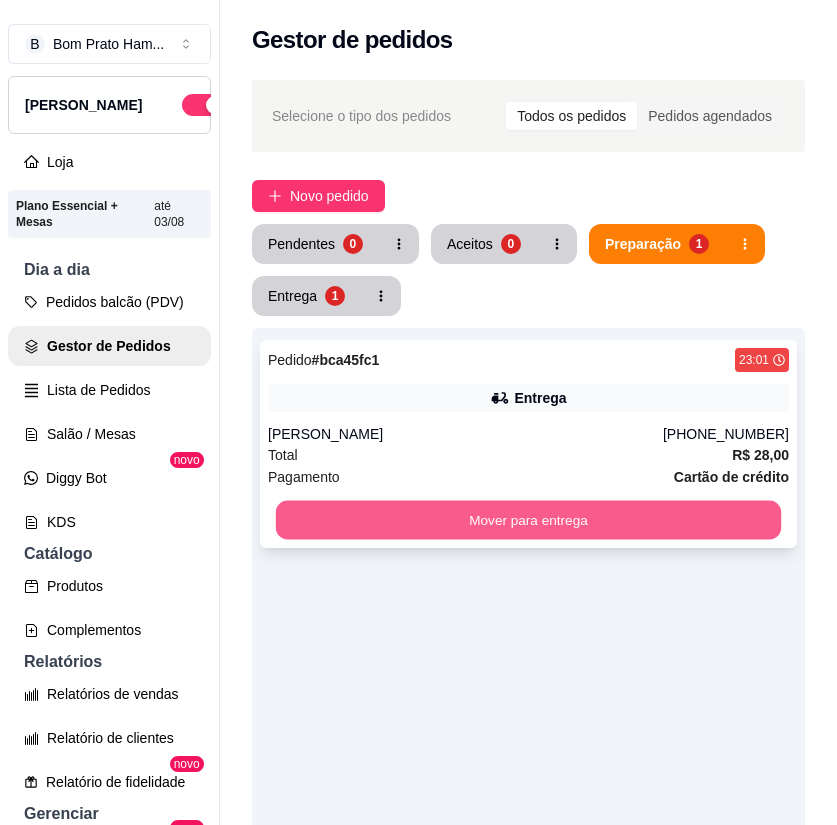 click on "Mover para entrega" at bounding box center [528, 520] 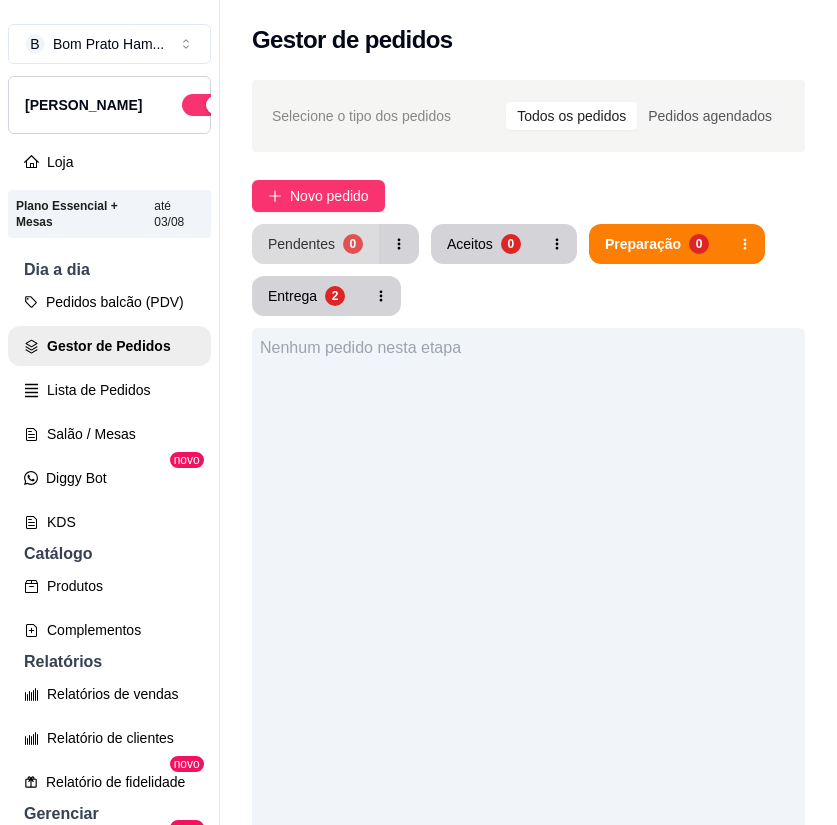 click on "Pendentes 0" at bounding box center (315, 244) 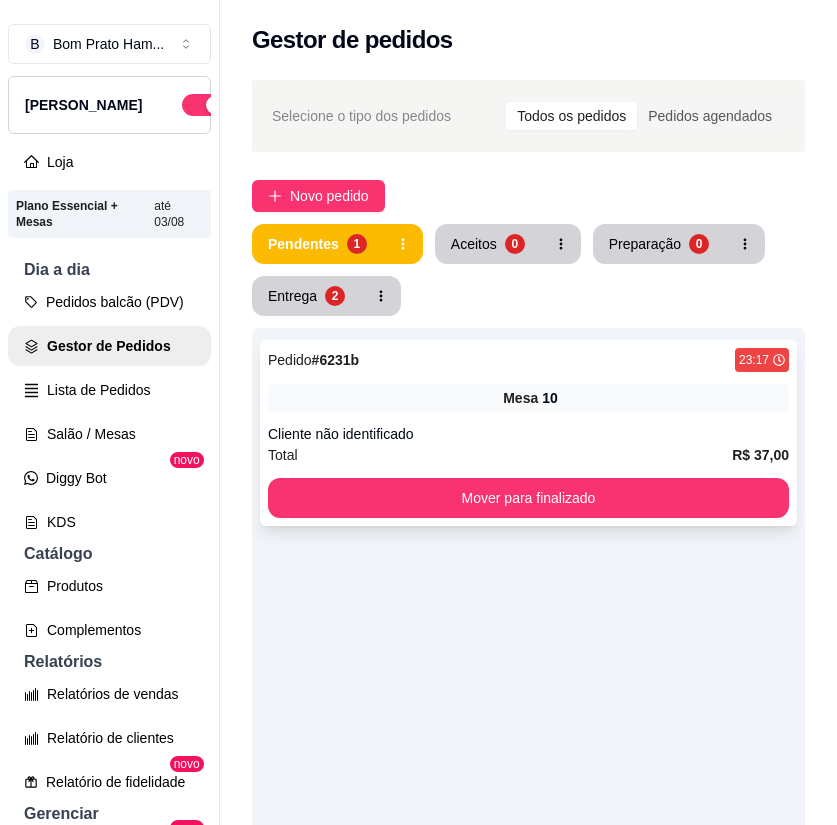 click on "Mesa" at bounding box center [520, 398] 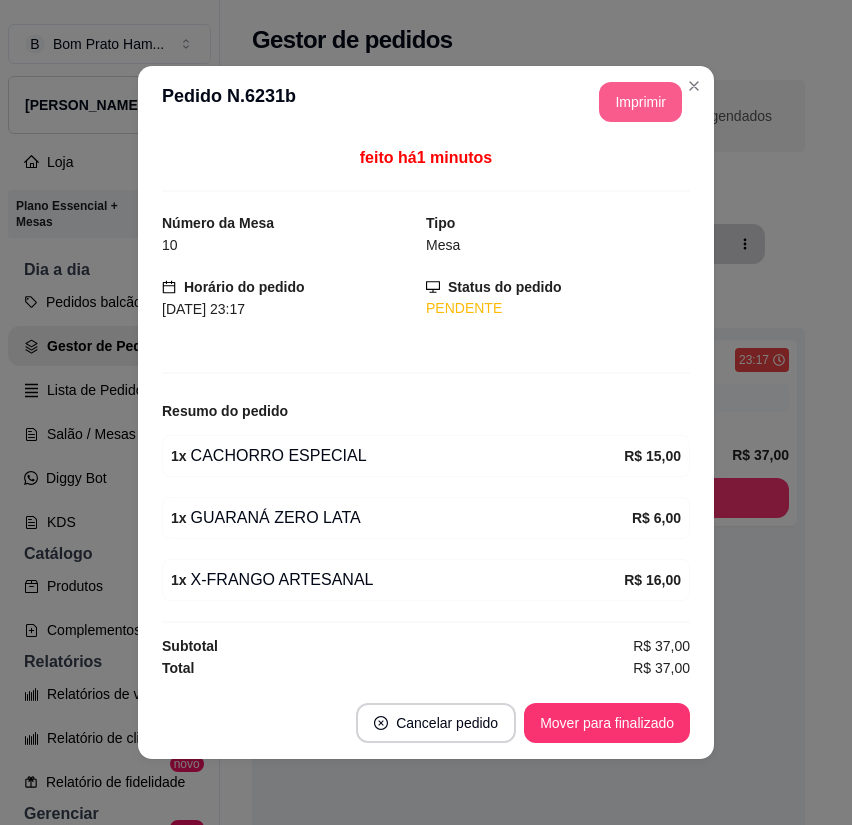click on "Imprimir" at bounding box center (640, 102) 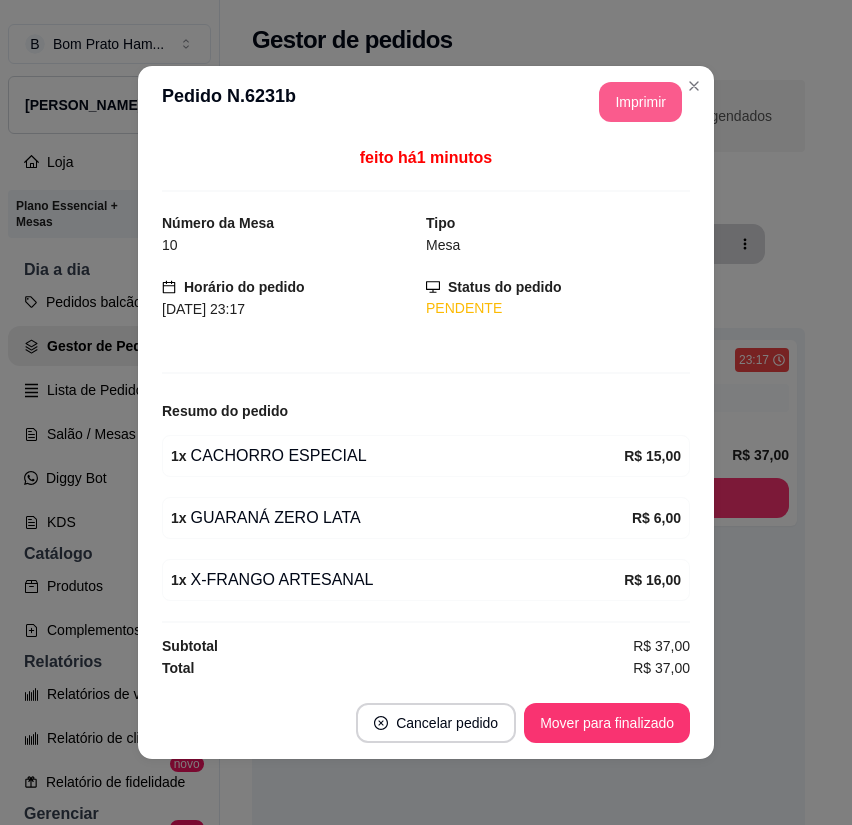 scroll, scrollTop: 0, scrollLeft: 0, axis: both 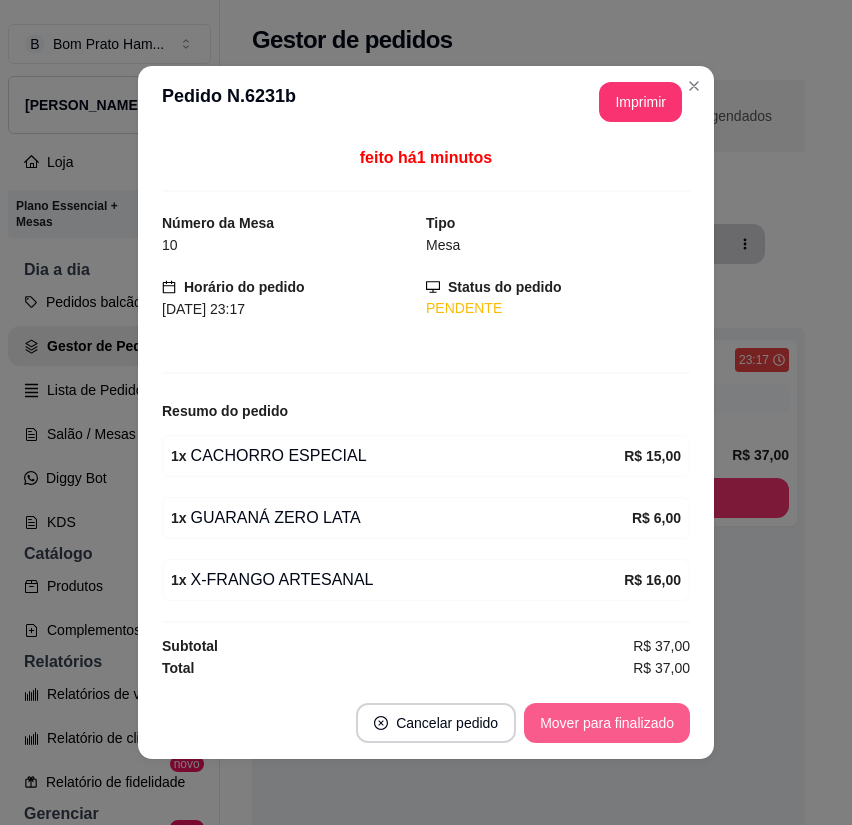 click on "Mover para finalizado" at bounding box center [607, 723] 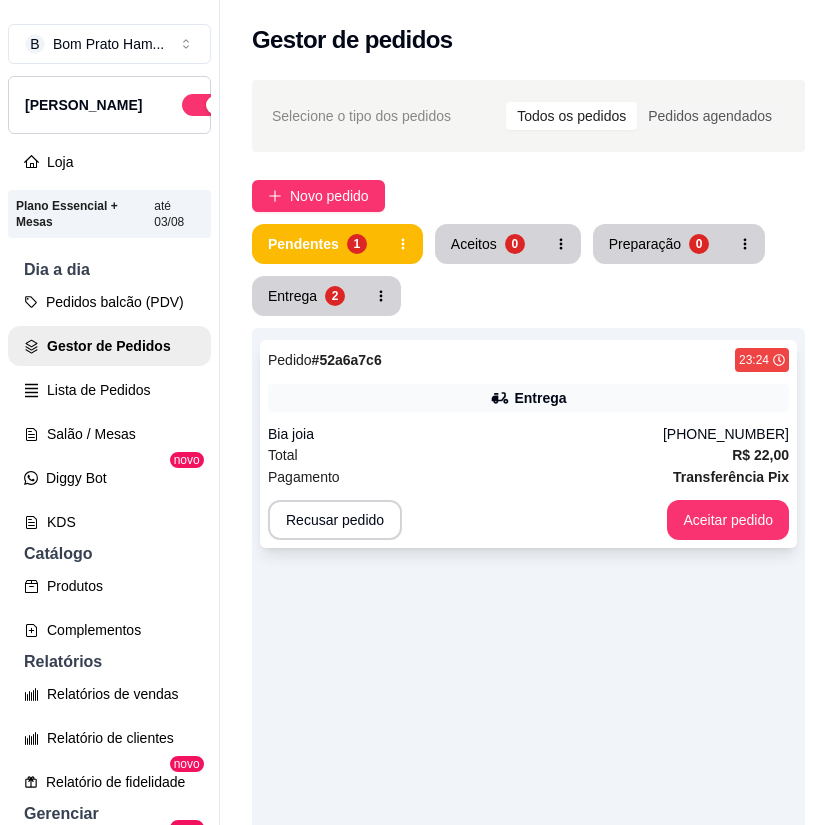 click on "Bia joia" at bounding box center [465, 434] 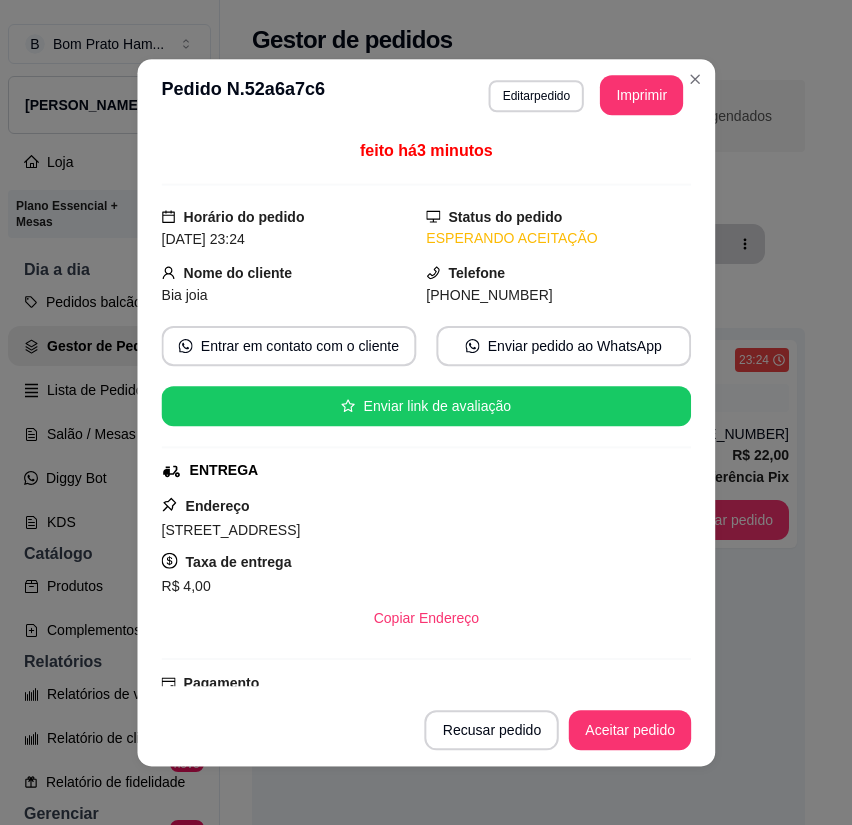 scroll, scrollTop: 294, scrollLeft: 0, axis: vertical 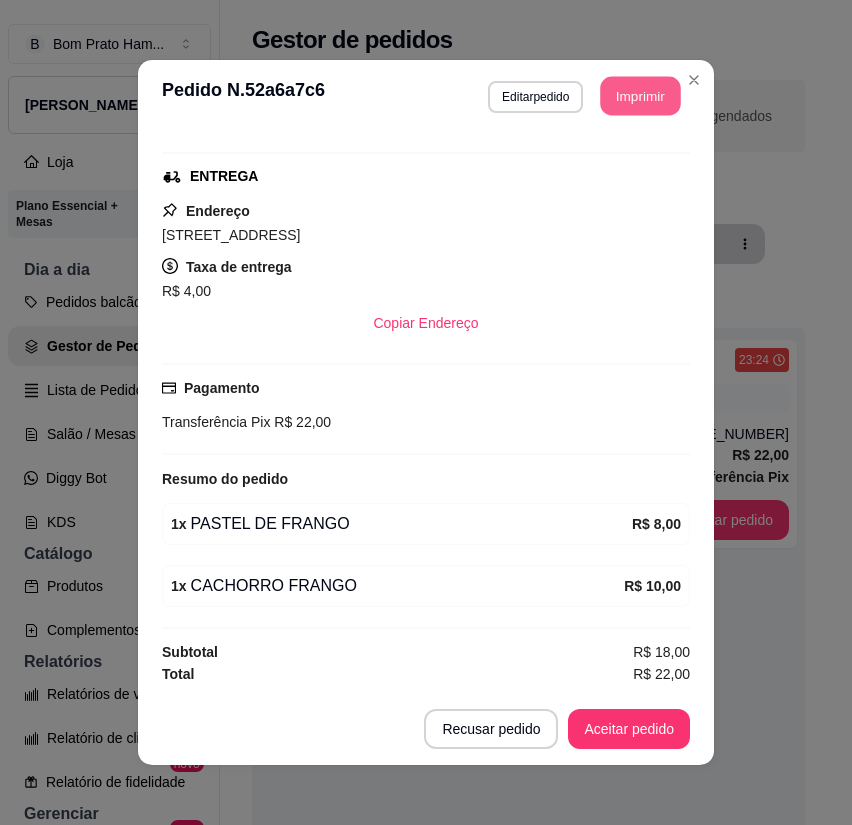 click on "Imprimir" at bounding box center [641, 96] 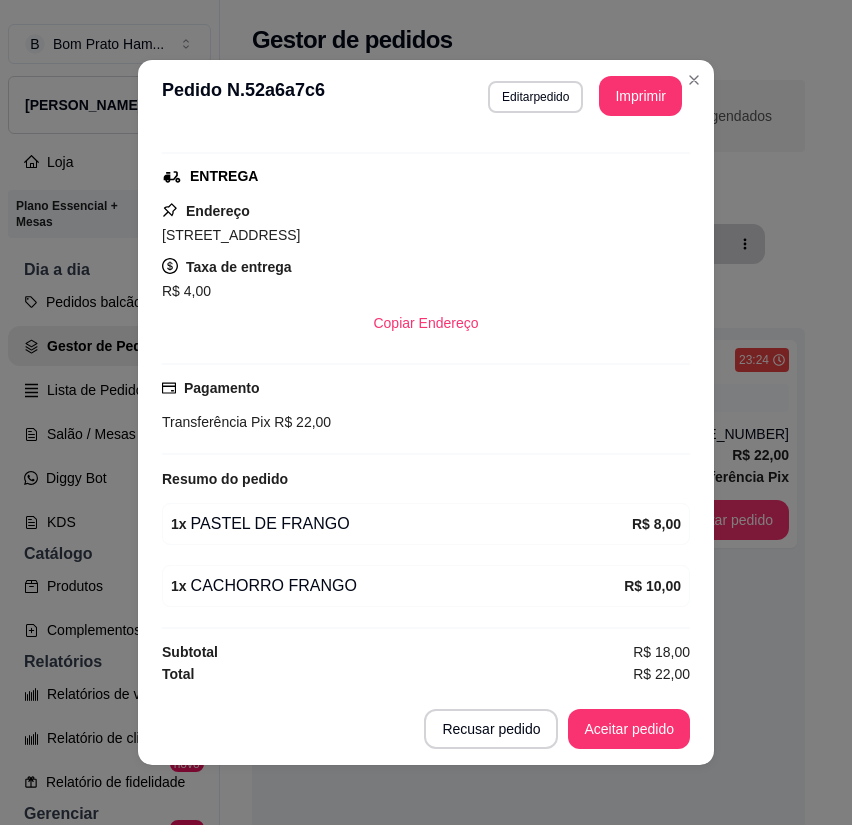 scroll, scrollTop: 0, scrollLeft: 0, axis: both 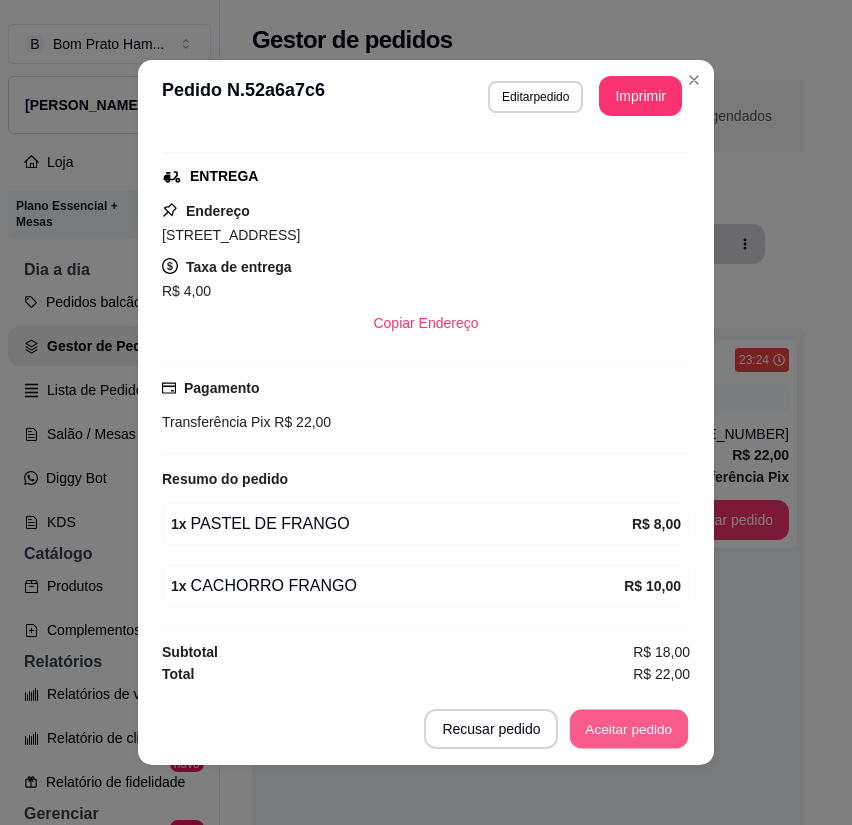 click on "Aceitar pedido" at bounding box center (629, 729) 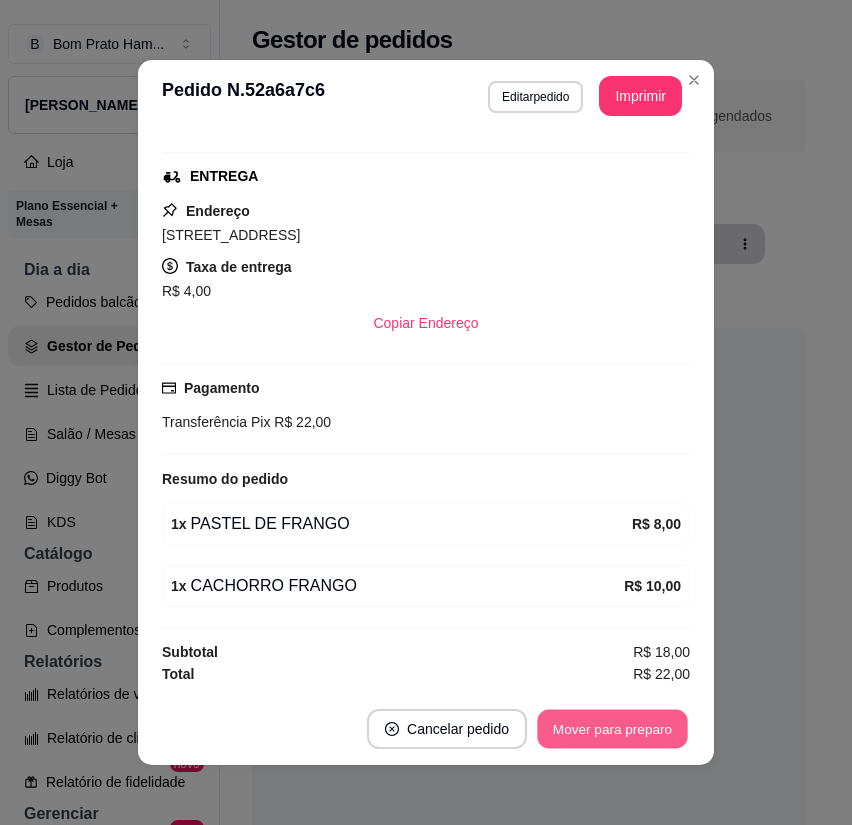 click on "Mover para preparo" at bounding box center (612, 729) 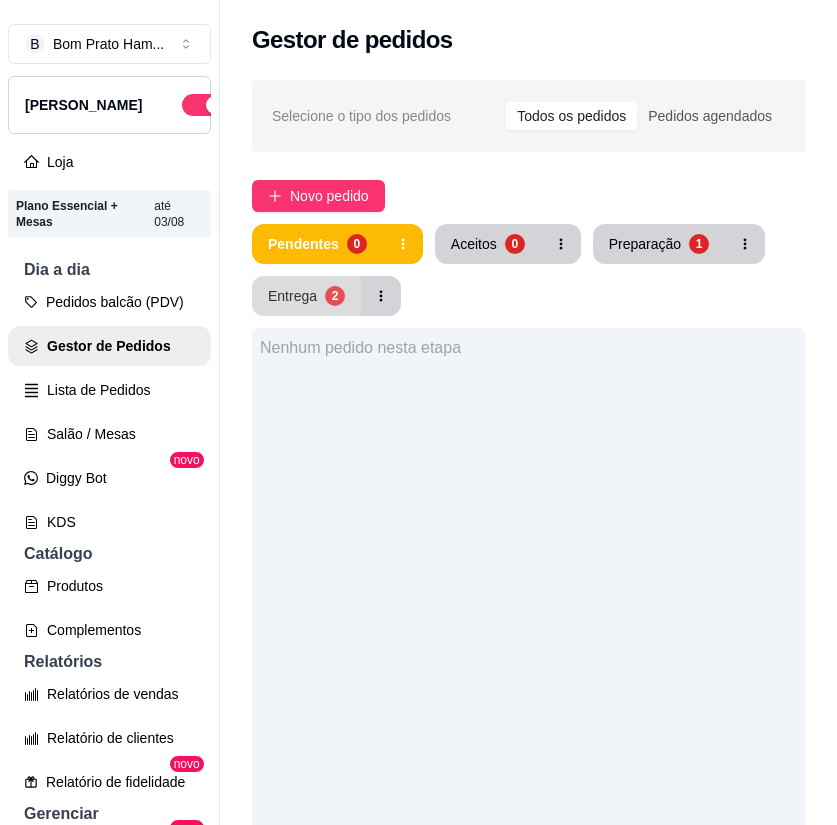click on "2" at bounding box center (335, 296) 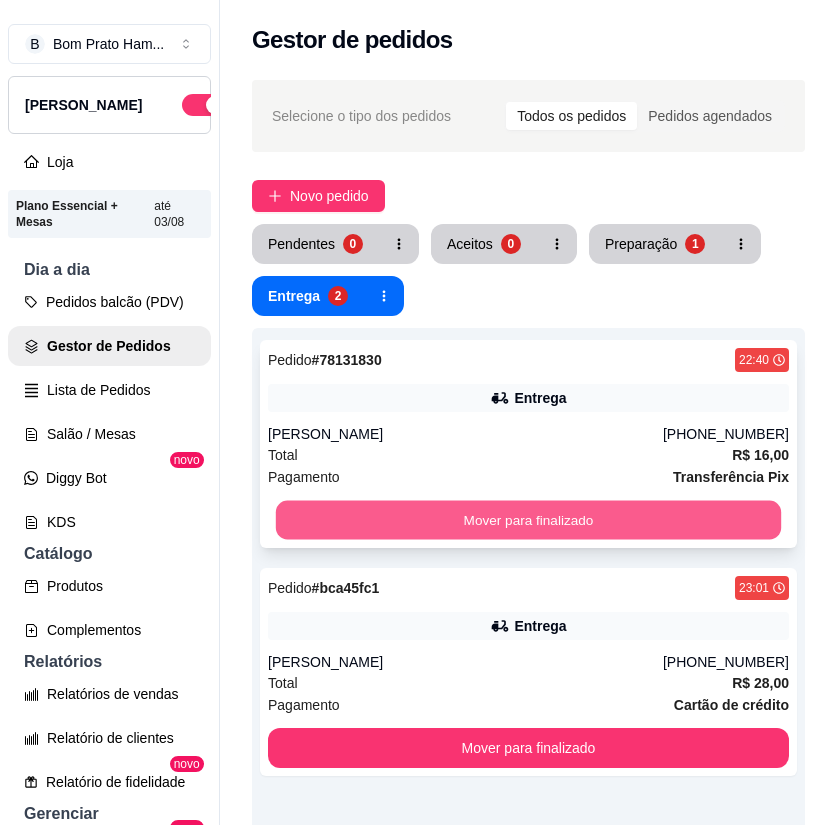 click on "Mover para finalizado" at bounding box center (528, 520) 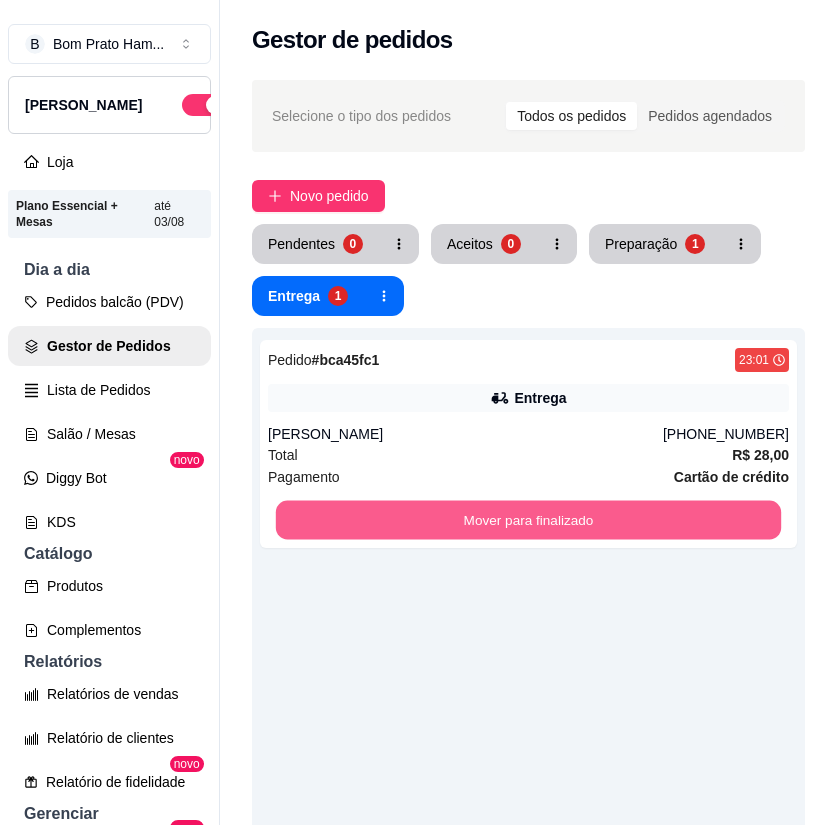 click on "Mover para finalizado" at bounding box center (528, 520) 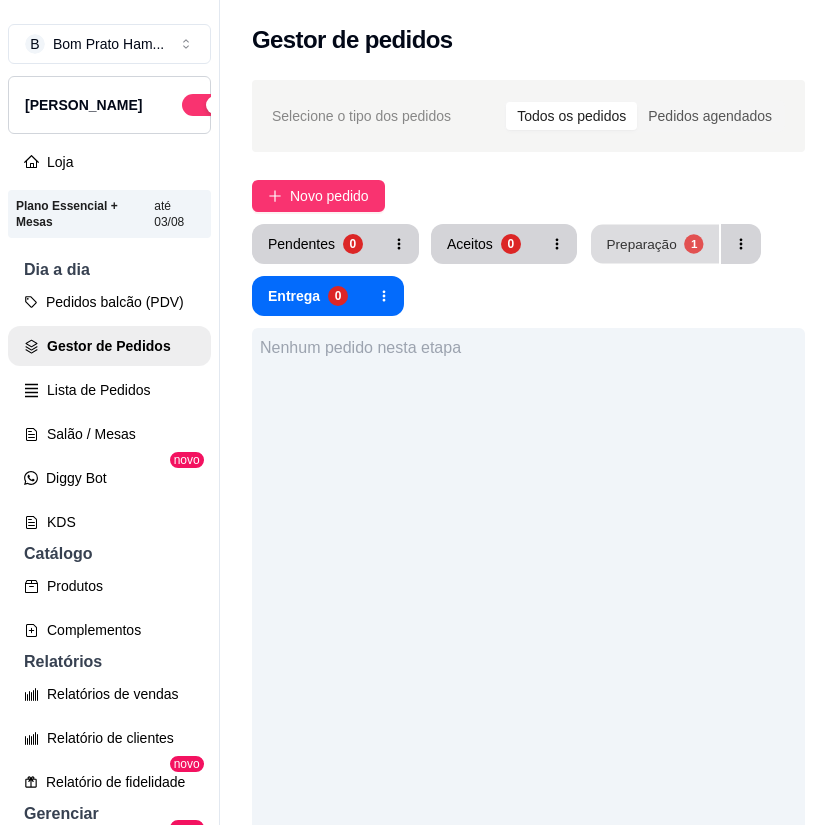 click on "Preparação" at bounding box center (641, 243) 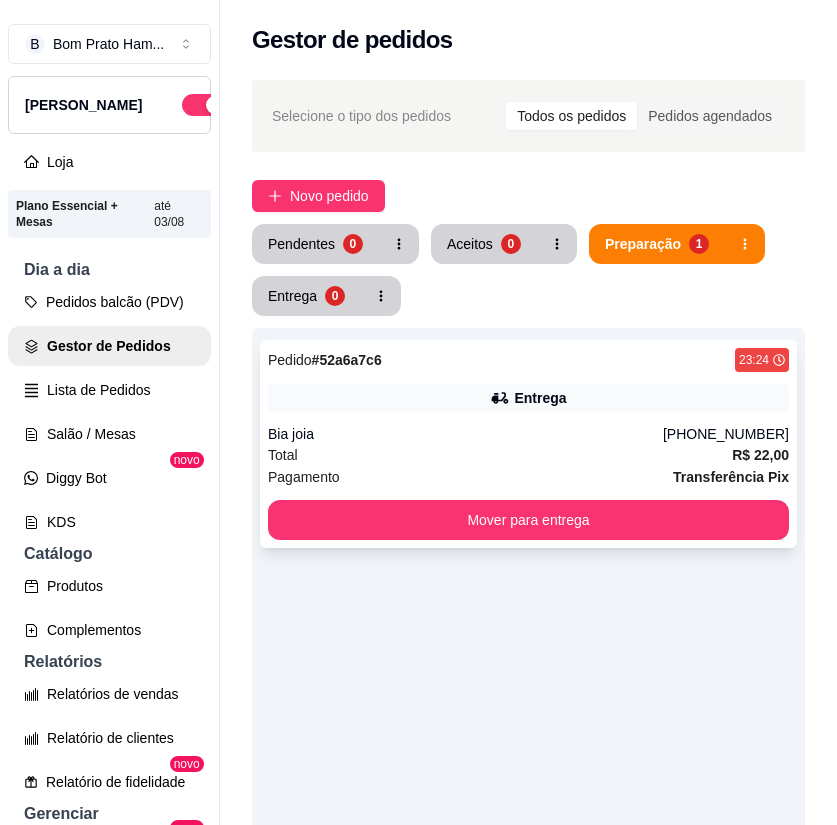 click on "Entrega" at bounding box center (540, 398) 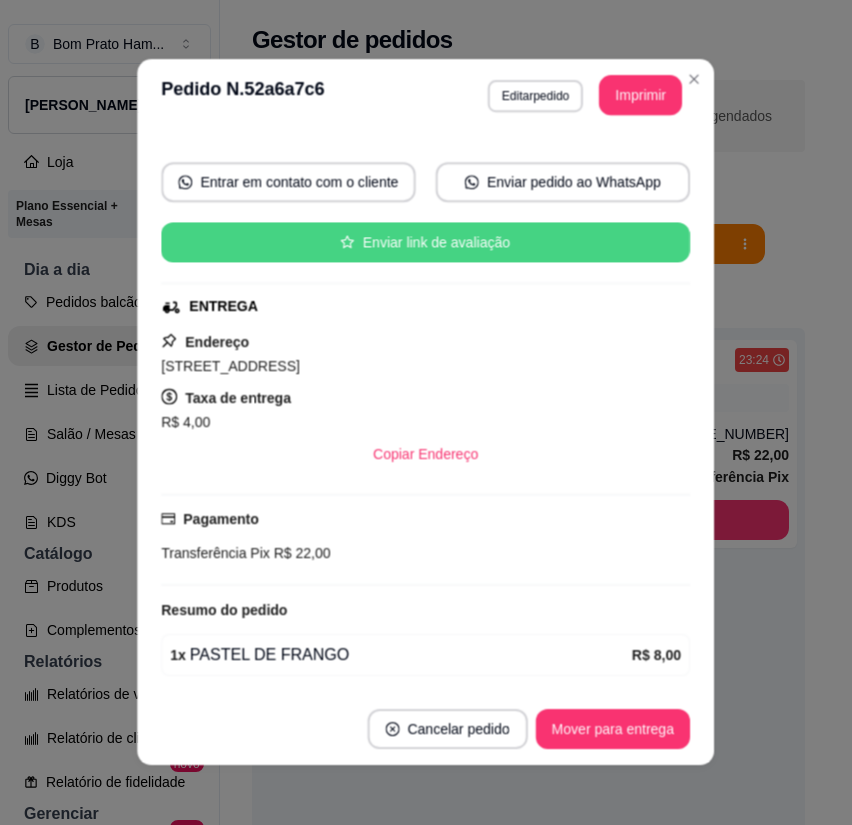scroll, scrollTop: 294, scrollLeft: 0, axis: vertical 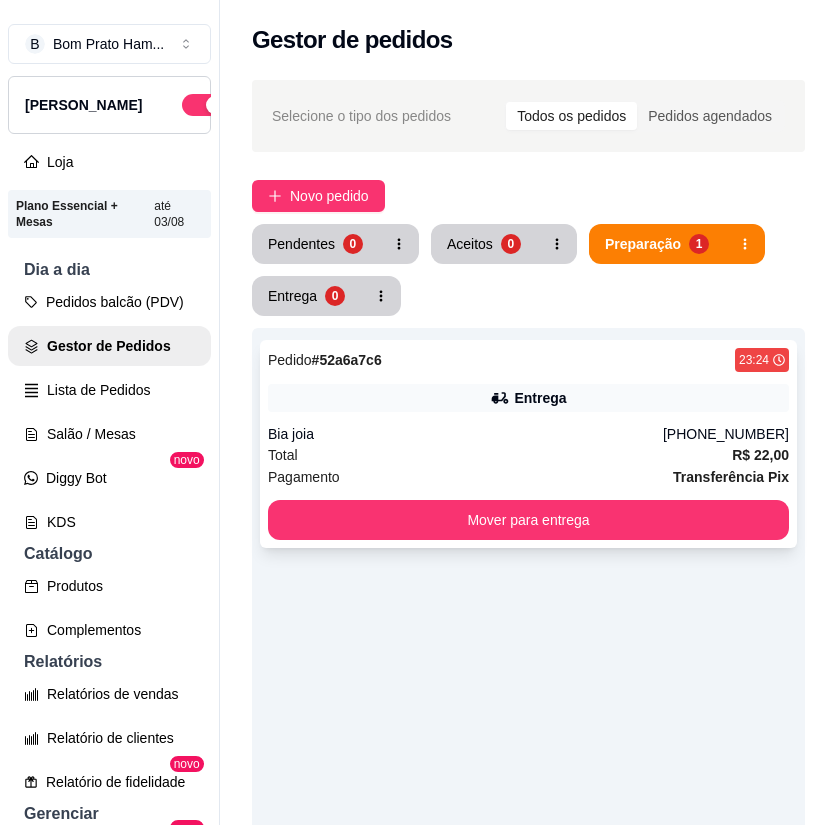 click on "Bia joia" at bounding box center [465, 434] 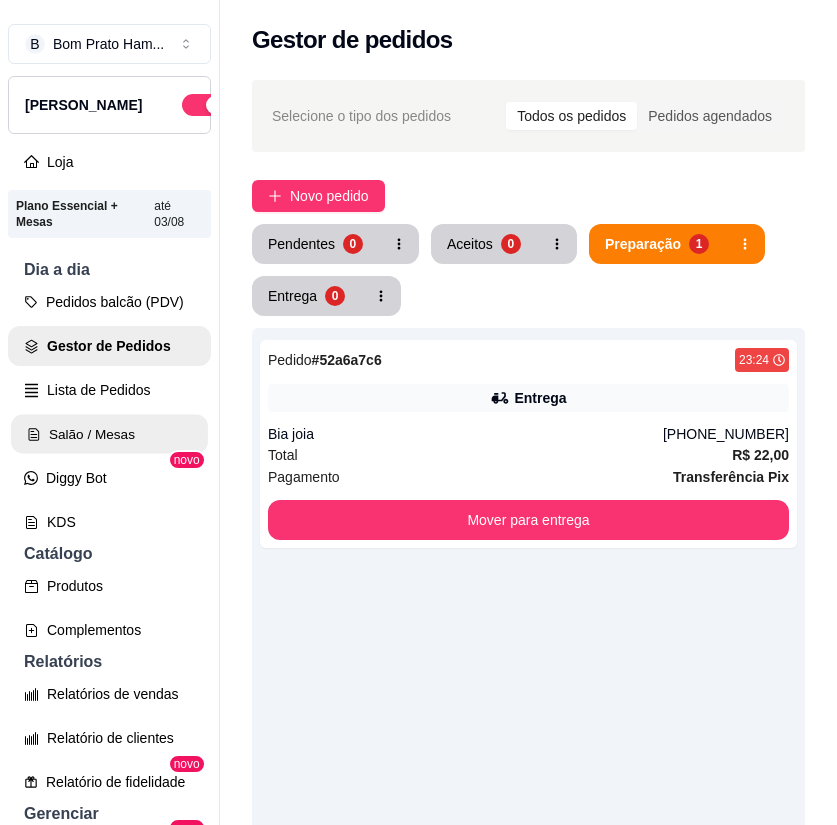 click on "Salão / Mesas" at bounding box center (109, 434) 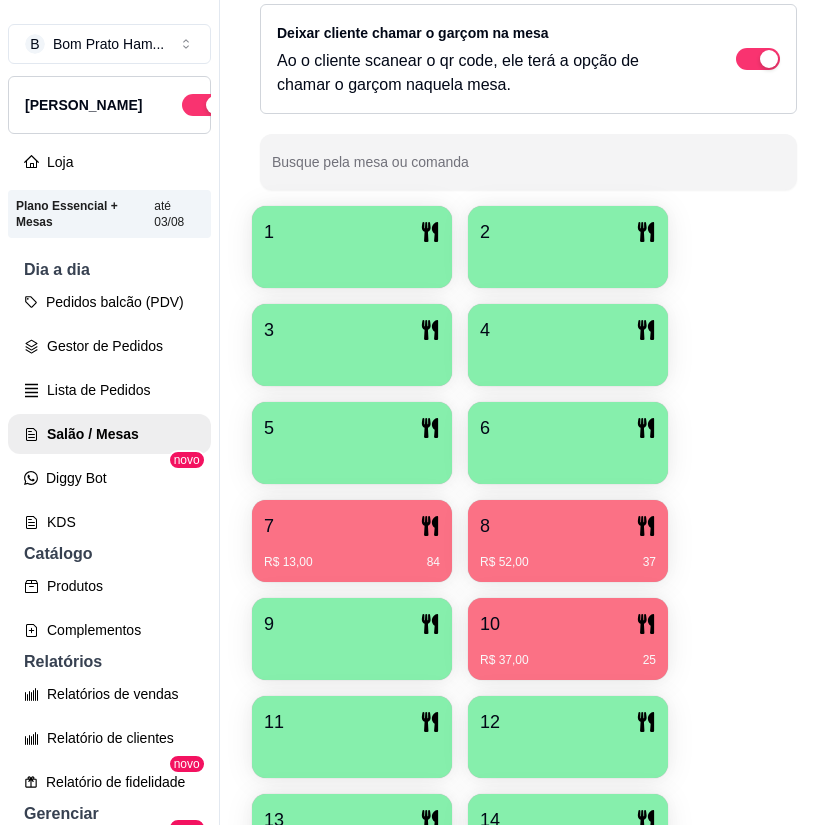 scroll, scrollTop: 400, scrollLeft: 0, axis: vertical 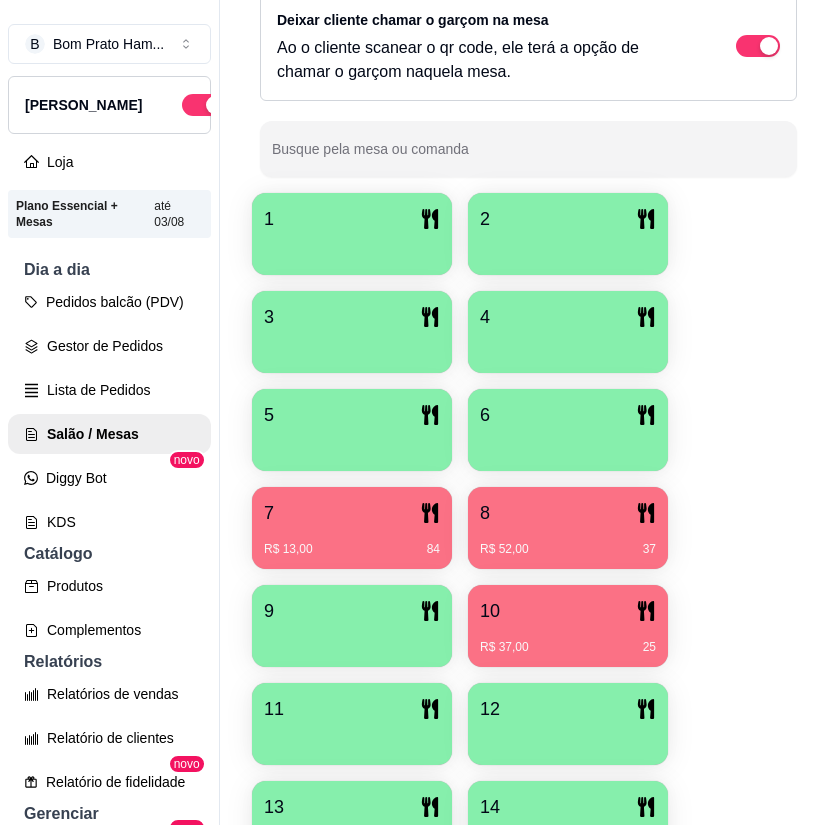 click on "R$ 52,00 37" at bounding box center (568, 549) 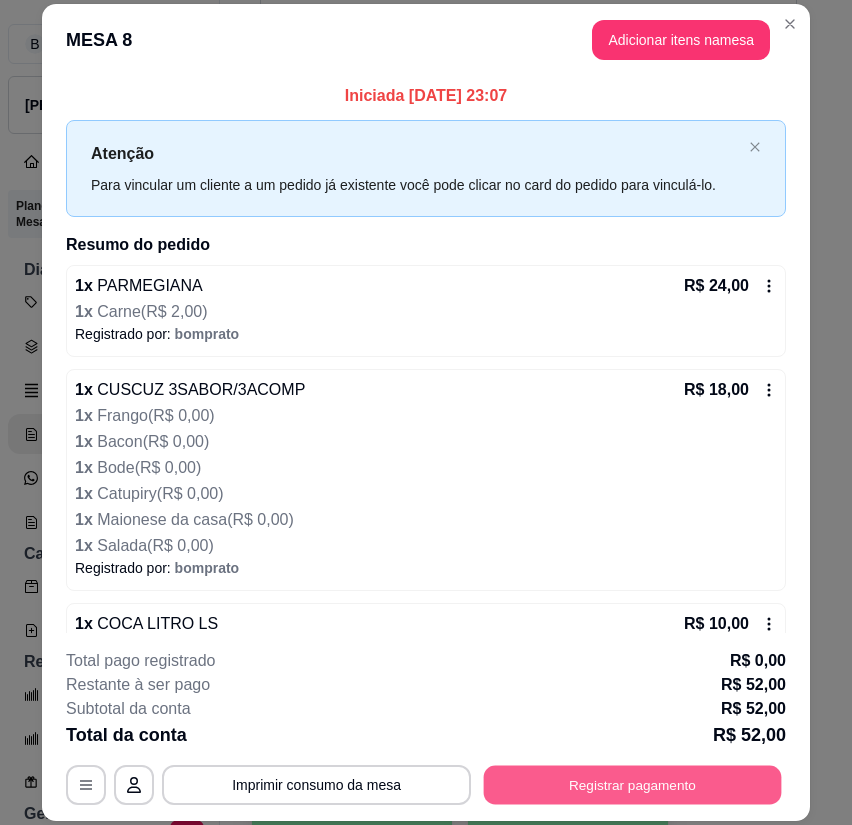 click on "Registrar pagamento" at bounding box center [633, 784] 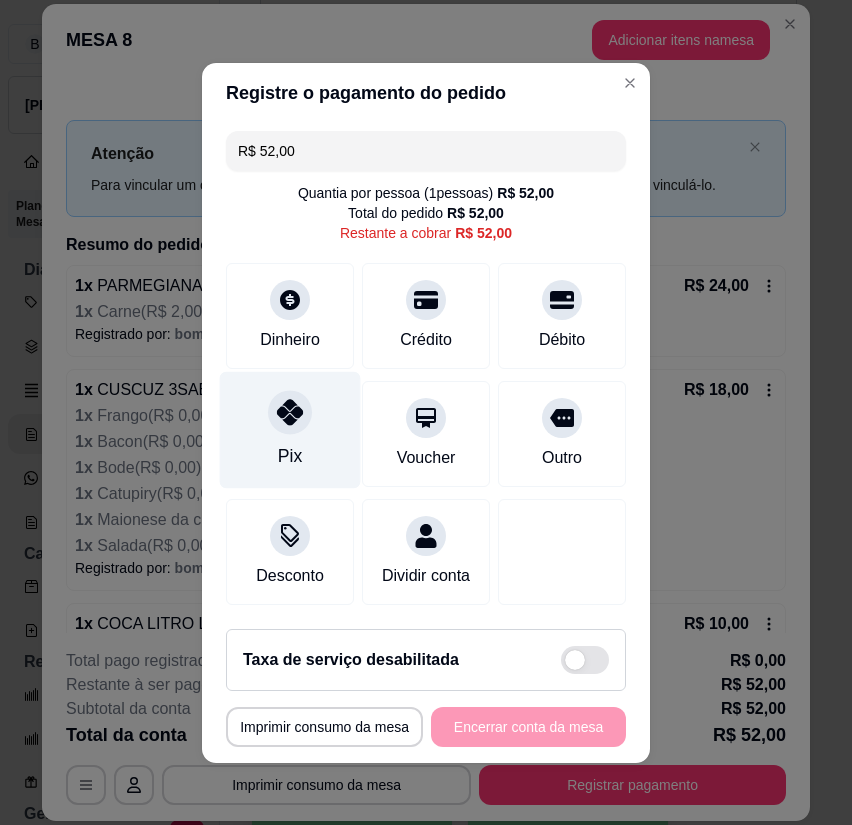 click at bounding box center [290, 412] 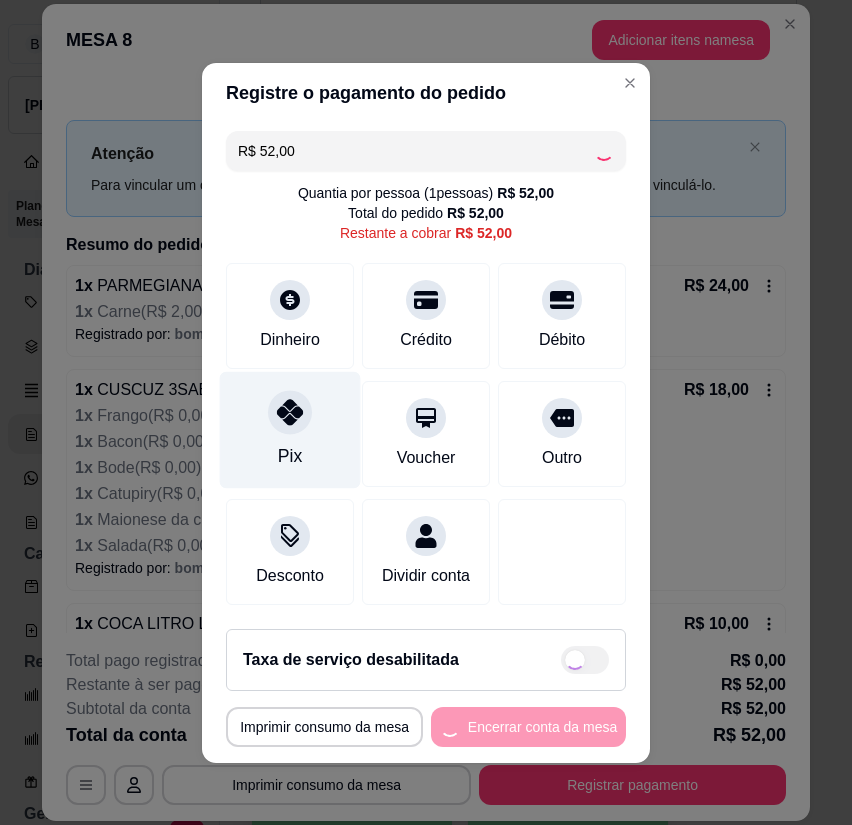 type on "R$ 0,00" 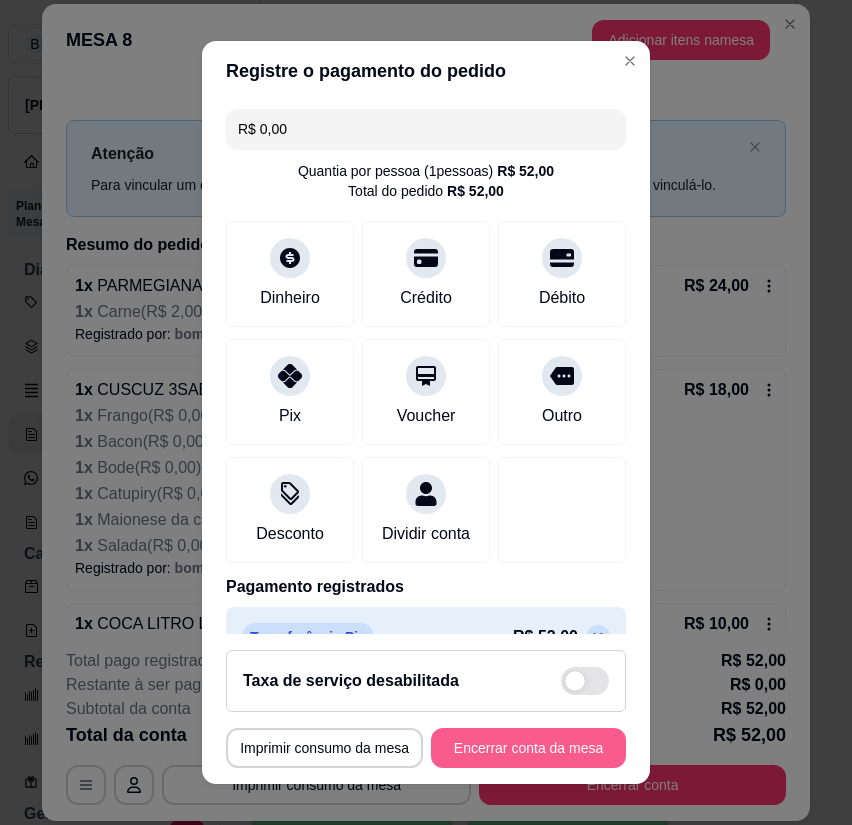 click on "Encerrar conta da mesa" at bounding box center (528, 748) 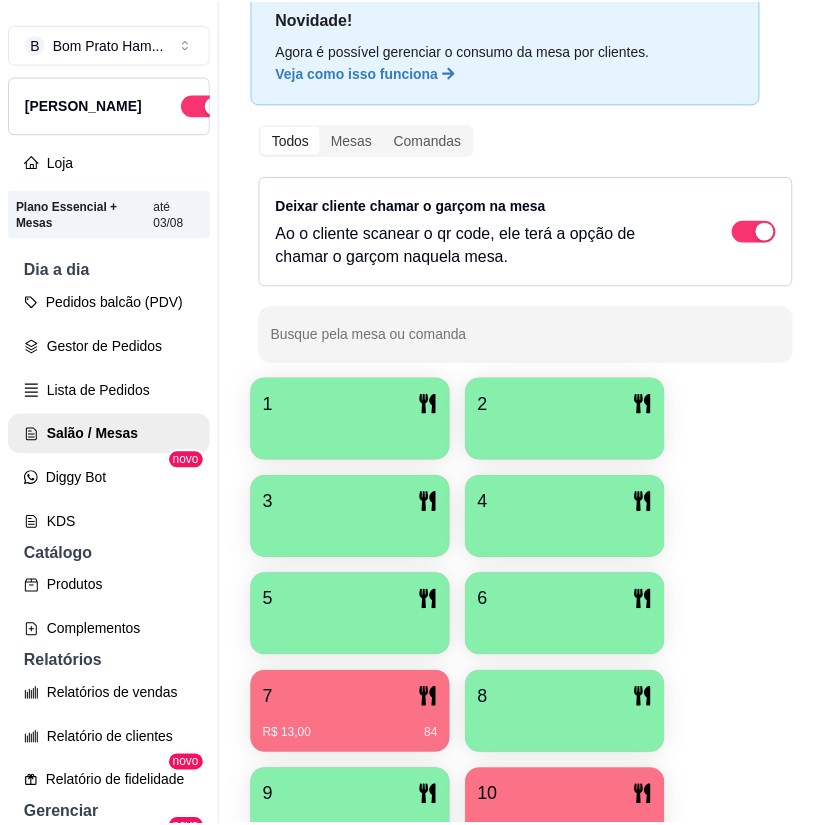 scroll, scrollTop: 0, scrollLeft: 0, axis: both 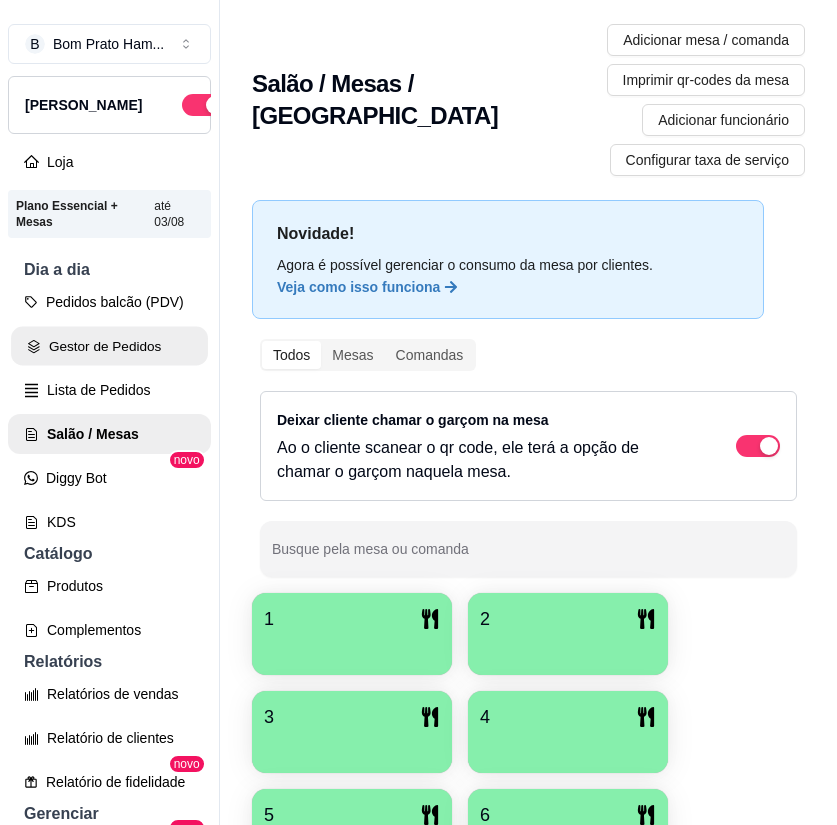 click on "Gestor de Pedidos" at bounding box center (109, 346) 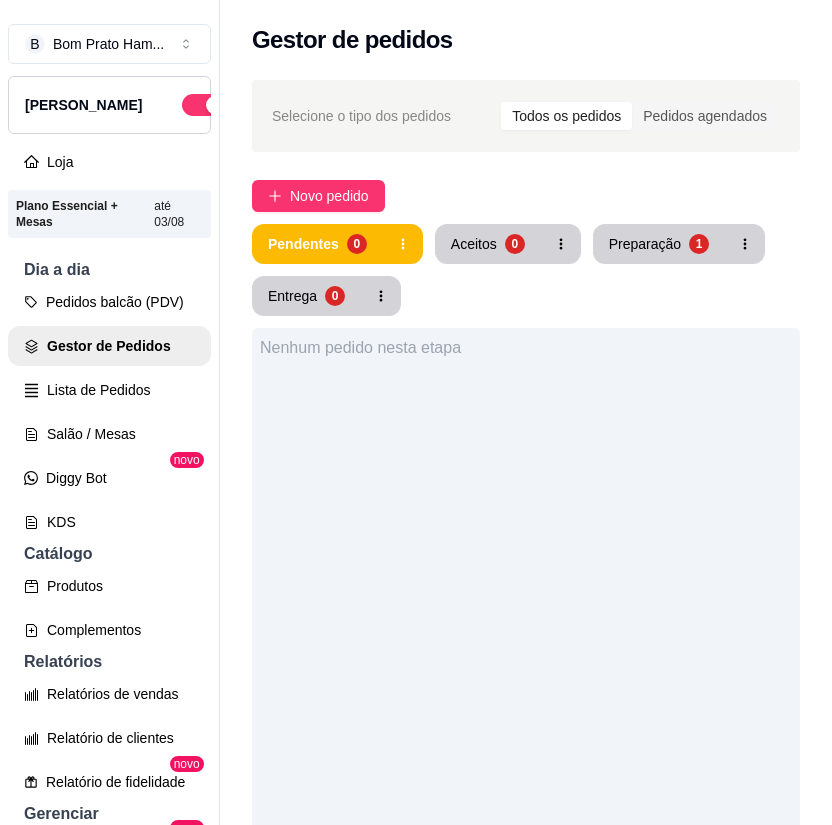 click on "Pendentes 0 Aceitos 0 Preparação 1 Entrega 0" at bounding box center (526, 270) 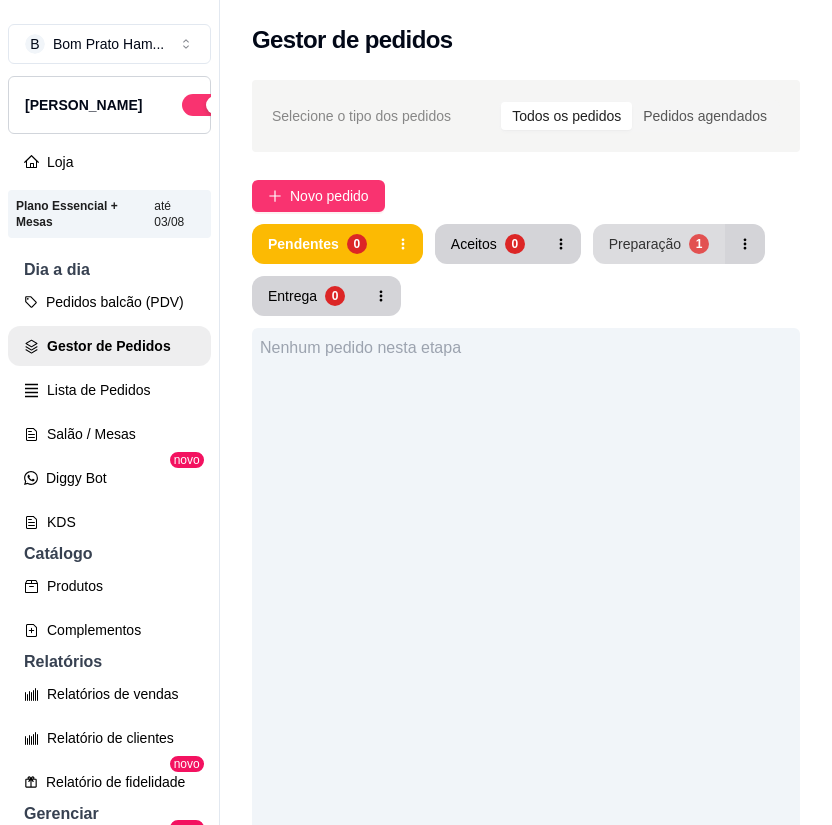 click on "Preparação" at bounding box center [645, 244] 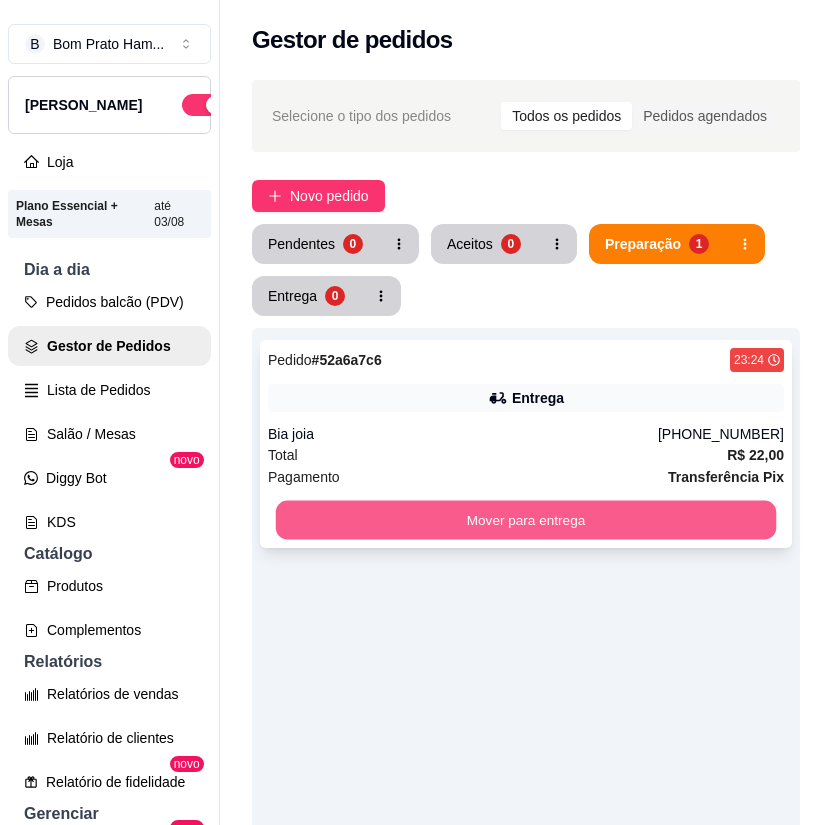 click on "Mover para entrega" at bounding box center (526, 520) 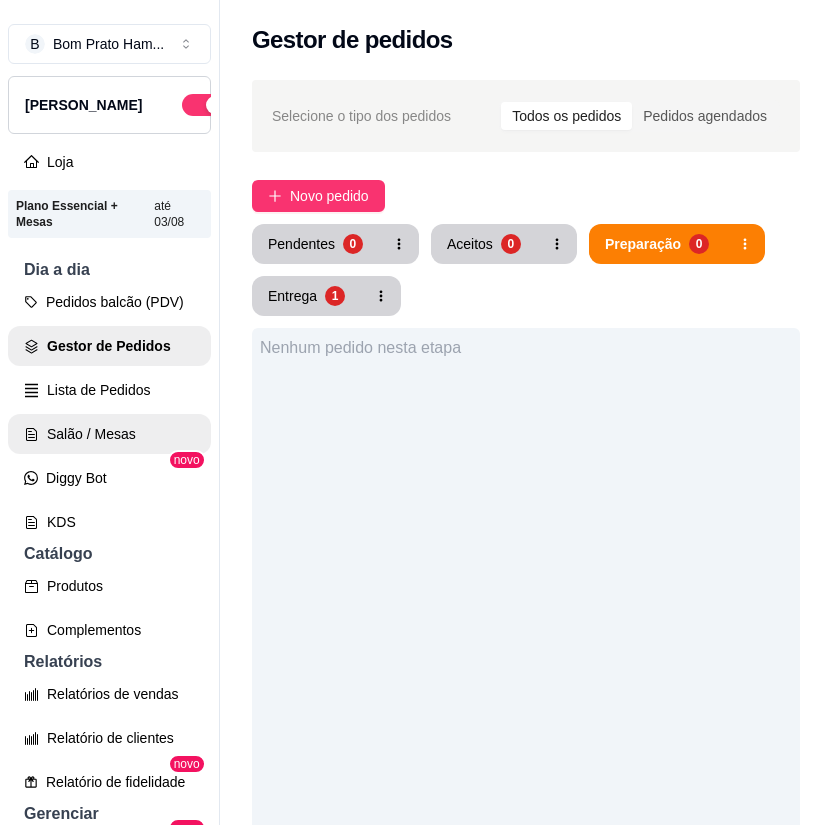 click on "Salão / Mesas" at bounding box center [109, 434] 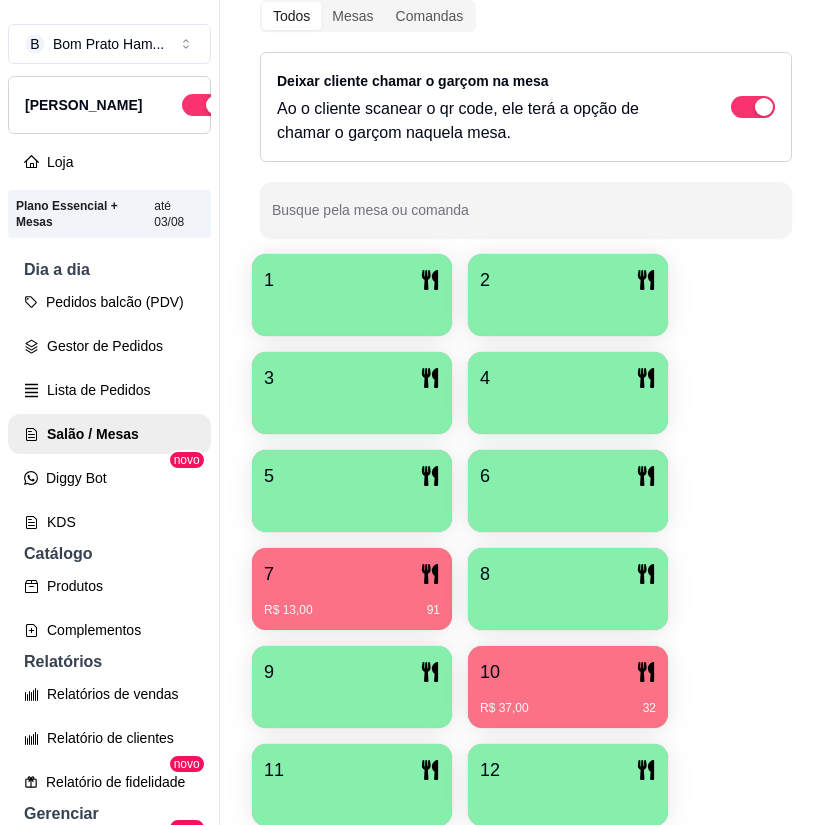 scroll, scrollTop: 400, scrollLeft: 0, axis: vertical 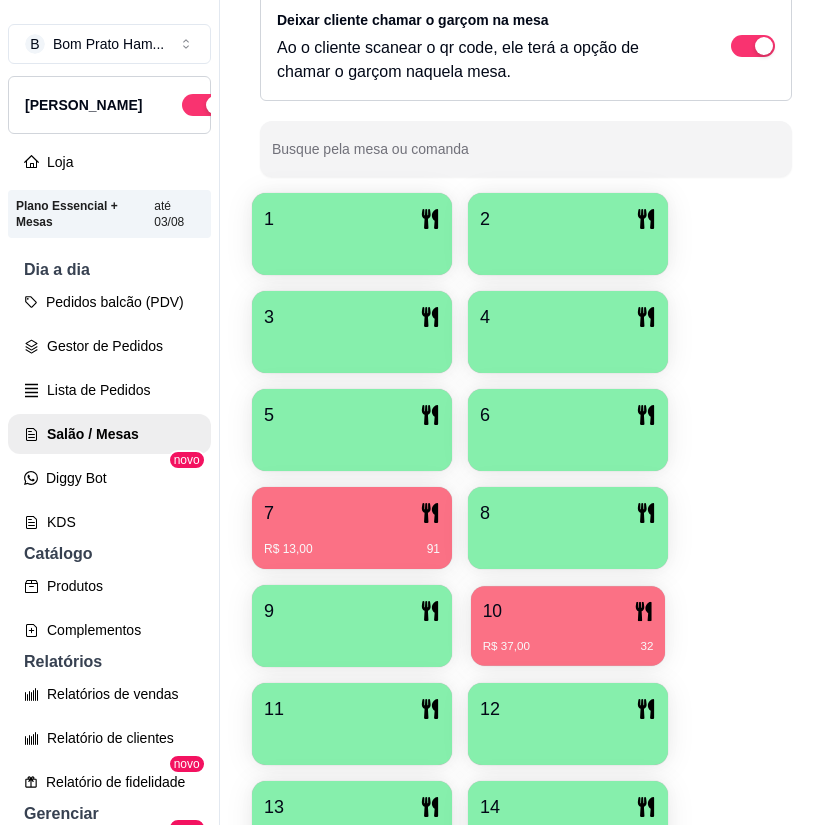 click on "R$ 37,00 32" at bounding box center [568, 639] 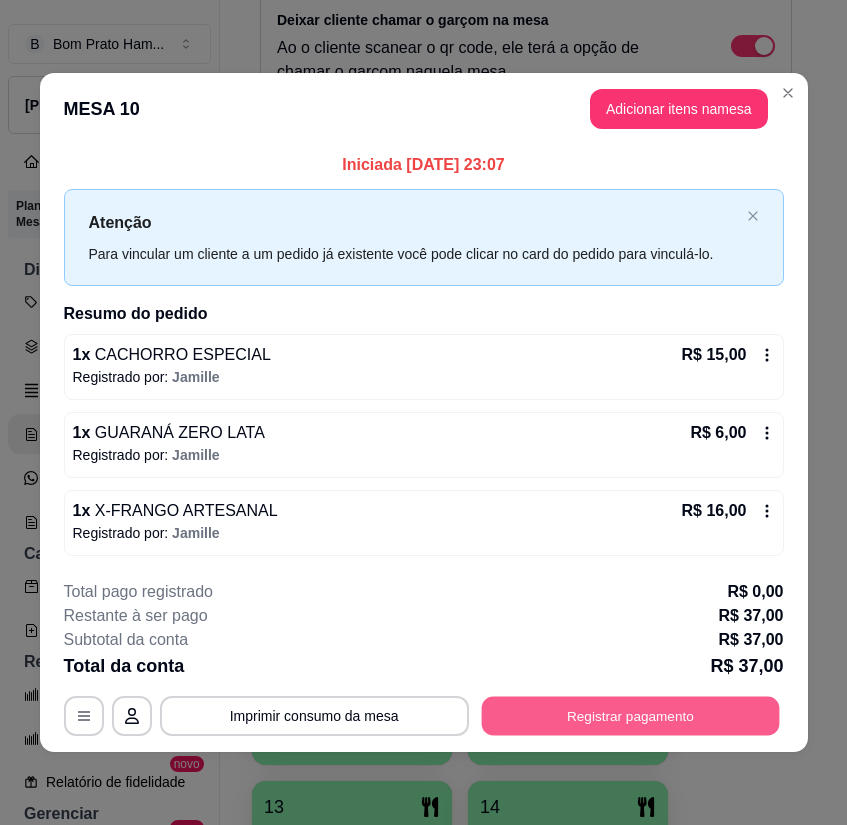 click on "Registrar pagamento" at bounding box center (630, 716) 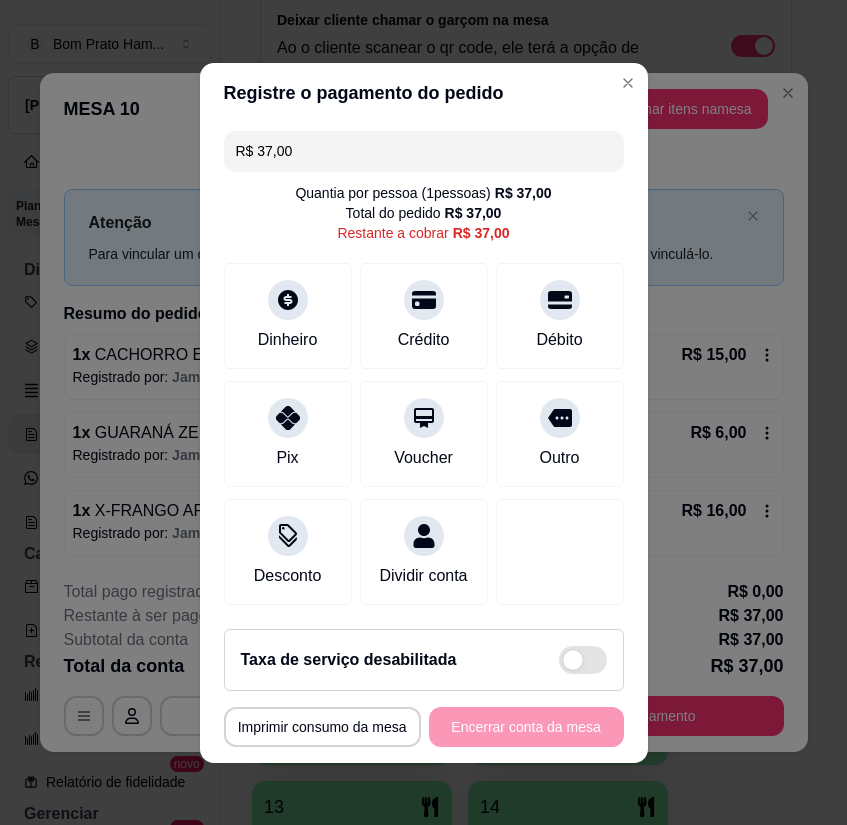 drag, startPoint x: 289, startPoint y: 143, endPoint x: 183, endPoint y: 139, distance: 106.07545 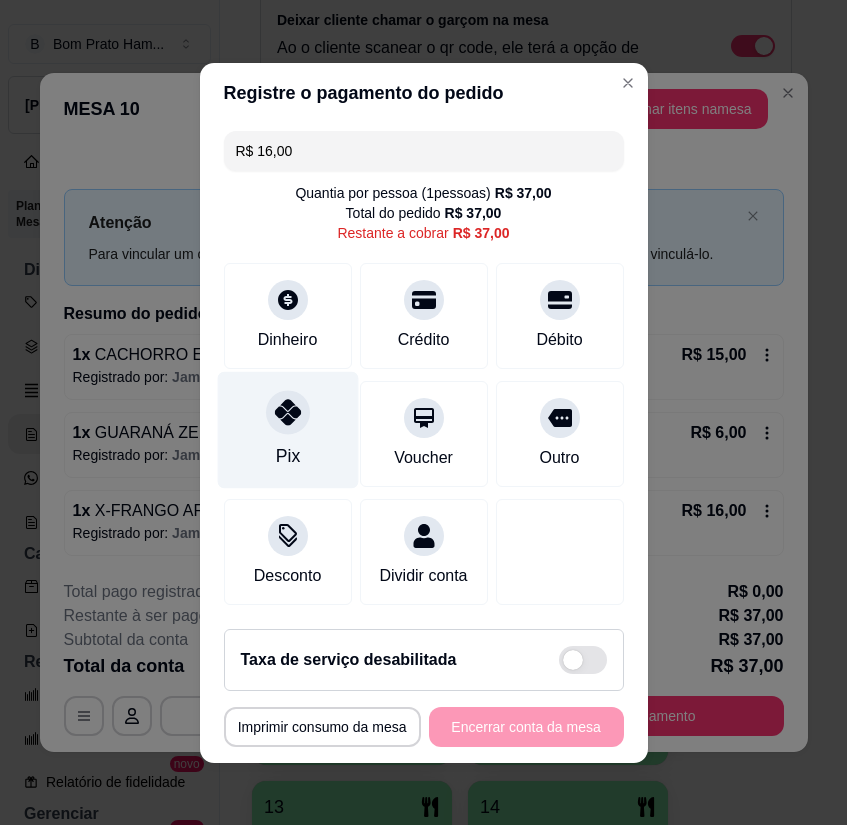 click 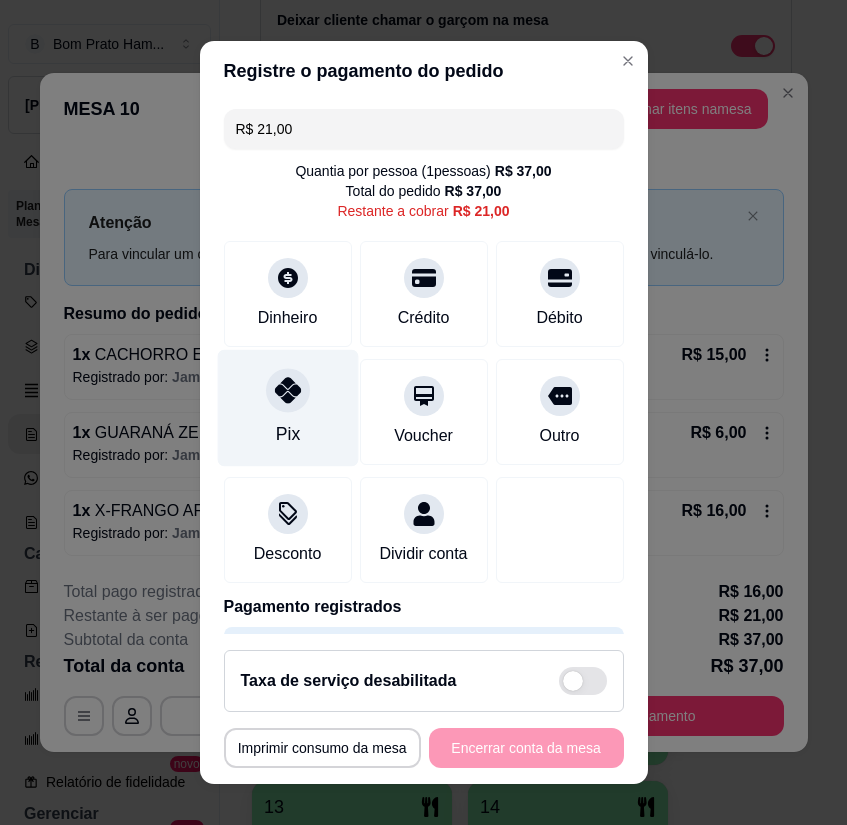 drag, startPoint x: 275, startPoint y: 393, endPoint x: 299, endPoint y: 421, distance: 36.878178 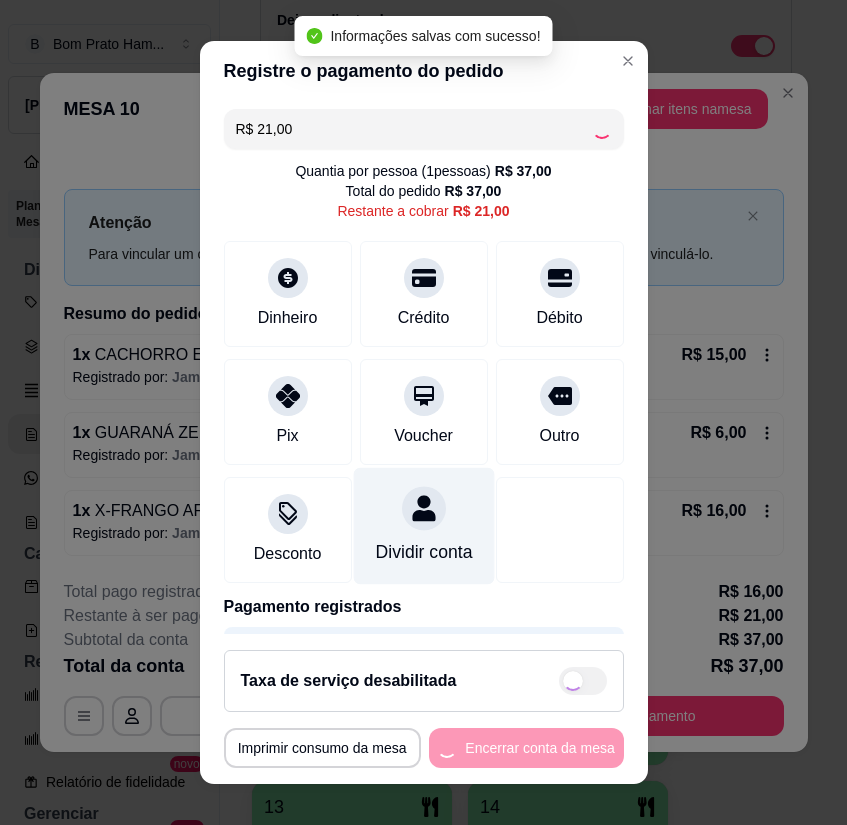 type on "R$ 0,00" 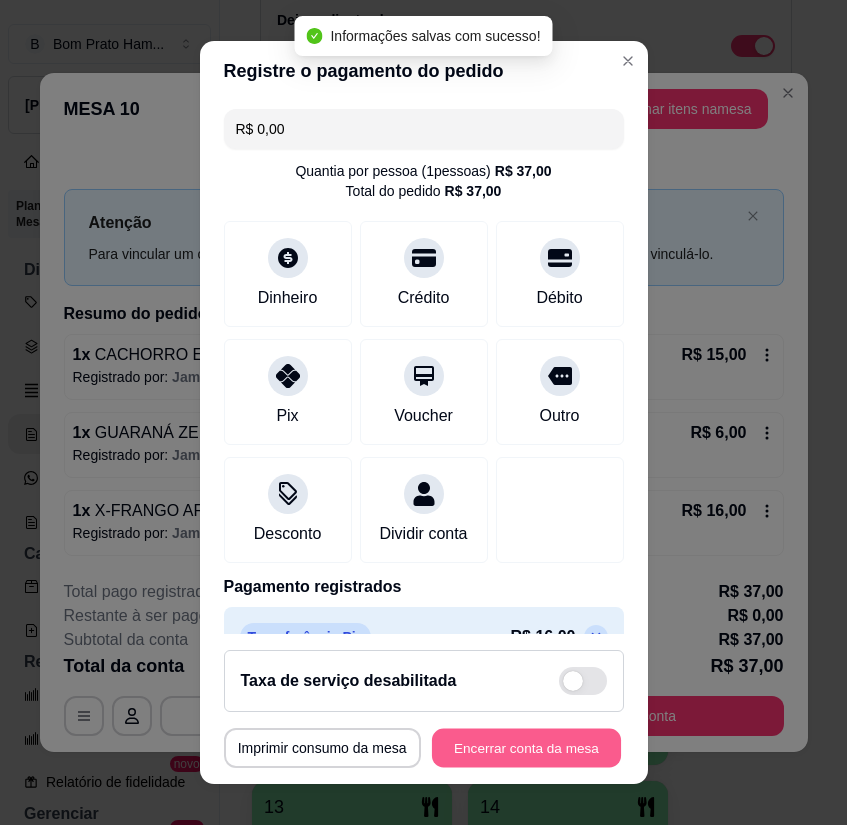 click on "Encerrar conta da mesa" at bounding box center [526, 747] 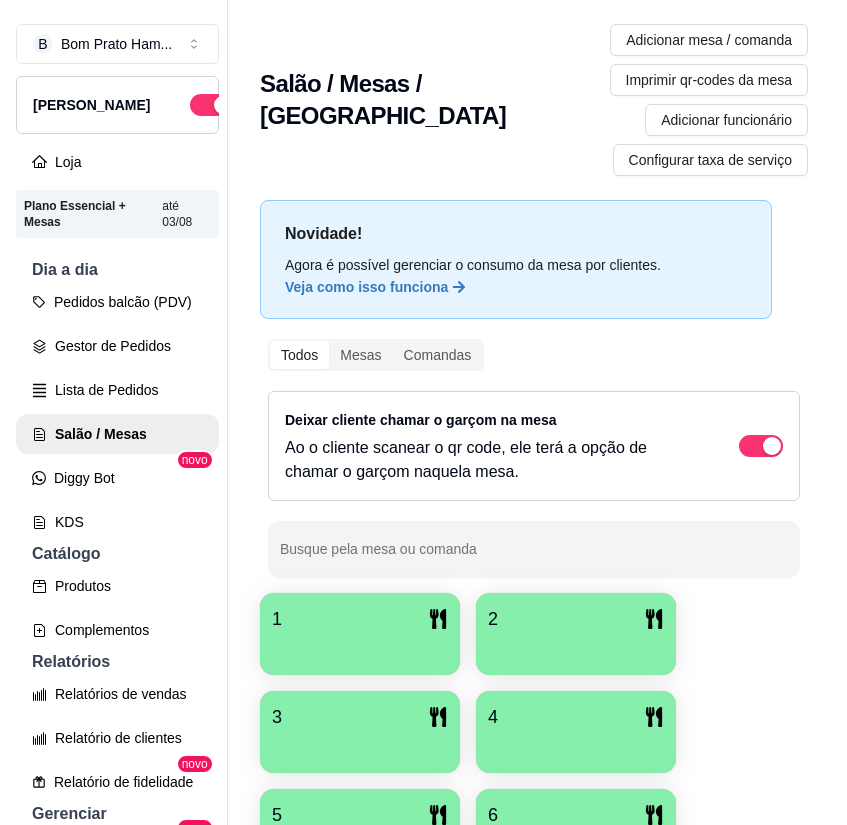 scroll, scrollTop: 200, scrollLeft: 0, axis: vertical 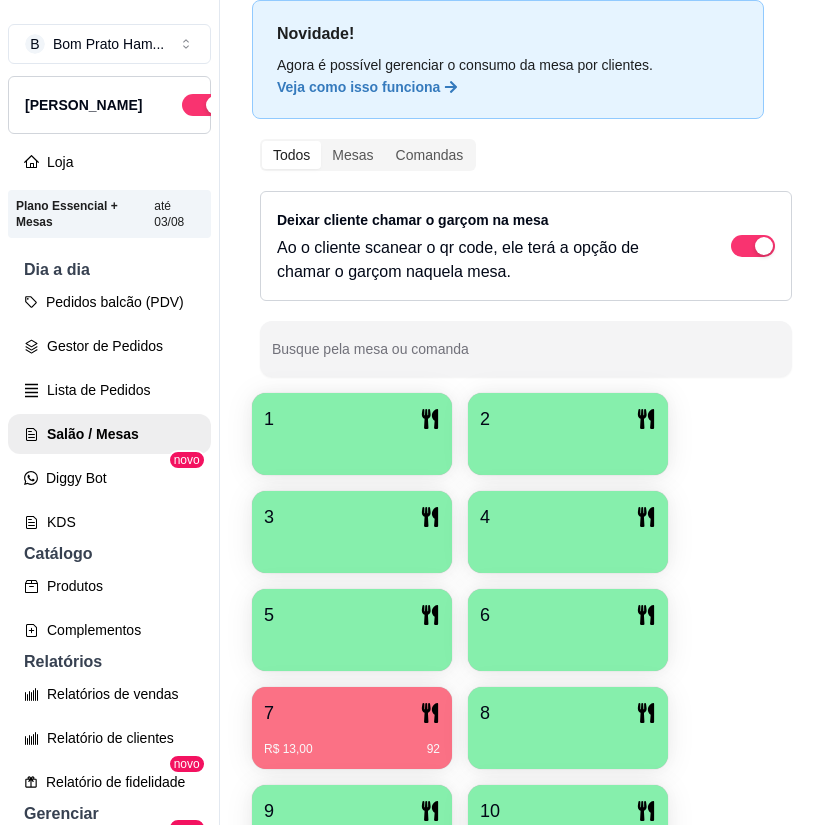 click on "7" at bounding box center (352, 713) 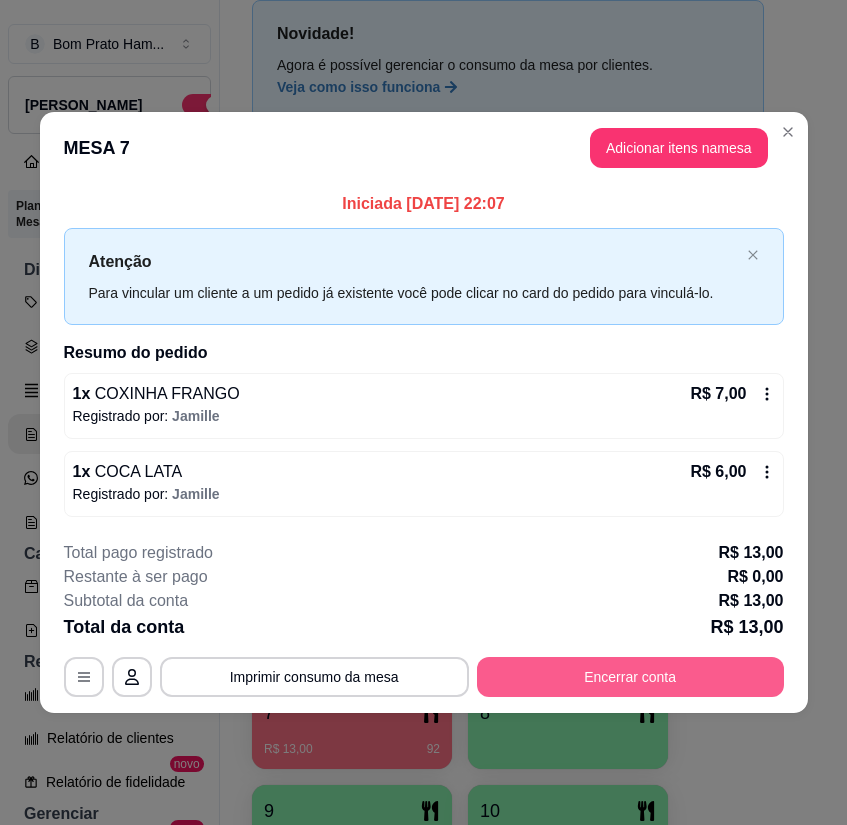 click on "Encerrar conta" at bounding box center (630, 677) 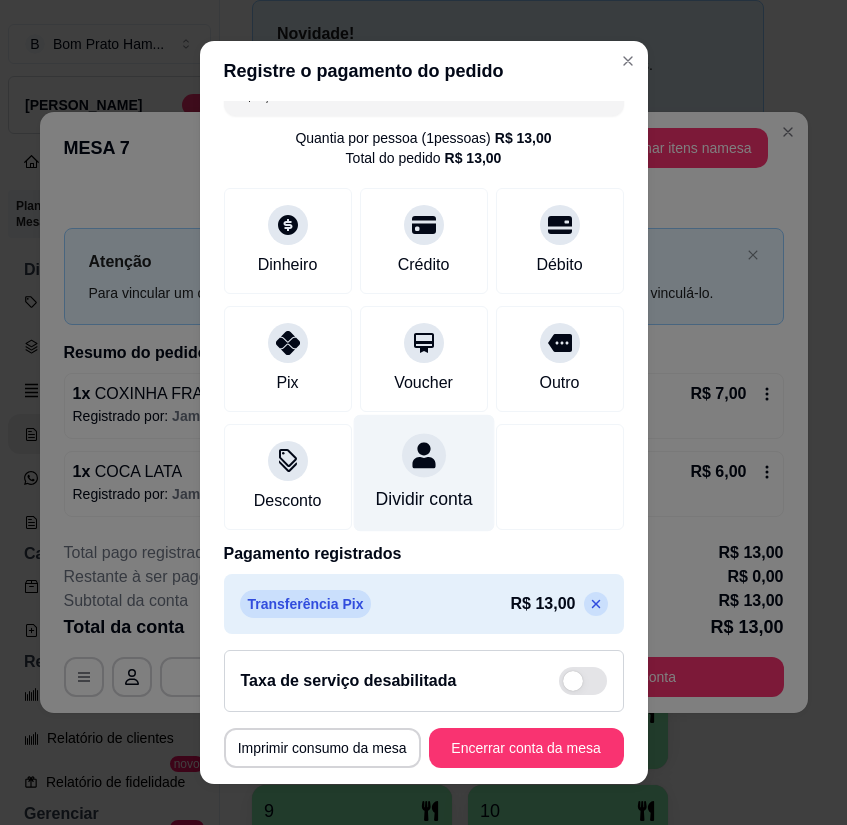 scroll, scrollTop: 65, scrollLeft: 0, axis: vertical 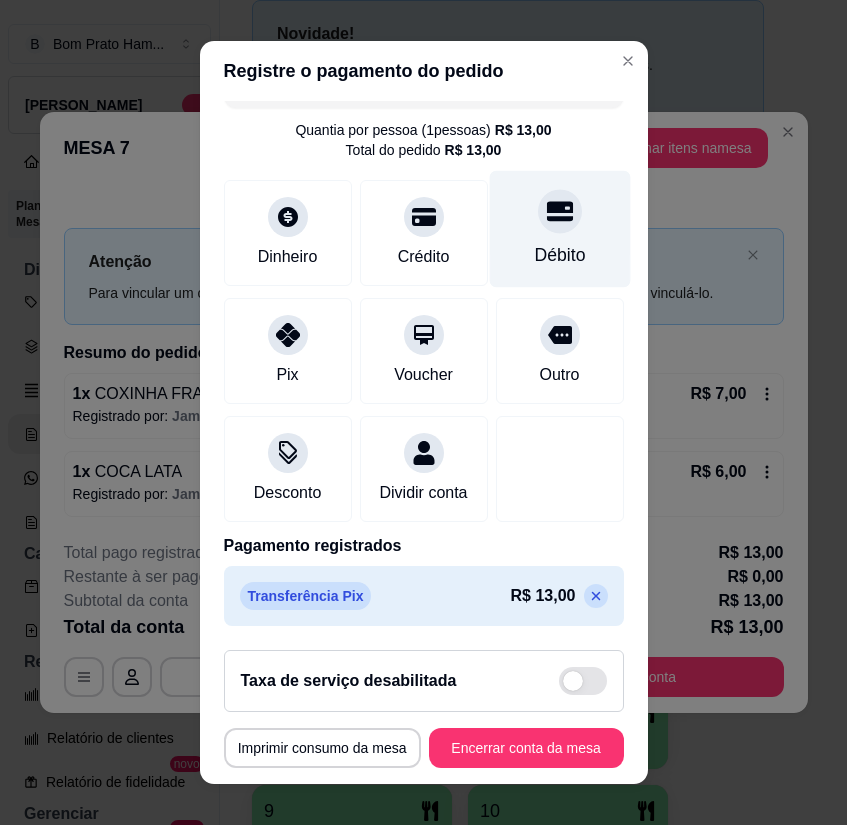 click on "Débito" at bounding box center [559, 255] 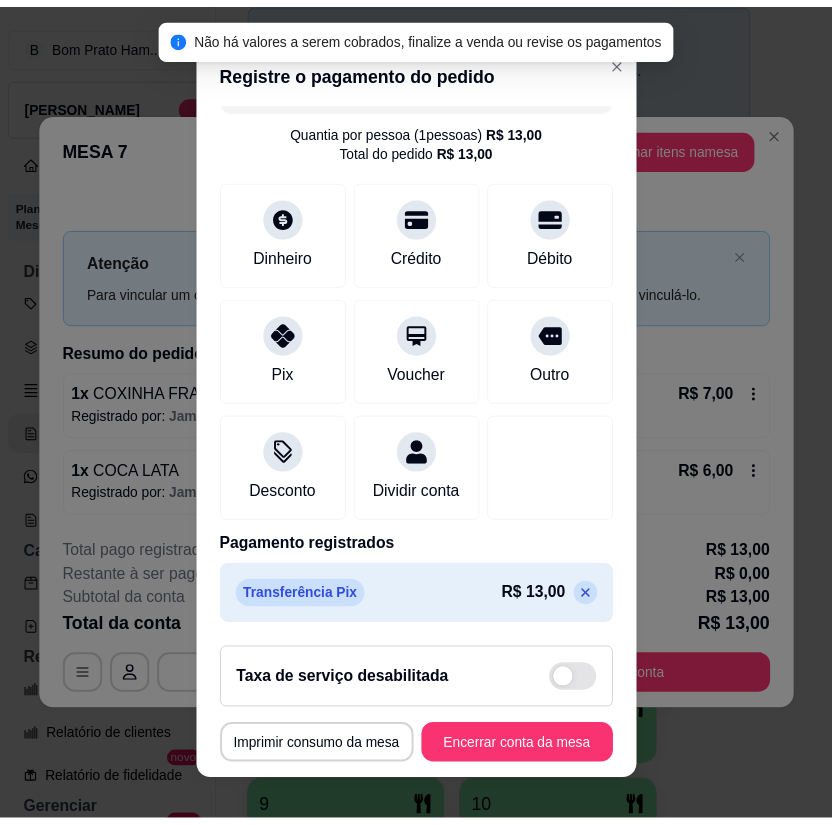 scroll, scrollTop: 23, scrollLeft: 0, axis: vertical 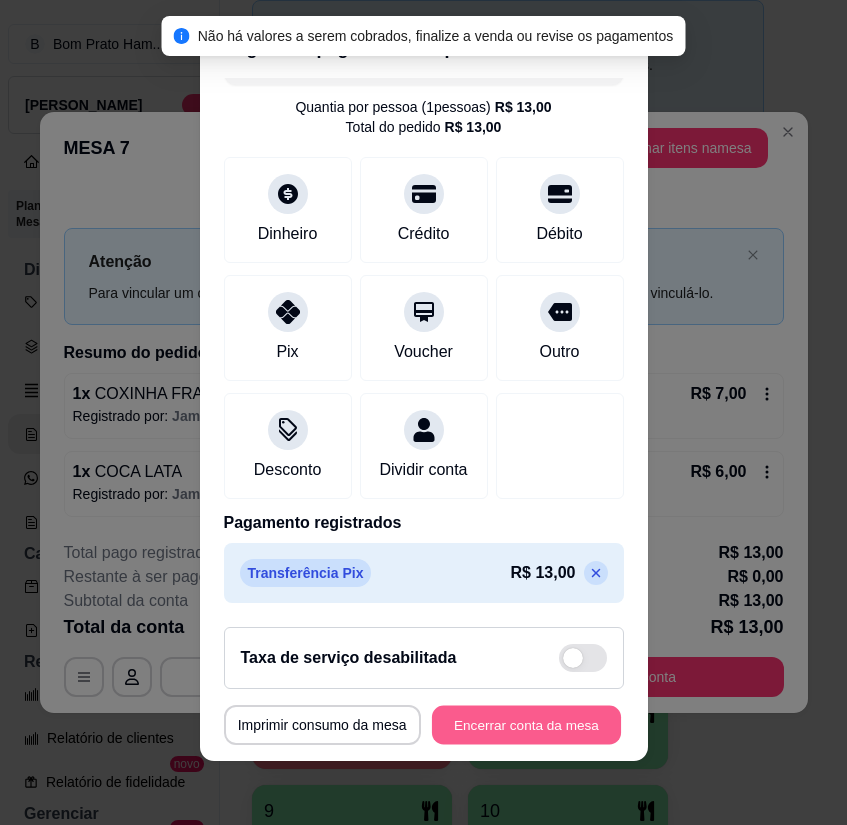 click on "Encerrar conta da mesa" at bounding box center [526, 724] 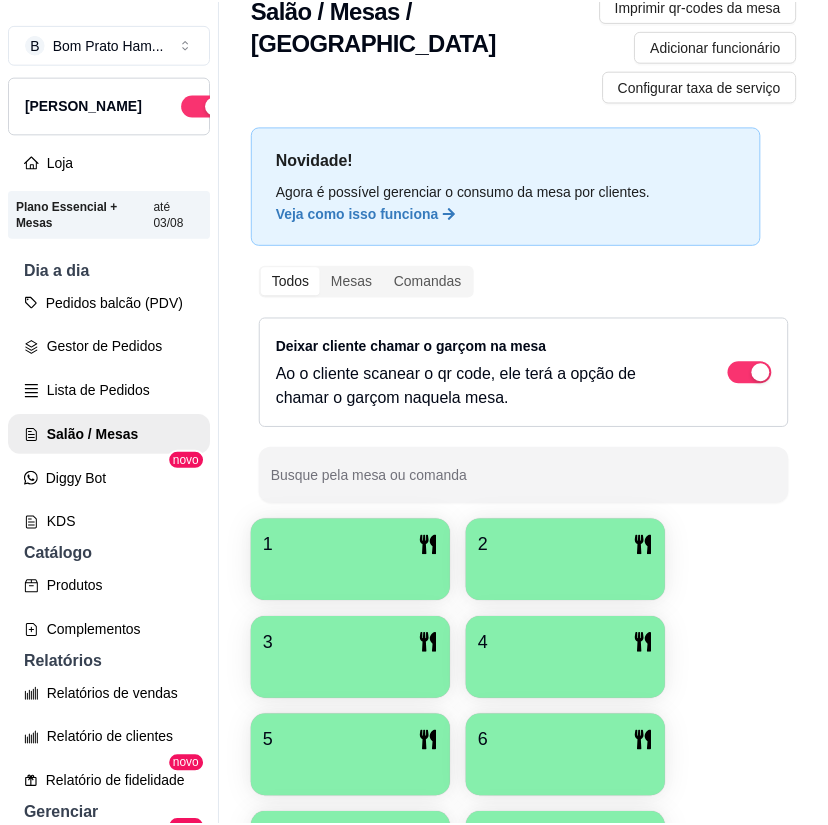 scroll, scrollTop: 0, scrollLeft: 0, axis: both 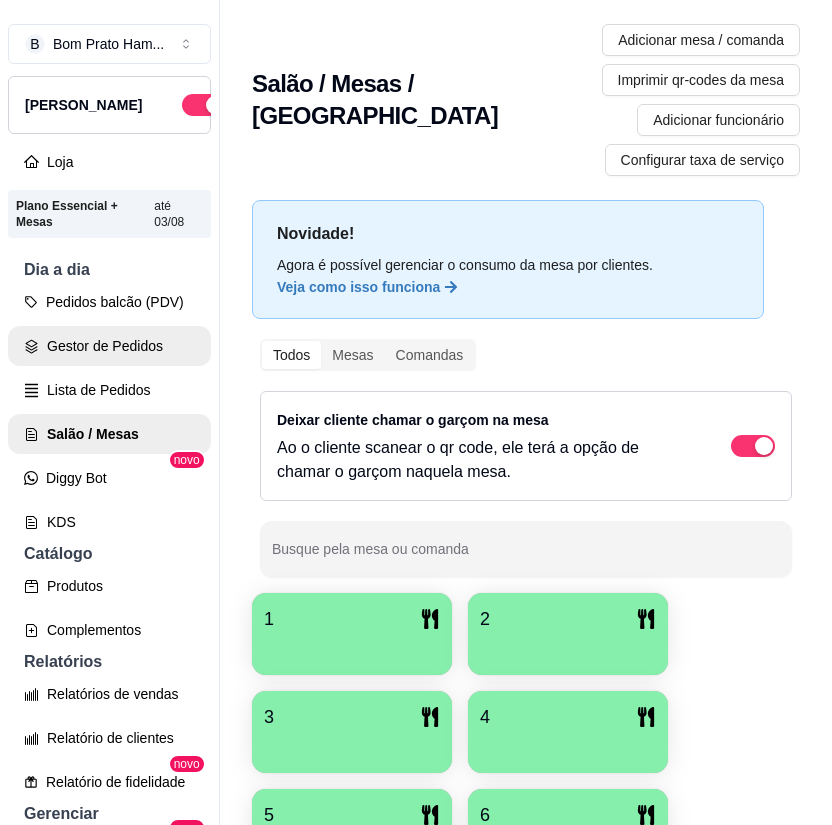 click on "Gestor de Pedidos" at bounding box center [109, 346] 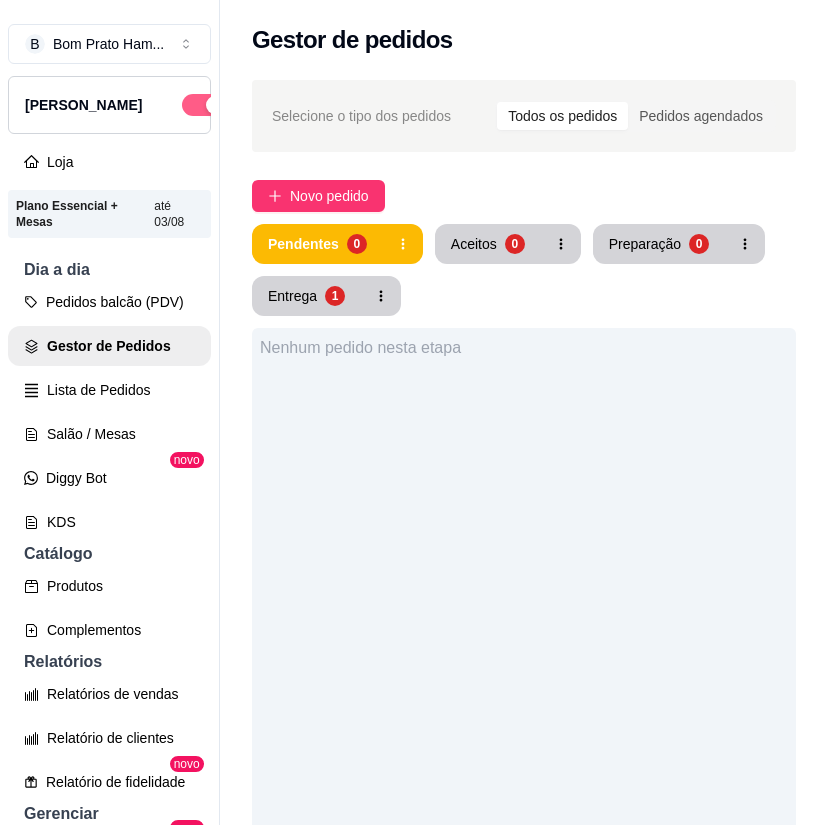 click at bounding box center (215, 105) 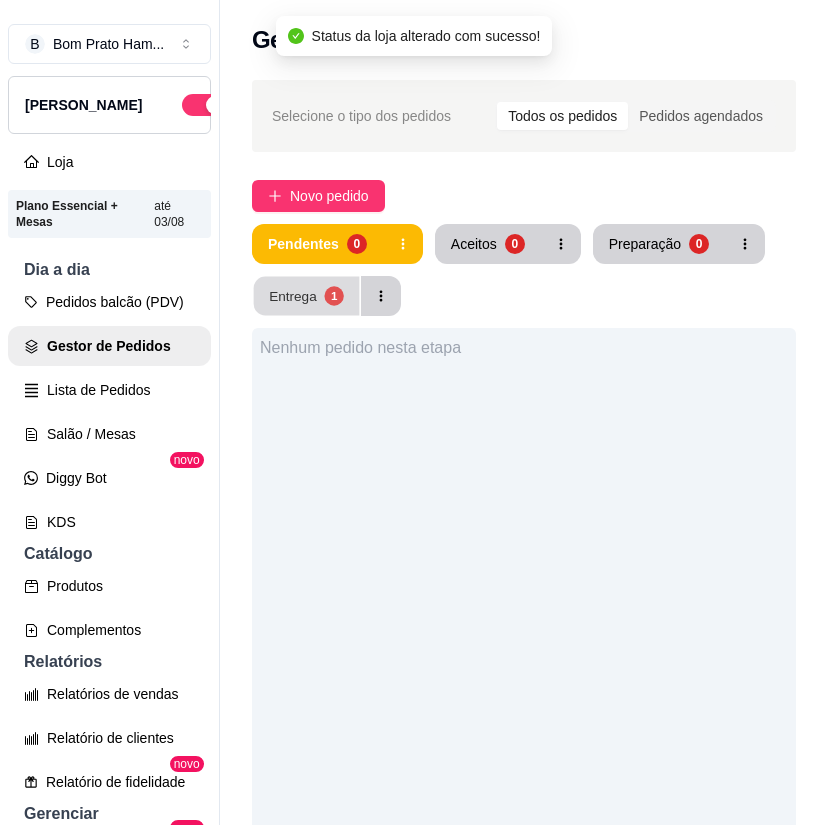 click on "Entrega 1" at bounding box center (307, 296) 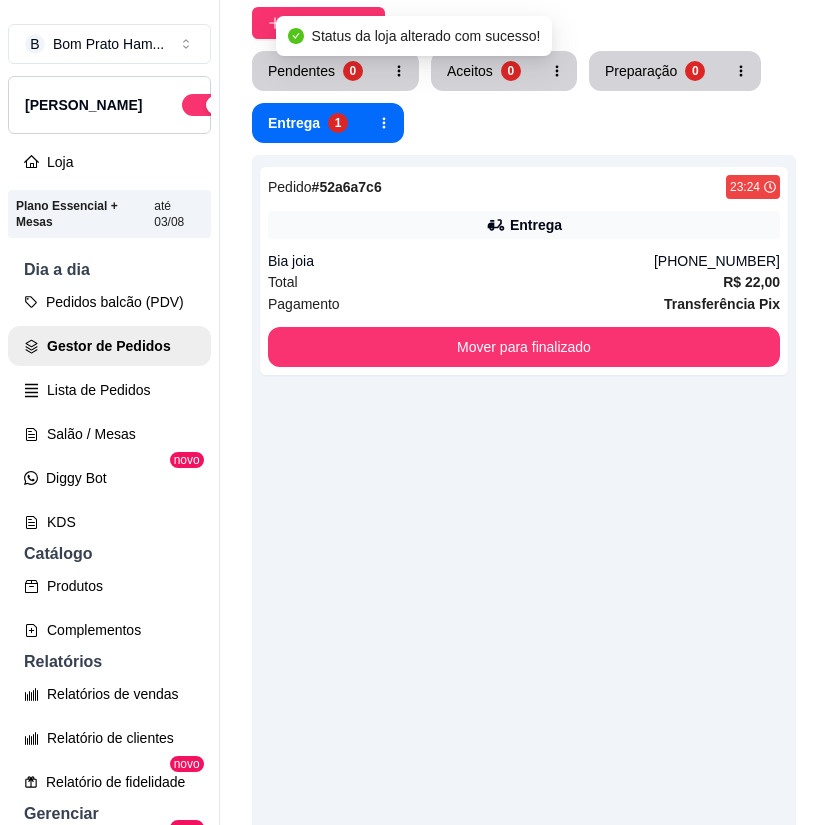 scroll, scrollTop: 200, scrollLeft: 0, axis: vertical 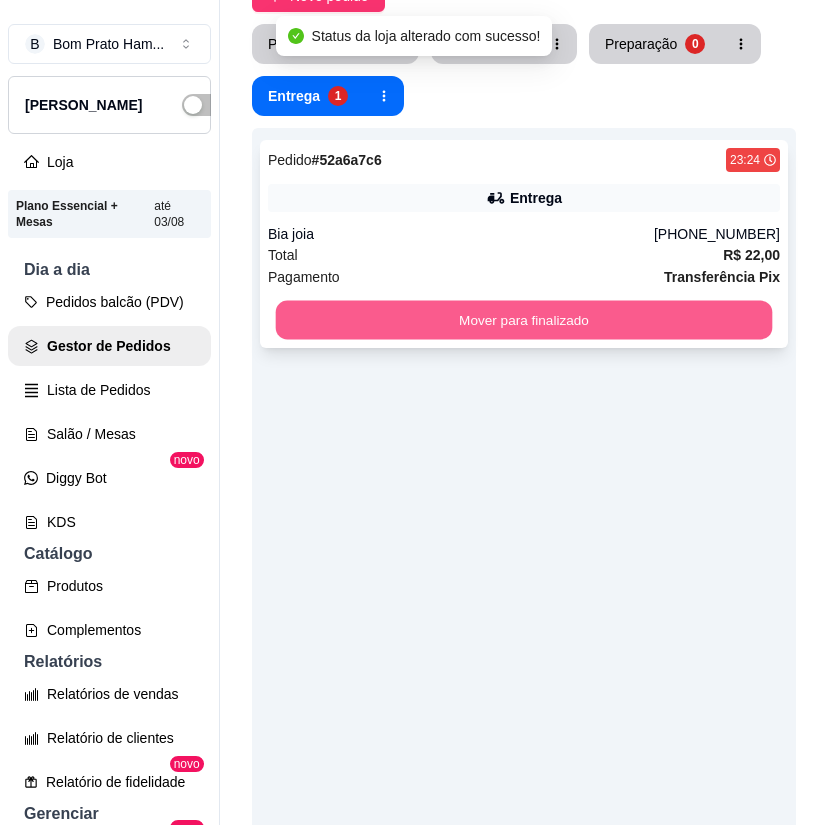 click on "Mover para finalizado" at bounding box center (524, 320) 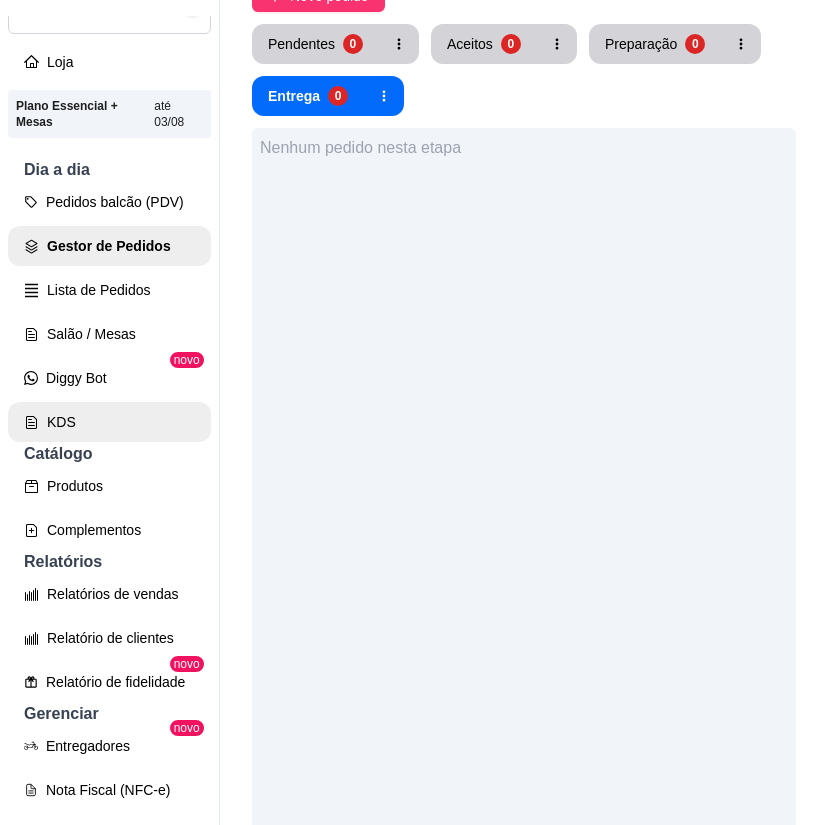 scroll, scrollTop: 300, scrollLeft: 0, axis: vertical 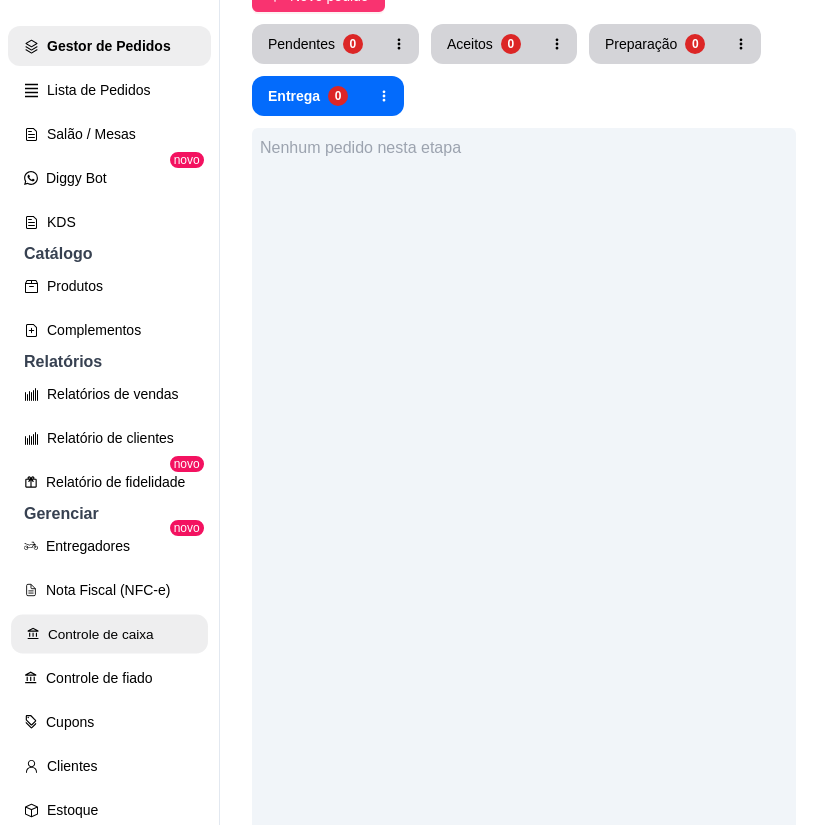 click on "Controle de caixa" at bounding box center [109, 634] 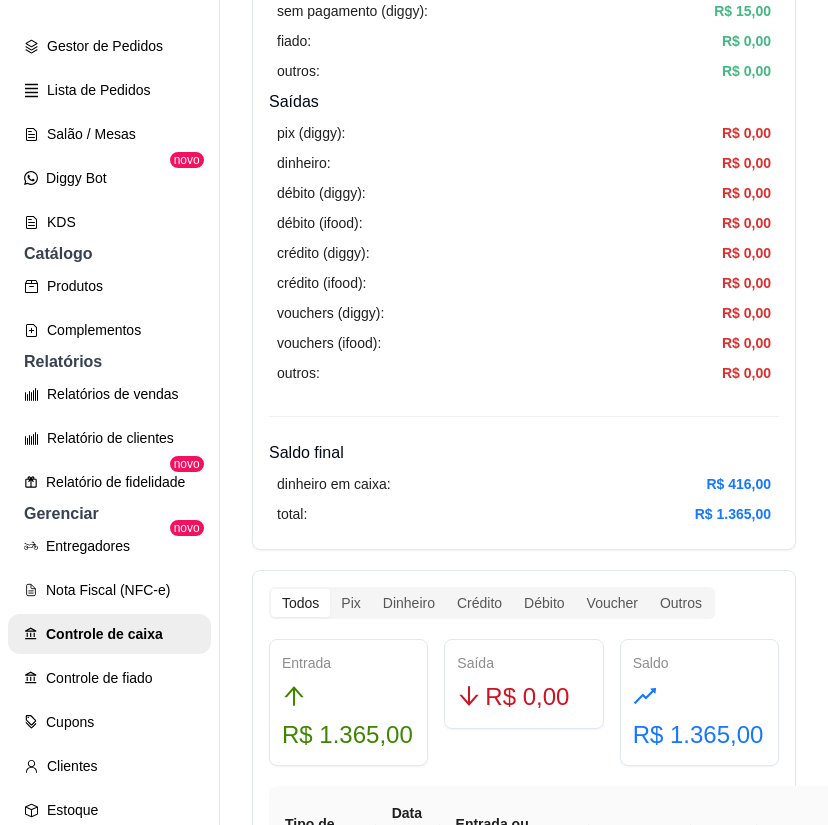 scroll, scrollTop: 700, scrollLeft: 0, axis: vertical 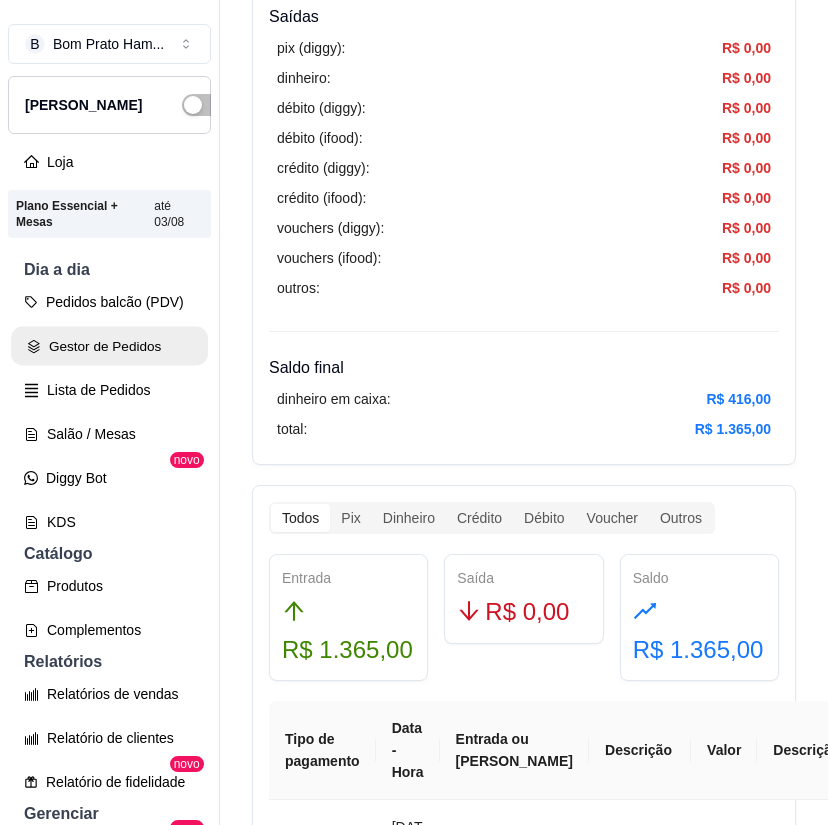 click on "Gestor de Pedidos" at bounding box center [109, 346] 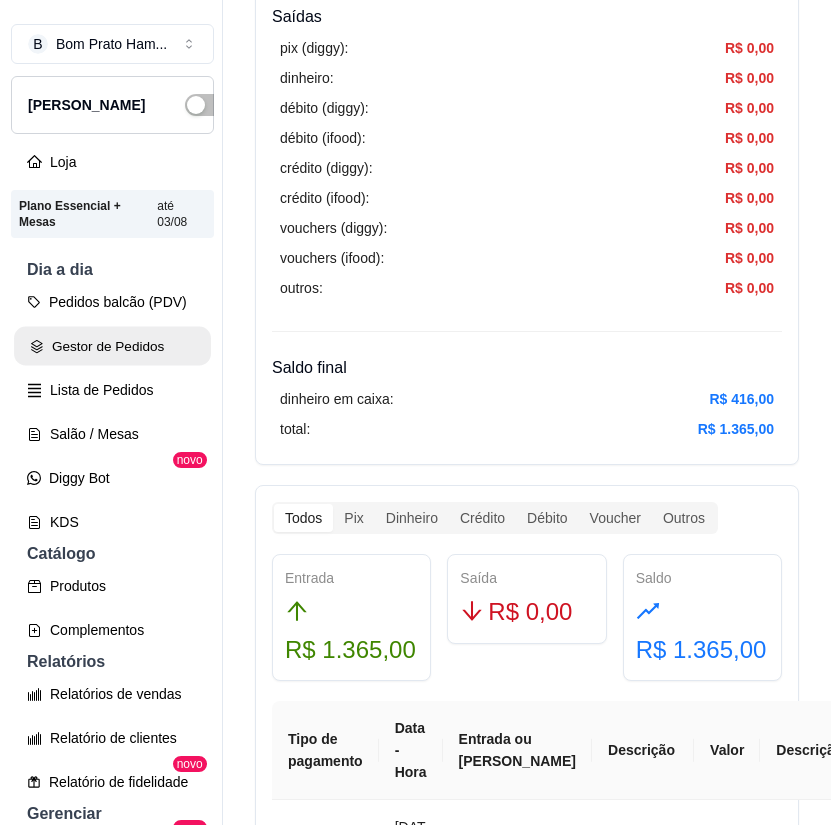 scroll, scrollTop: 0, scrollLeft: 0, axis: both 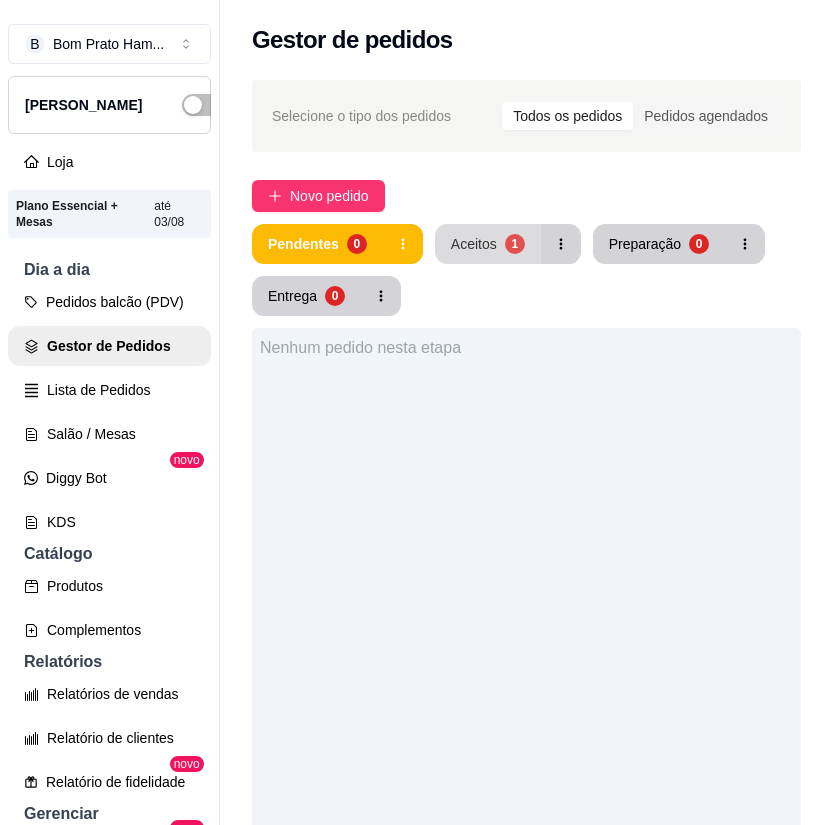 click on "1" at bounding box center (515, 244) 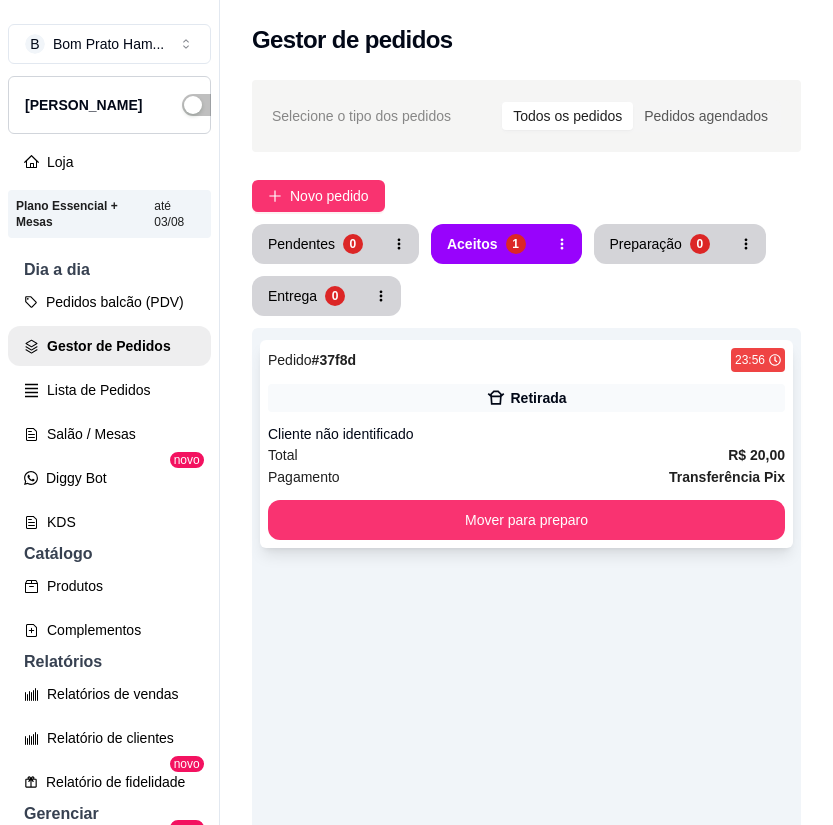 click on "Cliente não identificado" at bounding box center (526, 434) 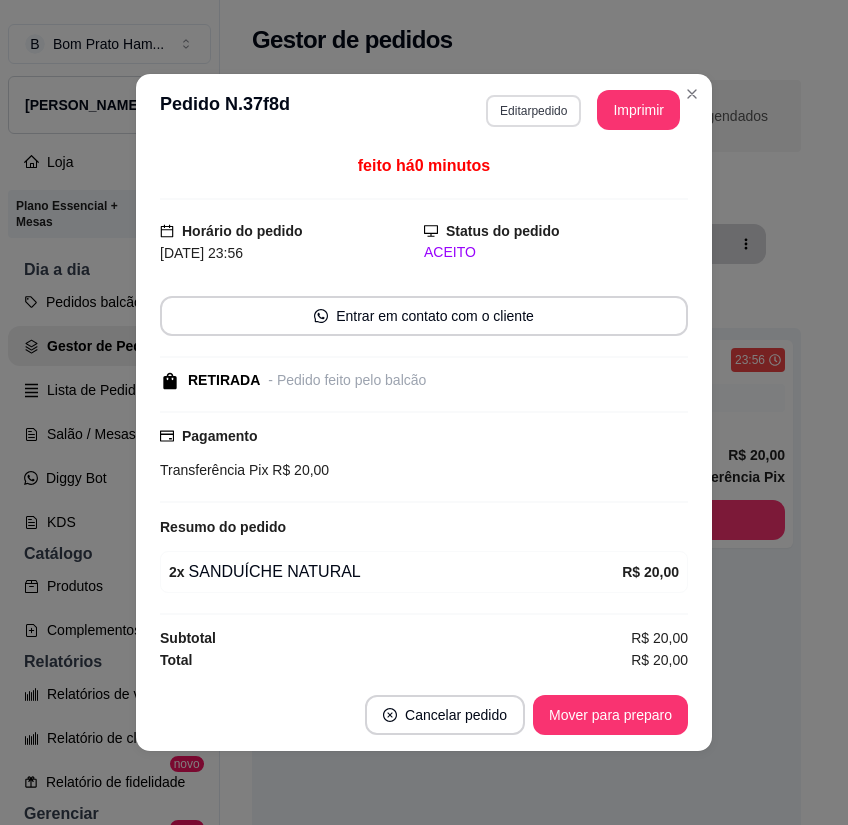 click on "Editar  pedido" at bounding box center [533, 111] 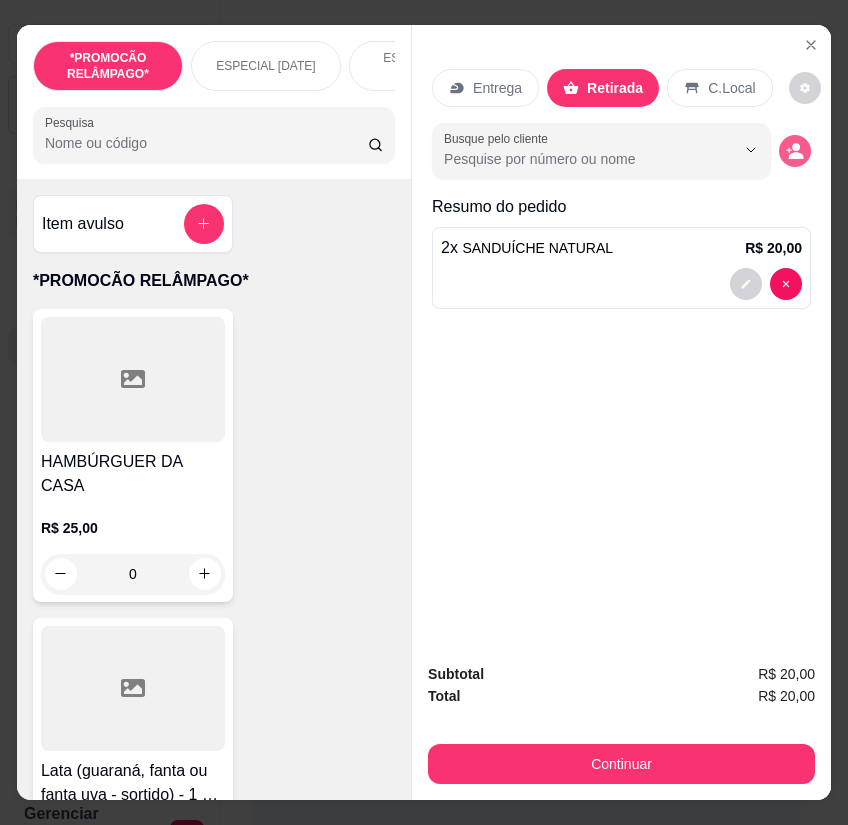 click 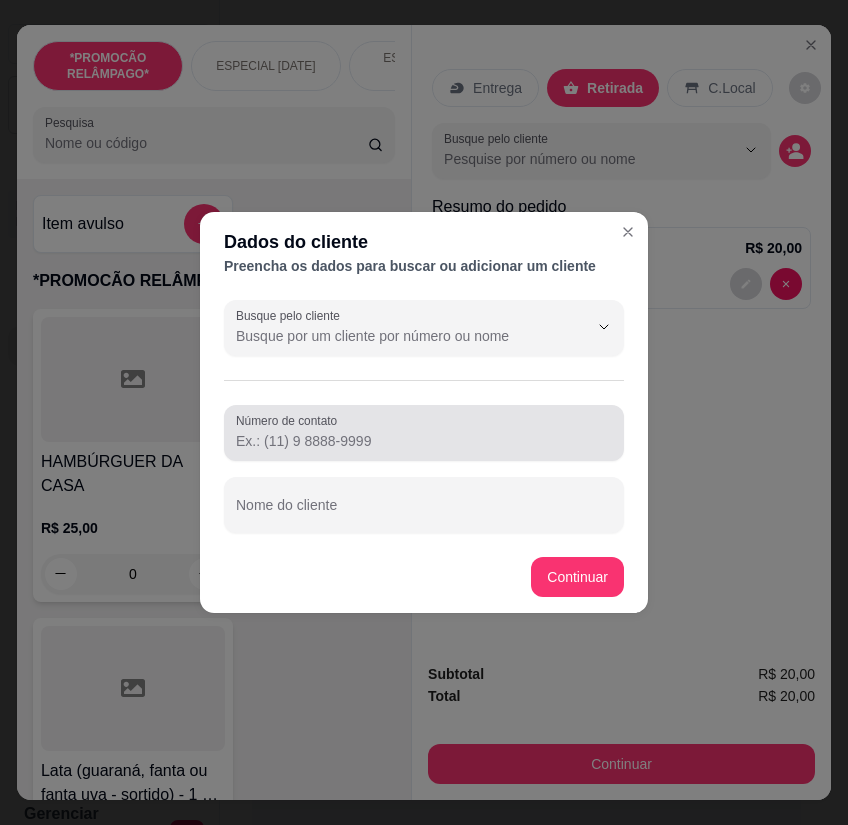 click on "Número de contato" at bounding box center (424, 441) 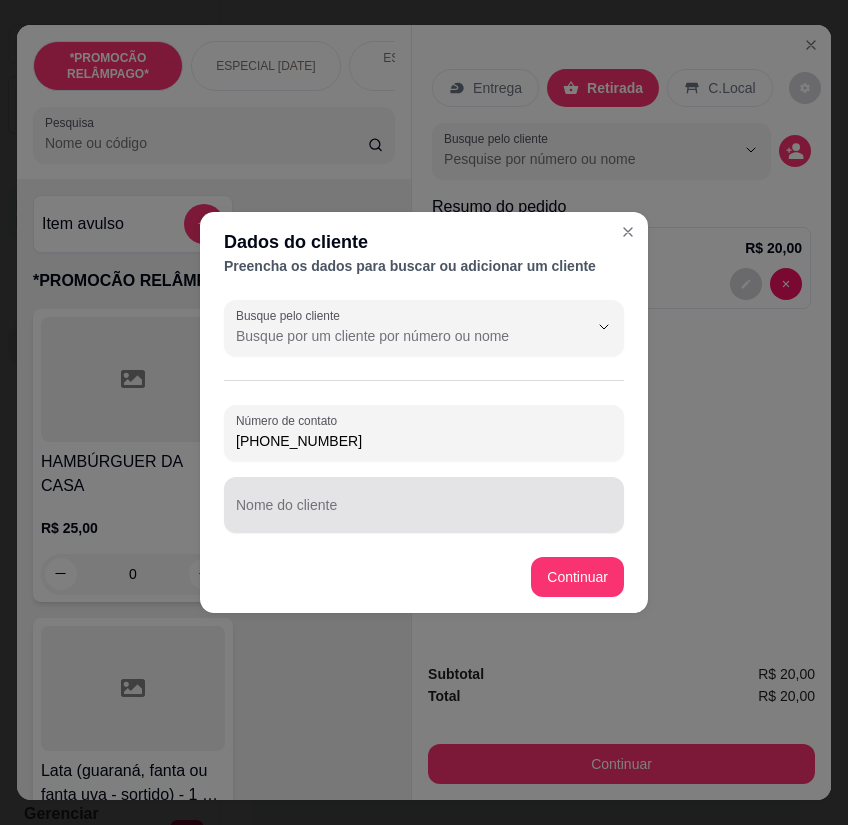 type on "[PHONE_NUMBER]" 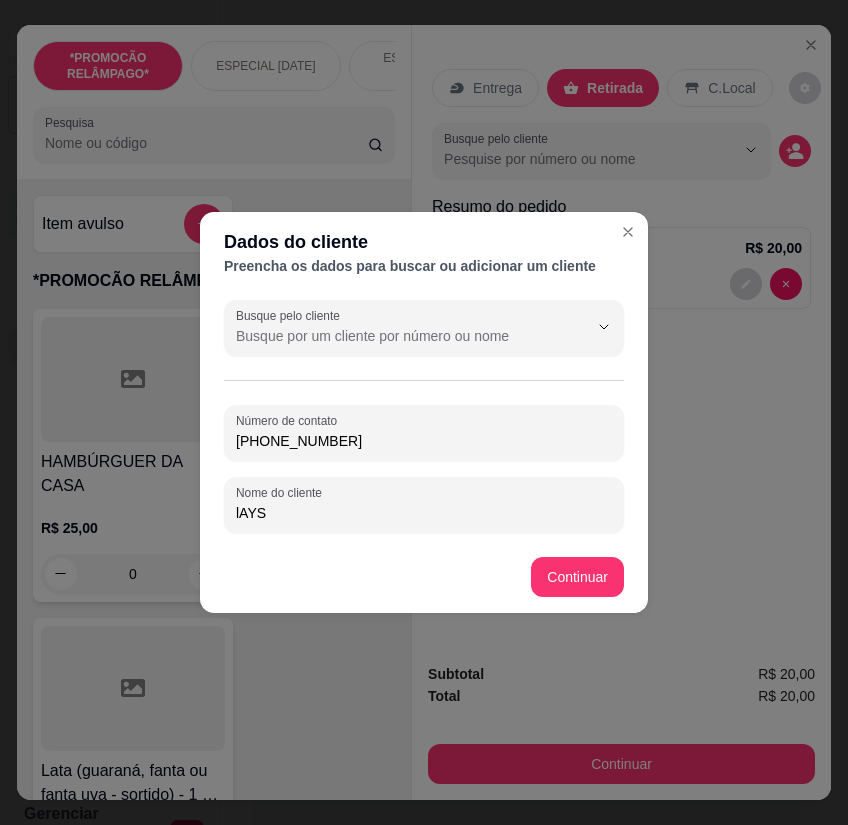 click on "lAYS" at bounding box center (424, 513) 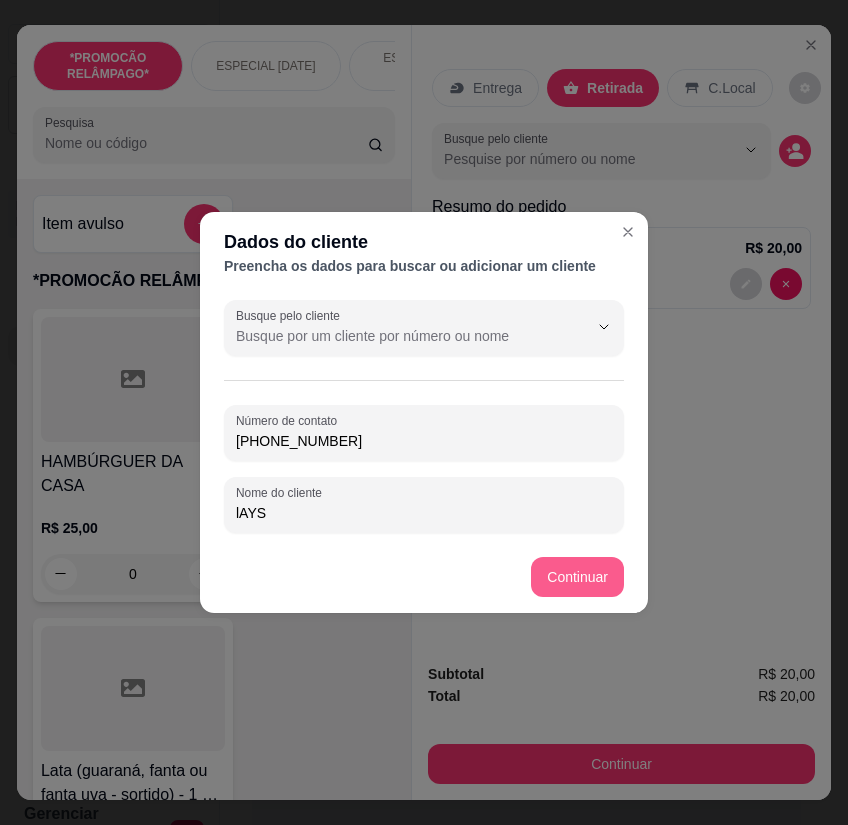 type on "lAYS" 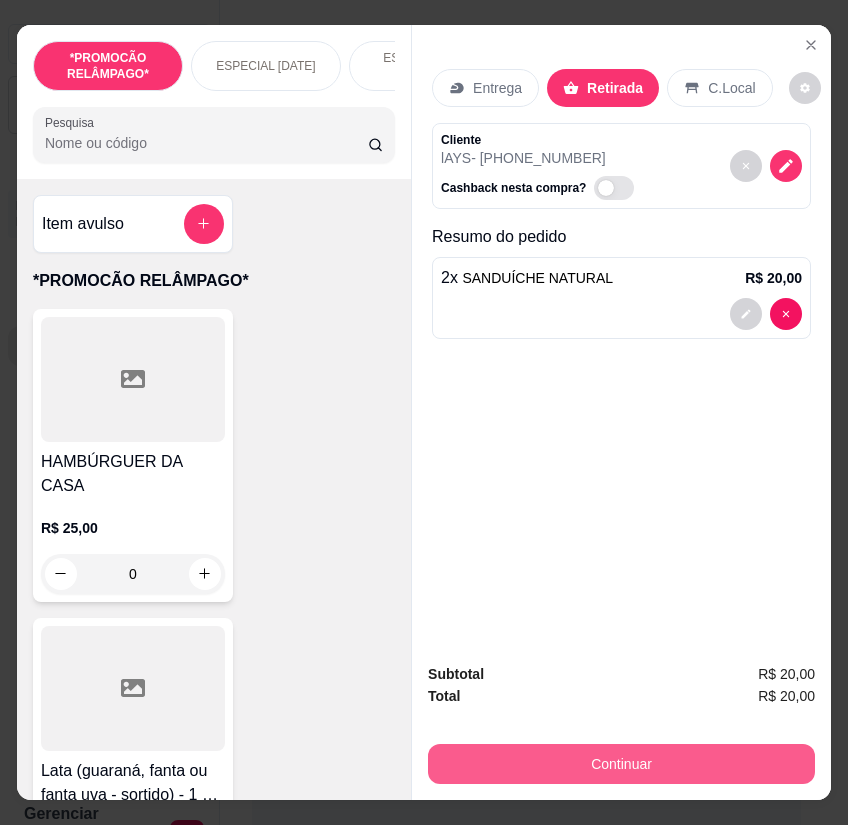 click on "Continuar" at bounding box center [621, 764] 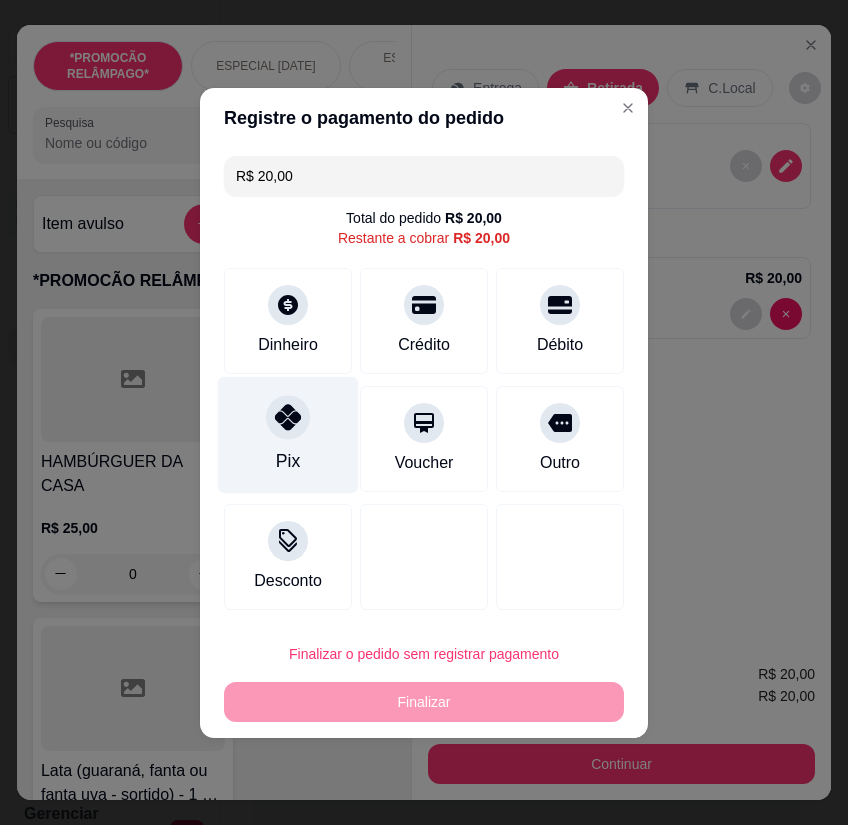 click 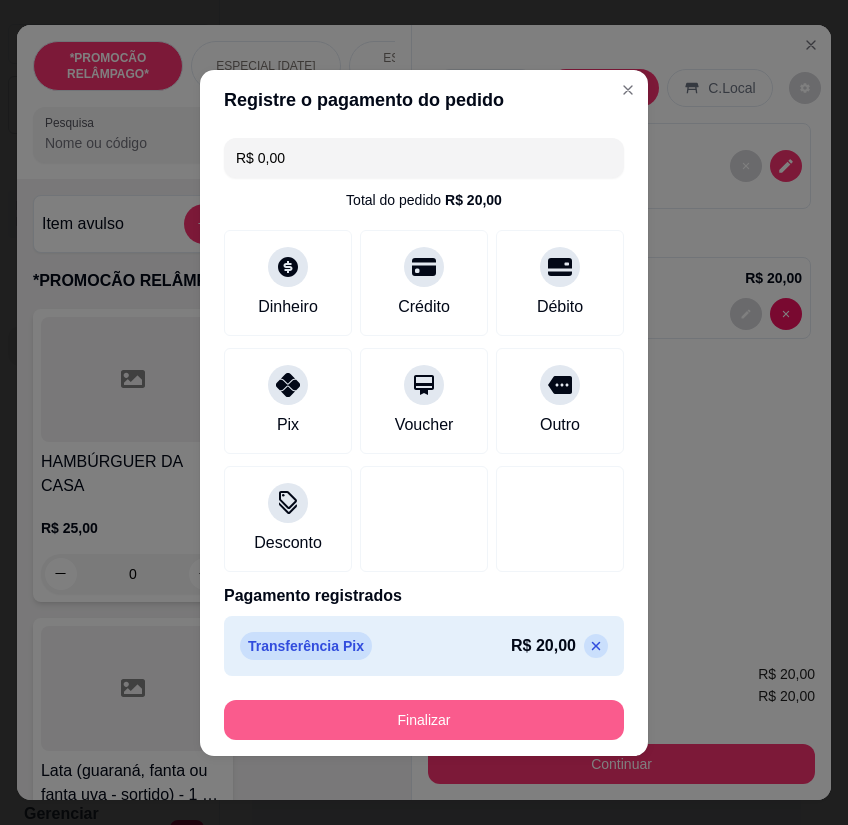 click on "Finalizar" at bounding box center [424, 720] 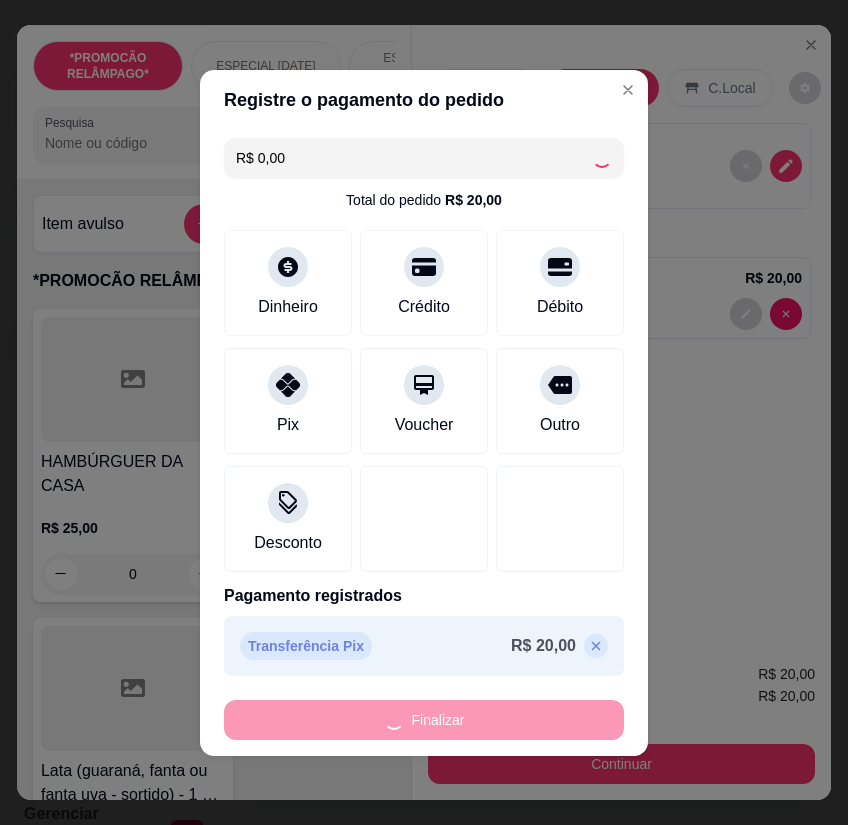 type on "0" 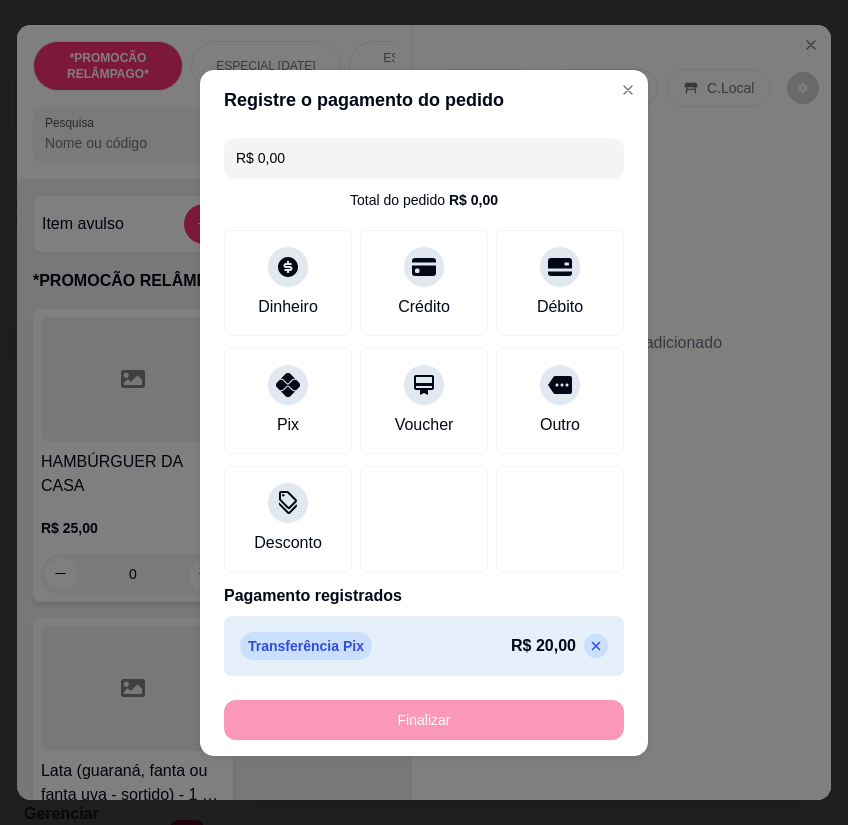 type on "-R$ 20,00" 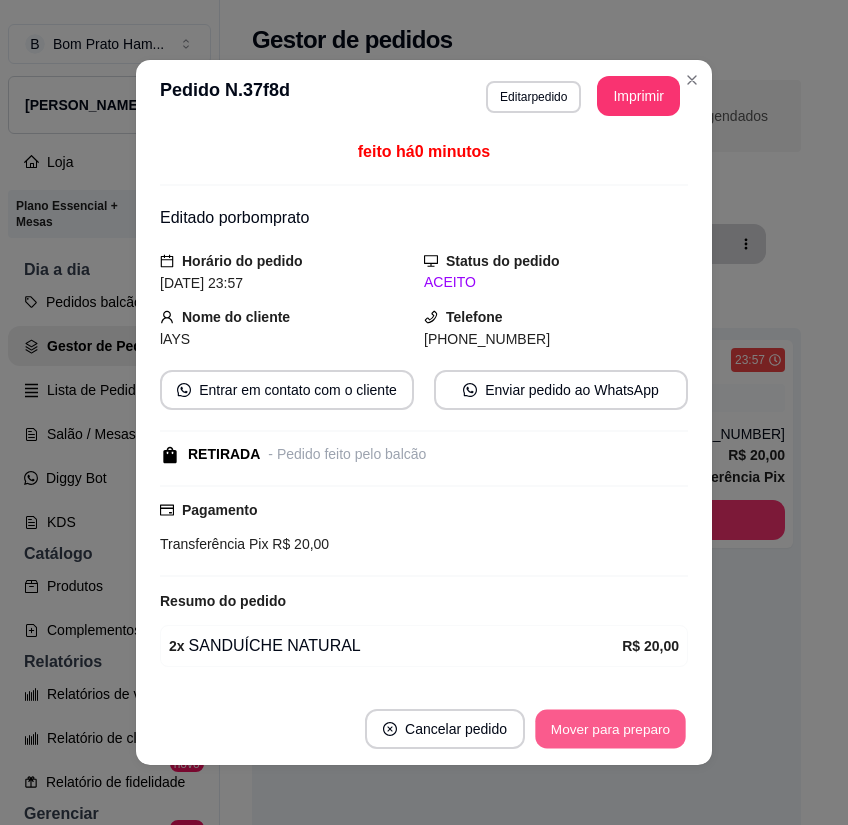 click on "Mover para preparo" at bounding box center [610, 729] 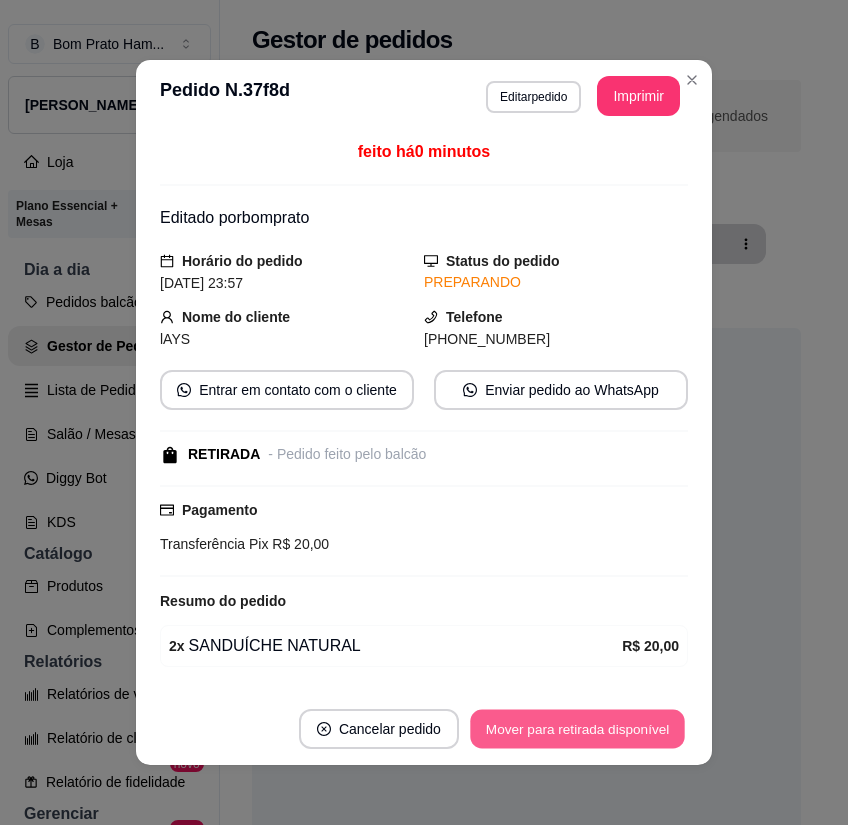 click on "Mover para retirada disponível" at bounding box center (577, 729) 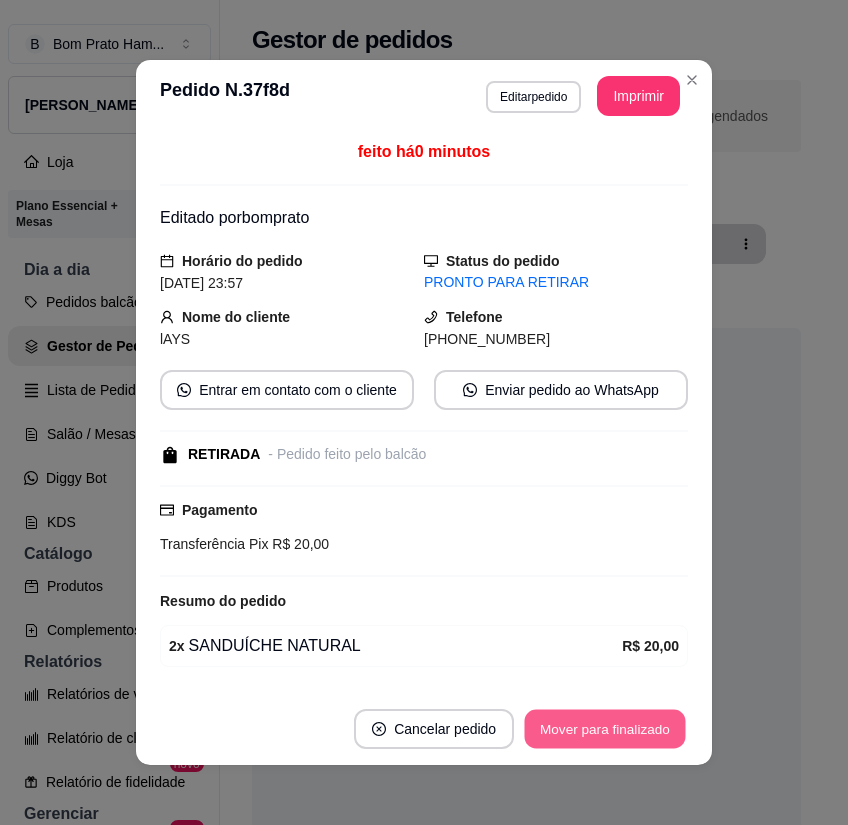 click on "Mover para finalizado" at bounding box center [605, 729] 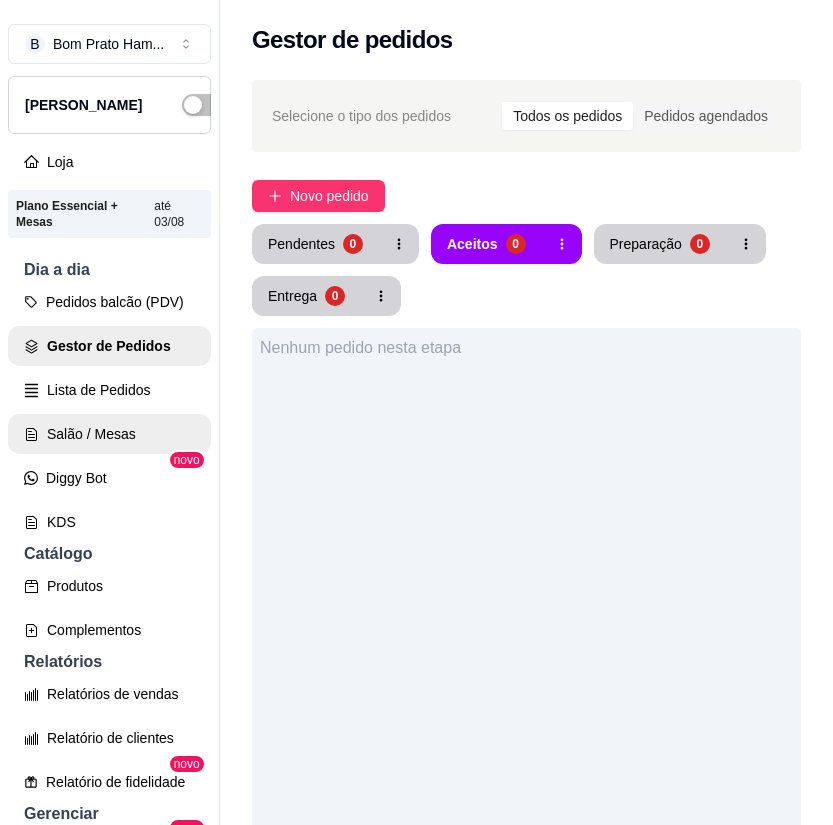 click on "Salão / Mesas" at bounding box center (109, 434) 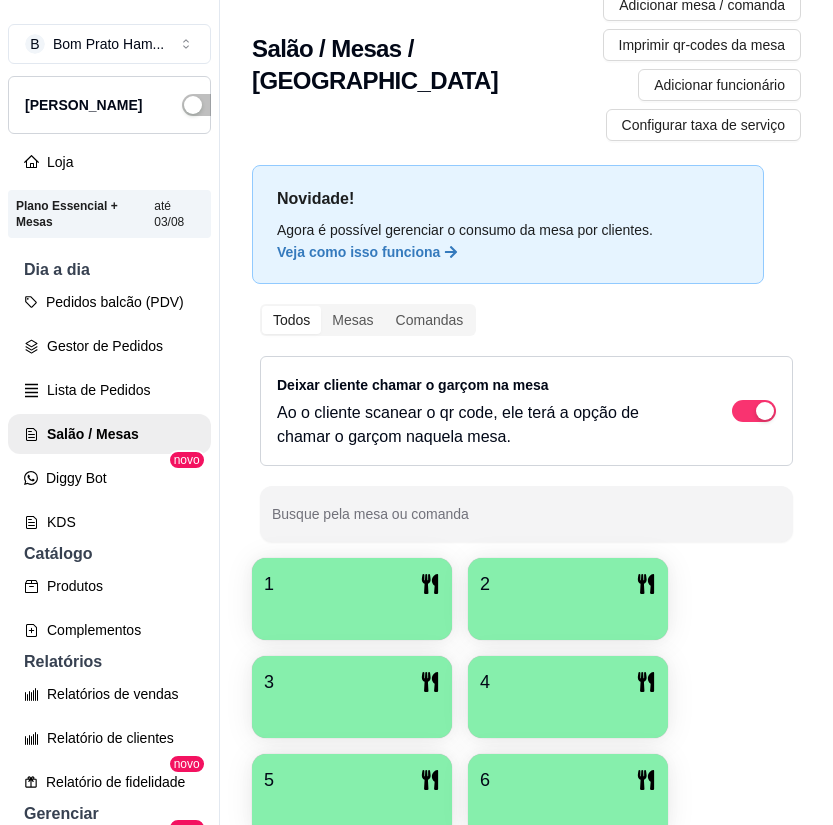 scroll, scrollTop: 0, scrollLeft: 0, axis: both 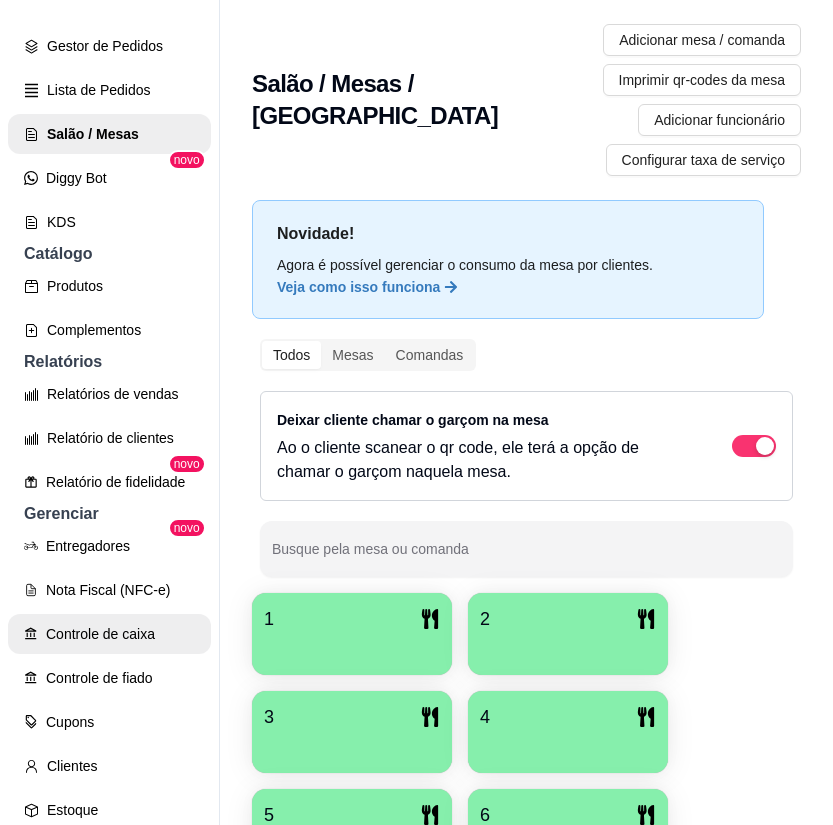 click on "Controle de caixa" at bounding box center (109, 634) 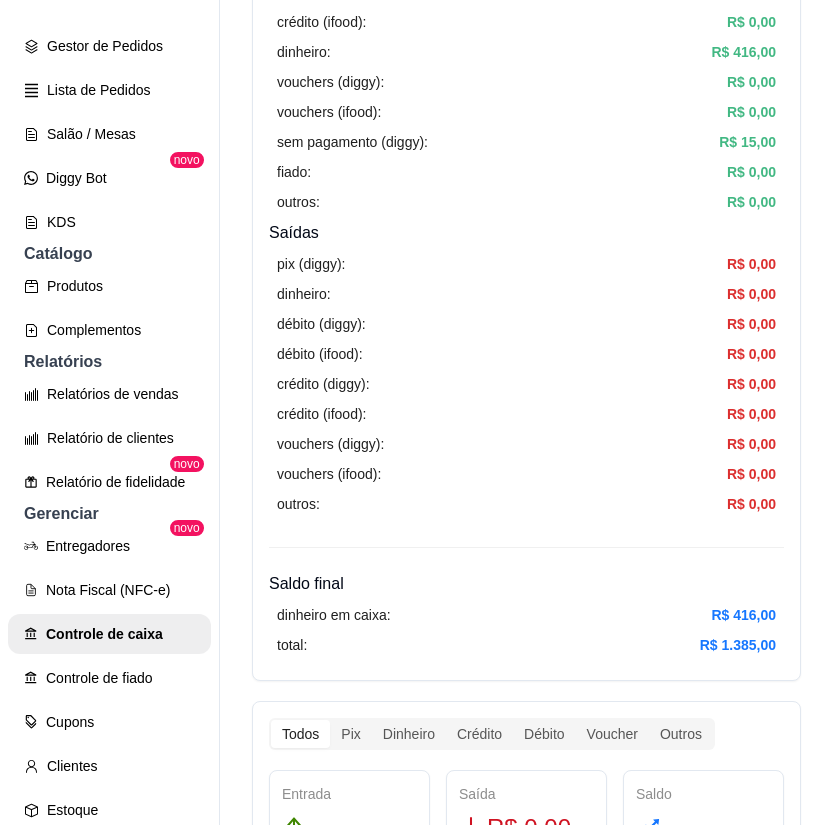 scroll, scrollTop: 600, scrollLeft: 0, axis: vertical 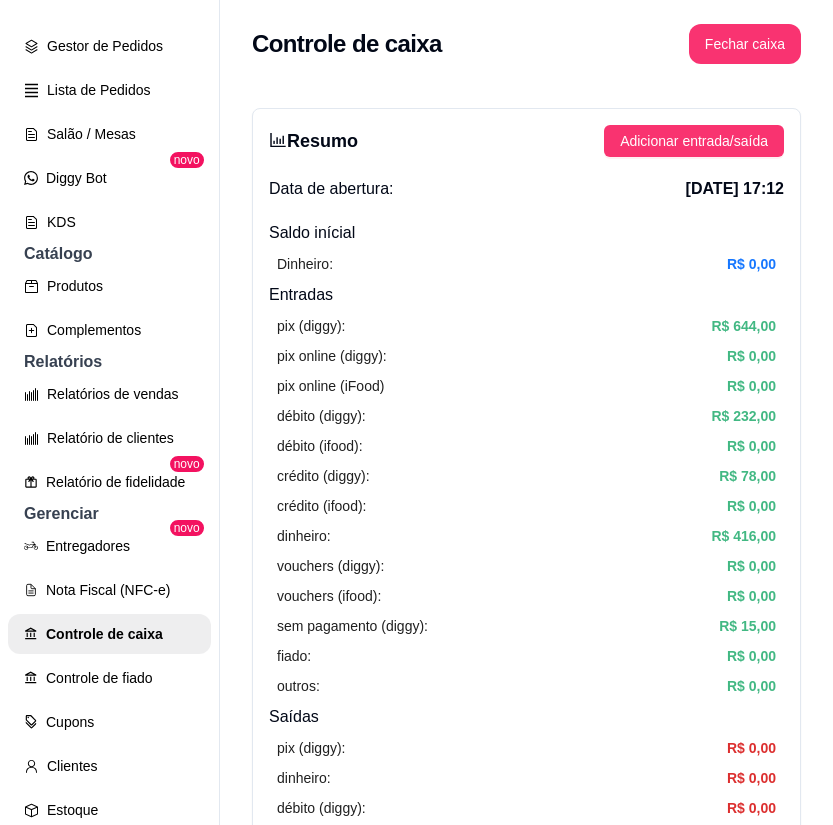 drag, startPoint x: 742, startPoint y: 69, endPoint x: 742, endPoint y: 51, distance: 18 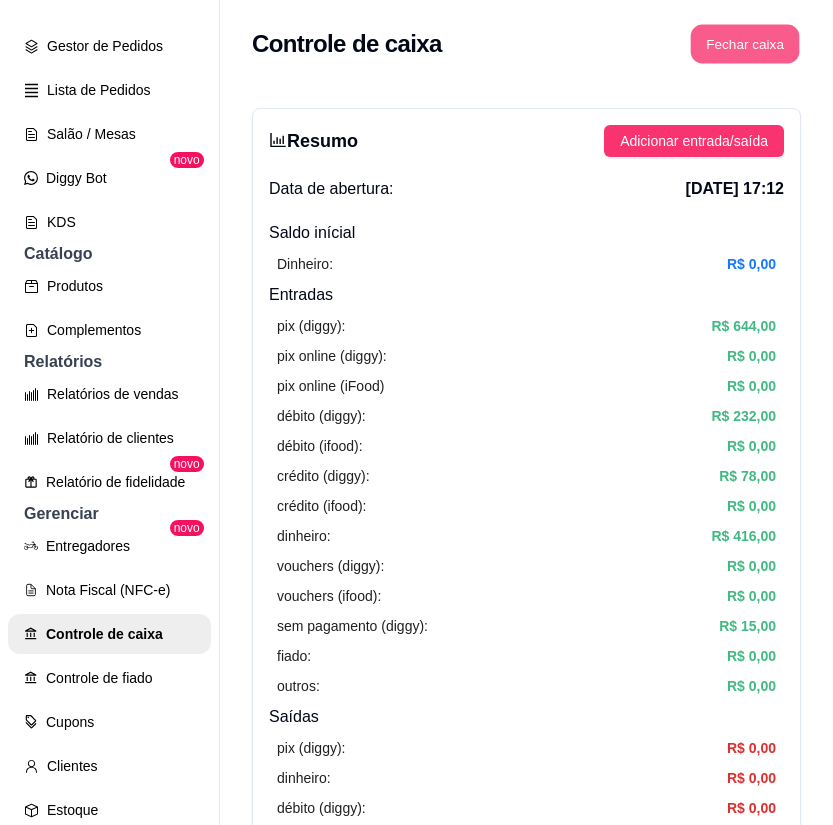 click on "Fechar caixa" at bounding box center [745, 44] 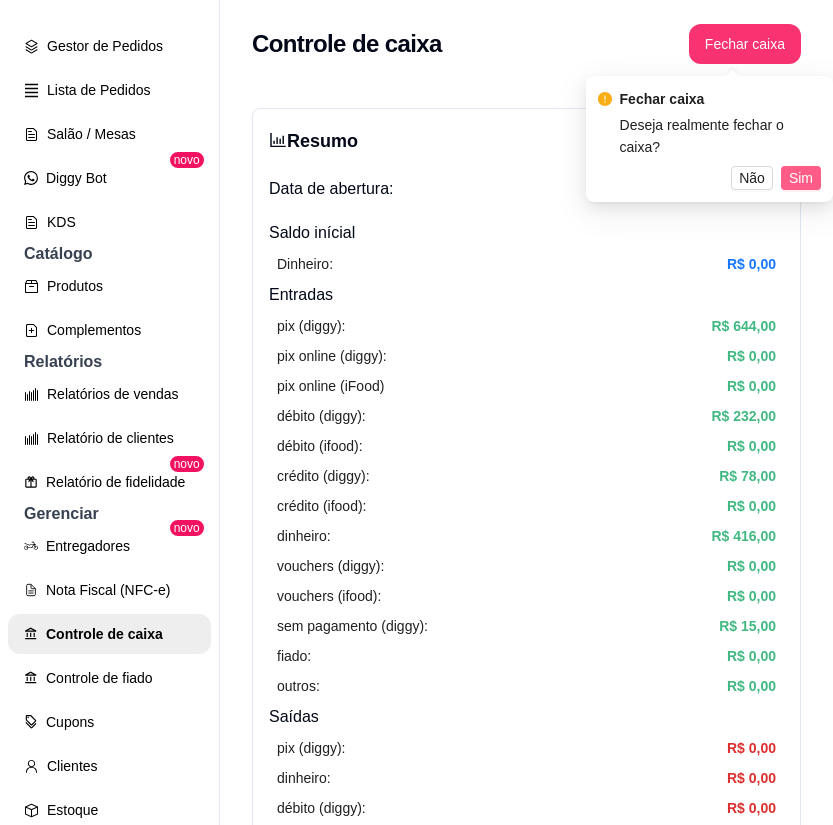 click on "Sim" at bounding box center [801, 178] 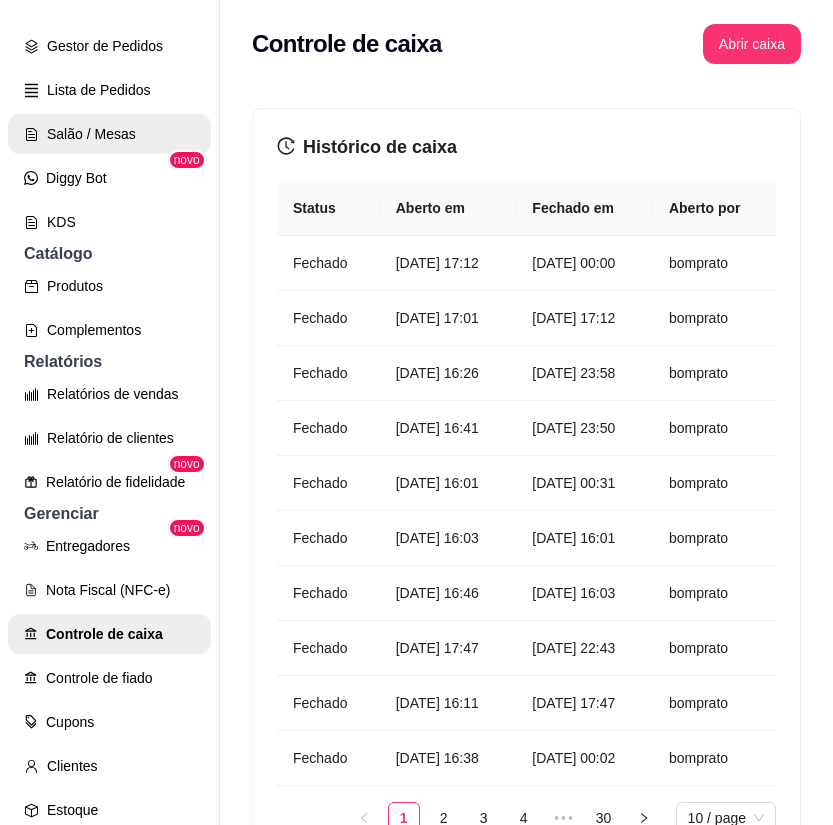 click on "Salão / Mesas" at bounding box center [109, 134] 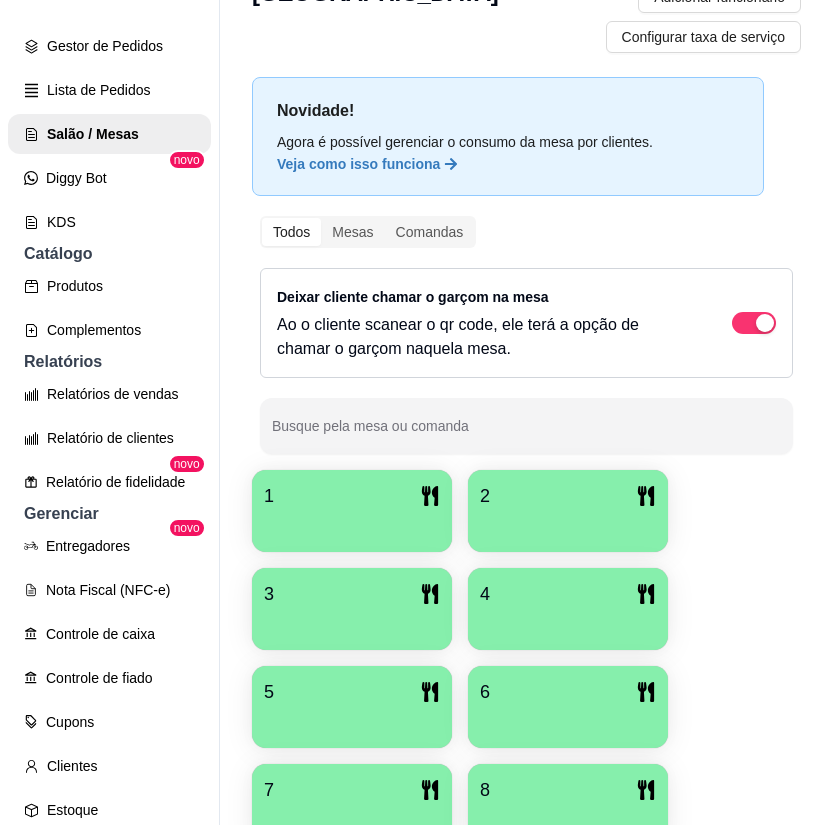 scroll, scrollTop: 0, scrollLeft: 0, axis: both 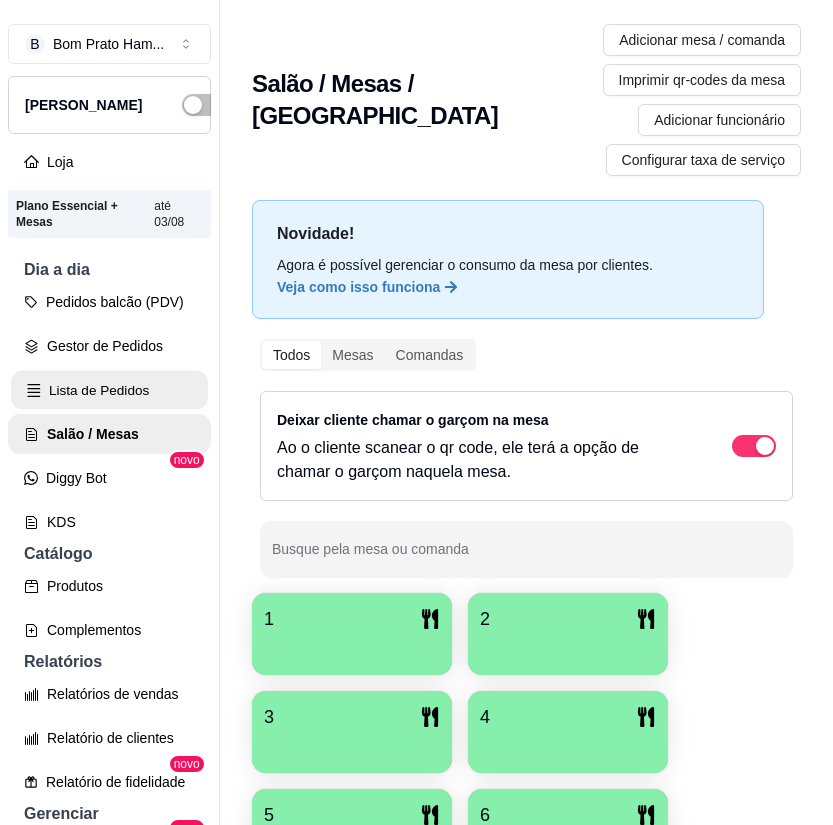 click on "Lista de Pedidos" at bounding box center [109, 390] 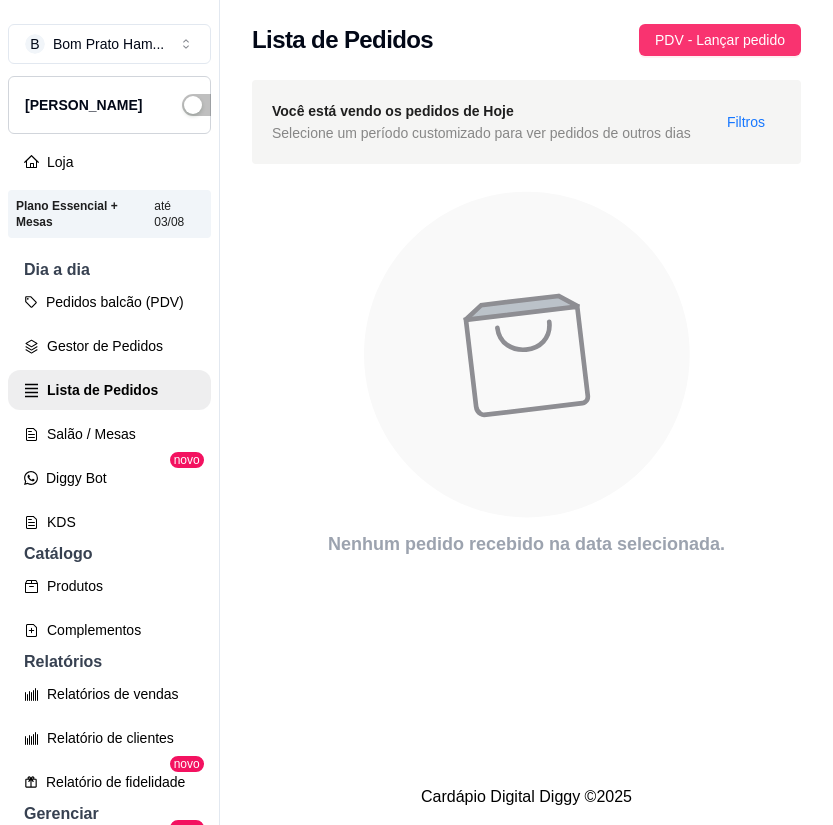 click on "Pedidos balcão (PDV) Gestor de Pedidos Lista de Pedidos Salão / Mesas Diggy Bot novo KDS" at bounding box center [109, 412] 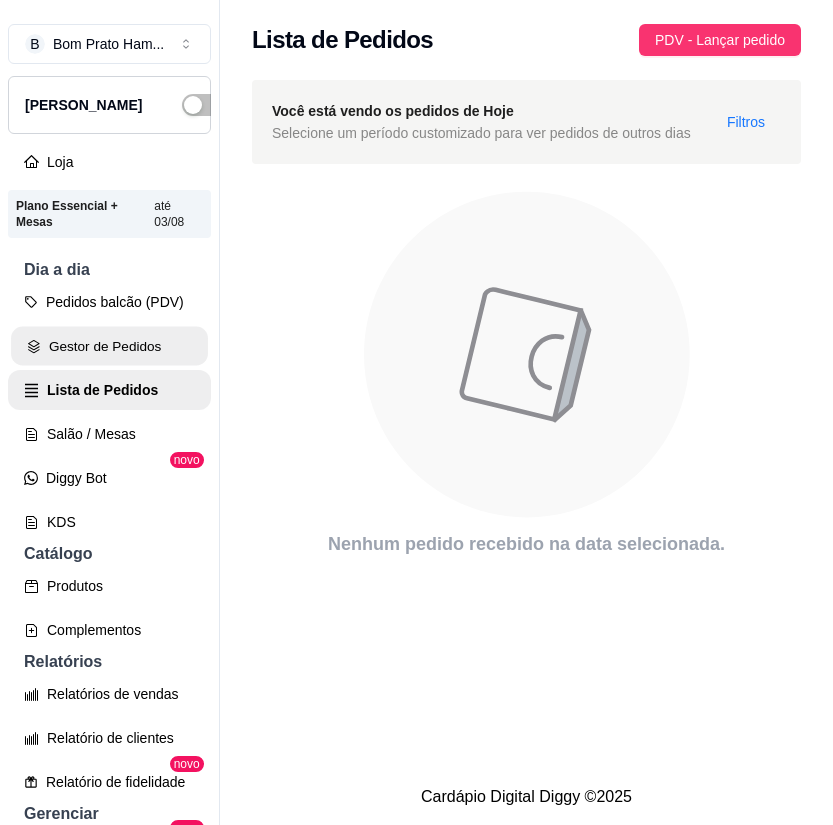 click on "Gestor de Pedidos" at bounding box center (109, 346) 